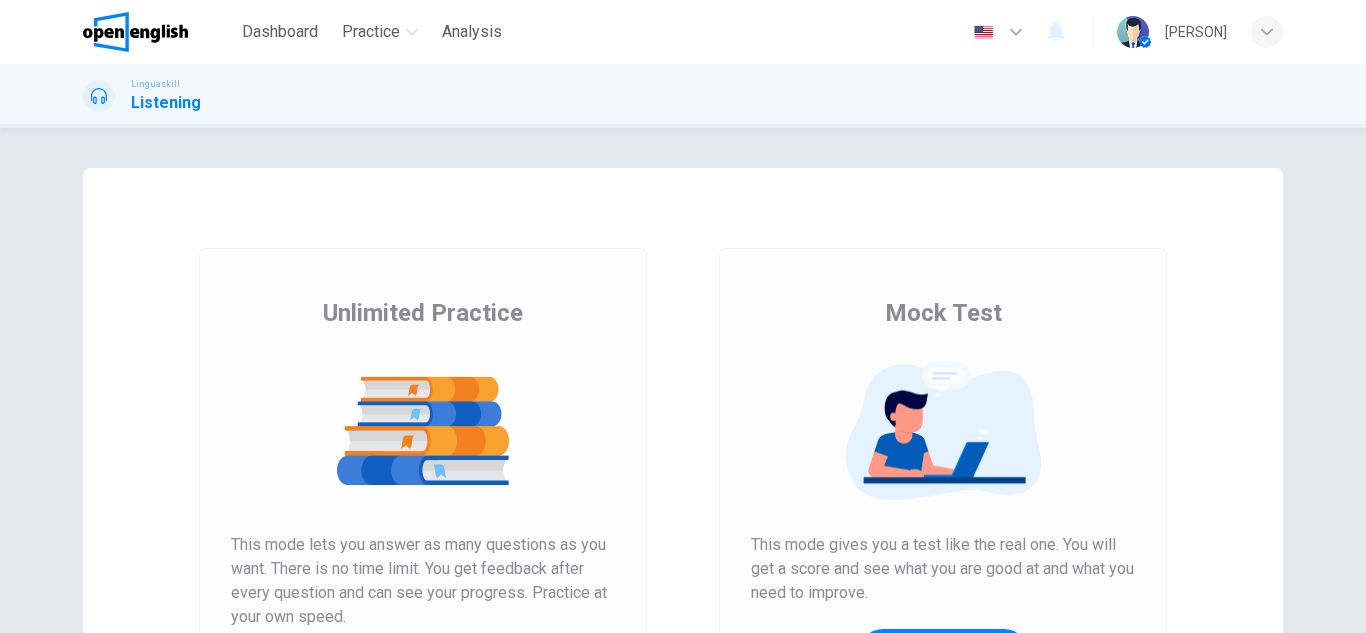 scroll, scrollTop: 0, scrollLeft: 0, axis: both 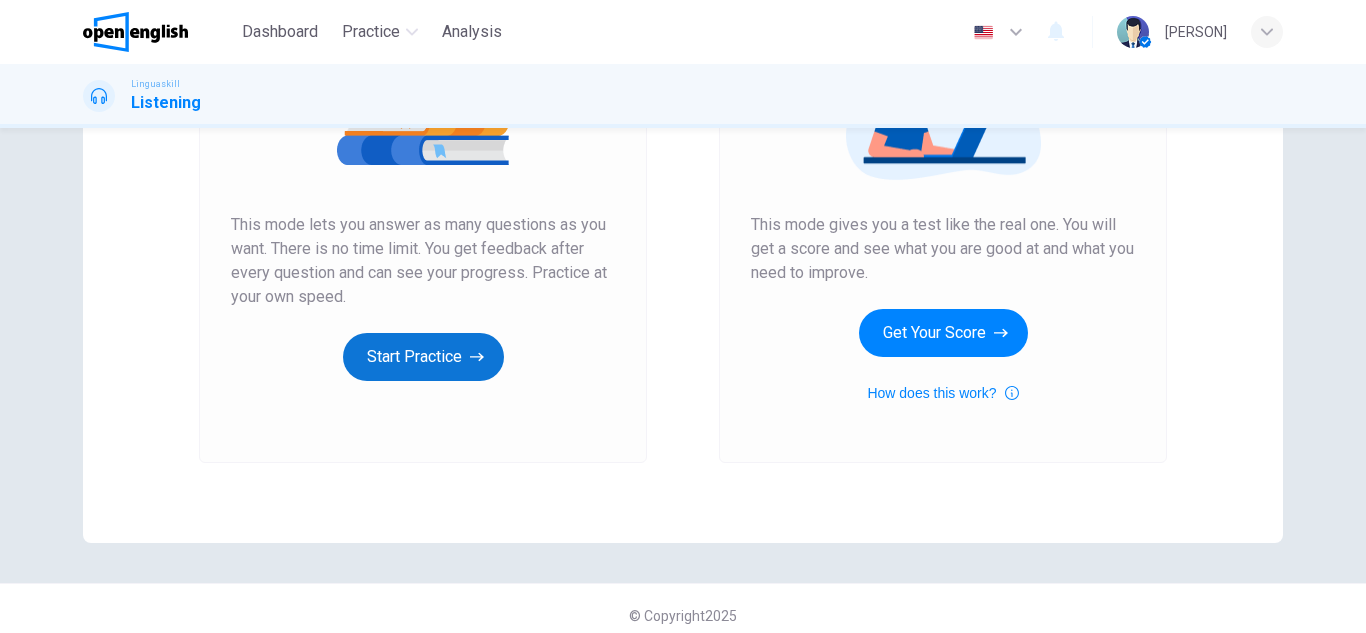 click on "Start Practice" at bounding box center (423, 357) 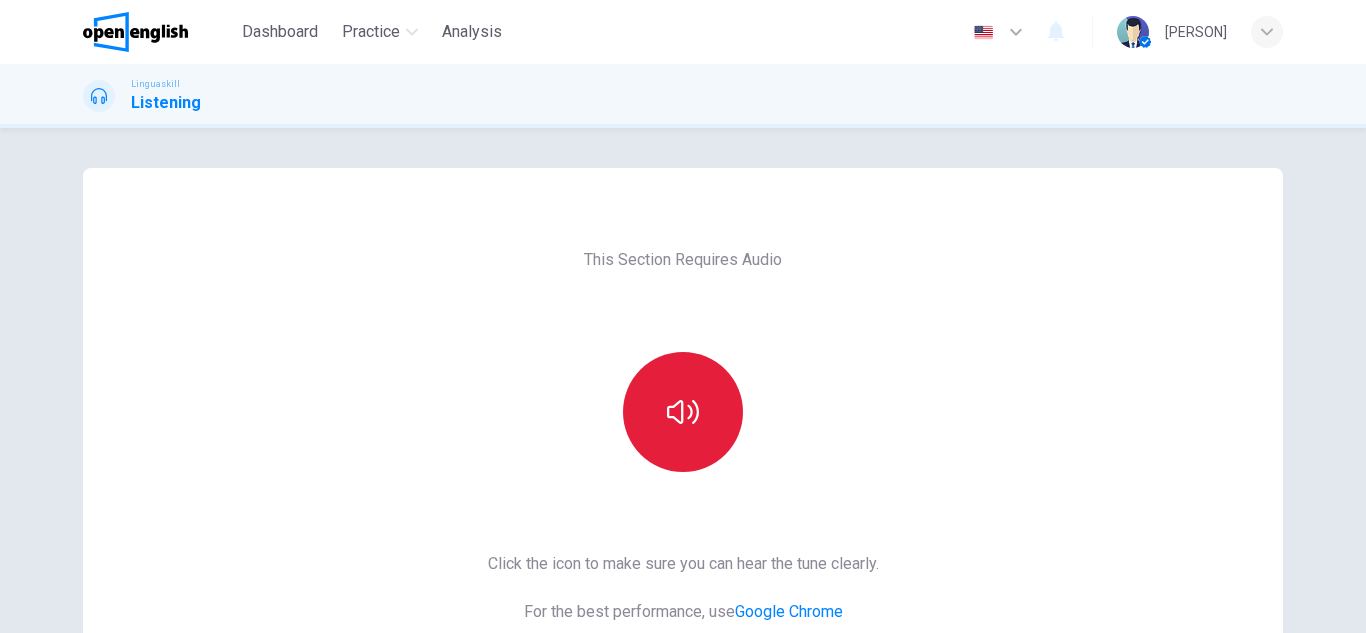 click 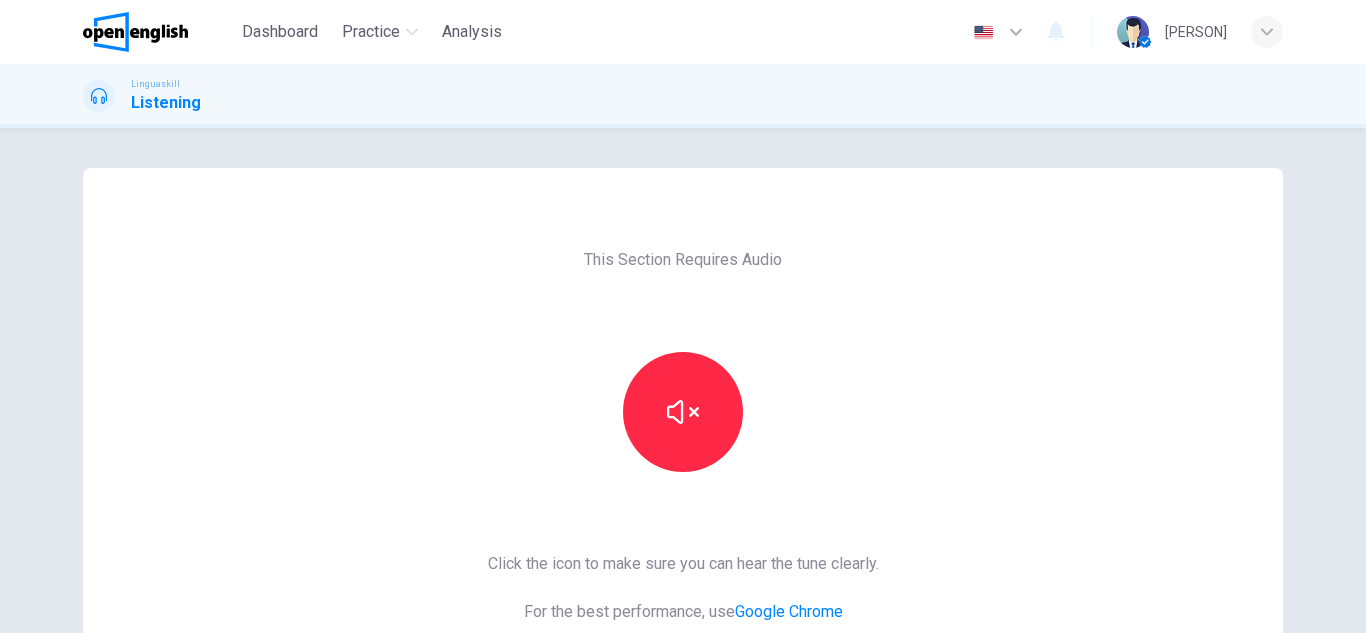 type 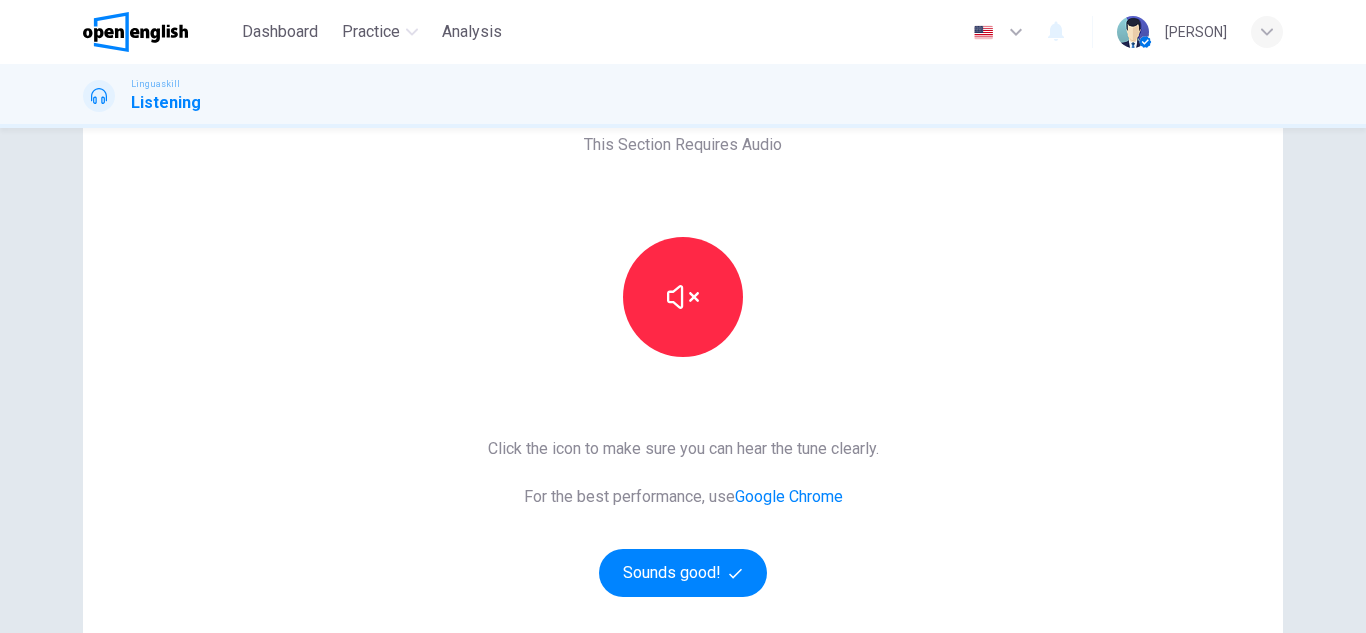 scroll, scrollTop: 120, scrollLeft: 0, axis: vertical 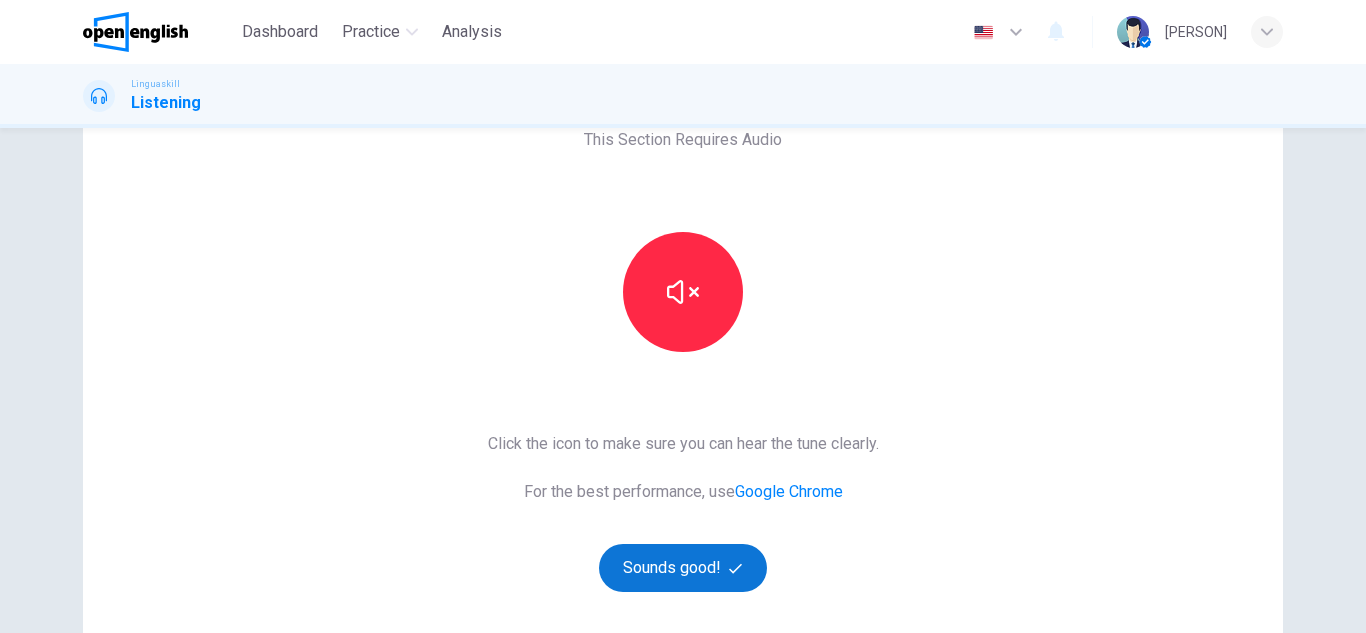 click on "Sounds good!" at bounding box center (683, 568) 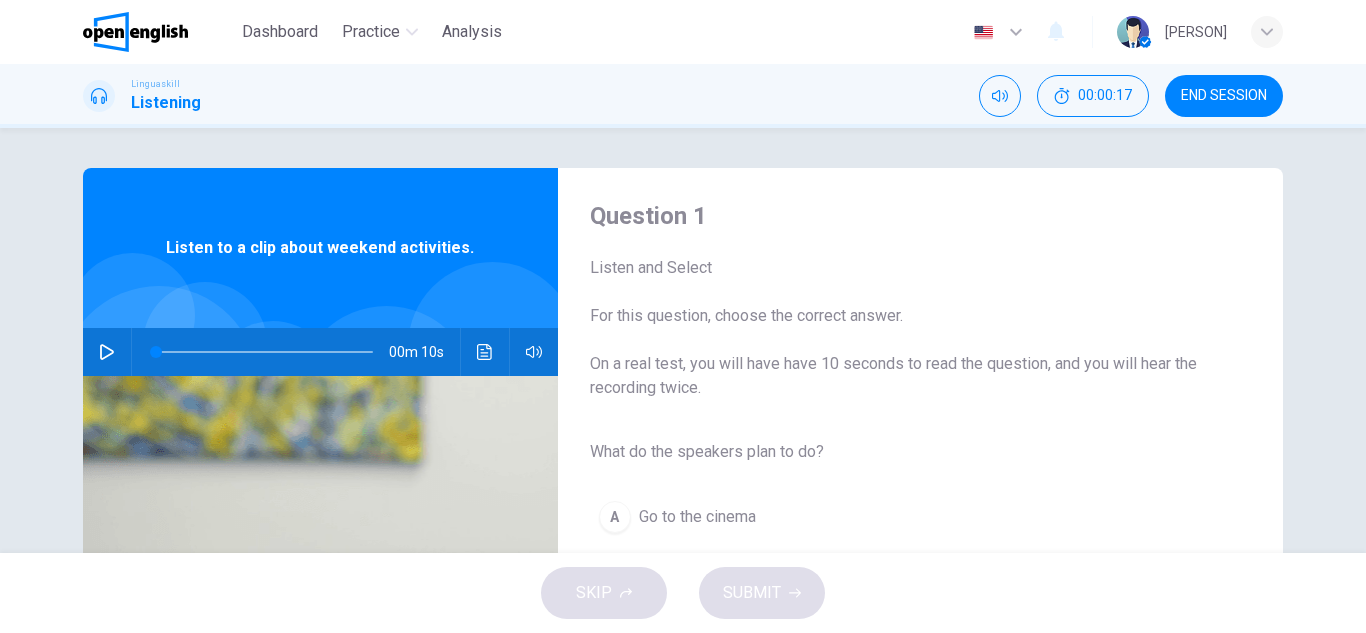 scroll, scrollTop: 40, scrollLeft: 0, axis: vertical 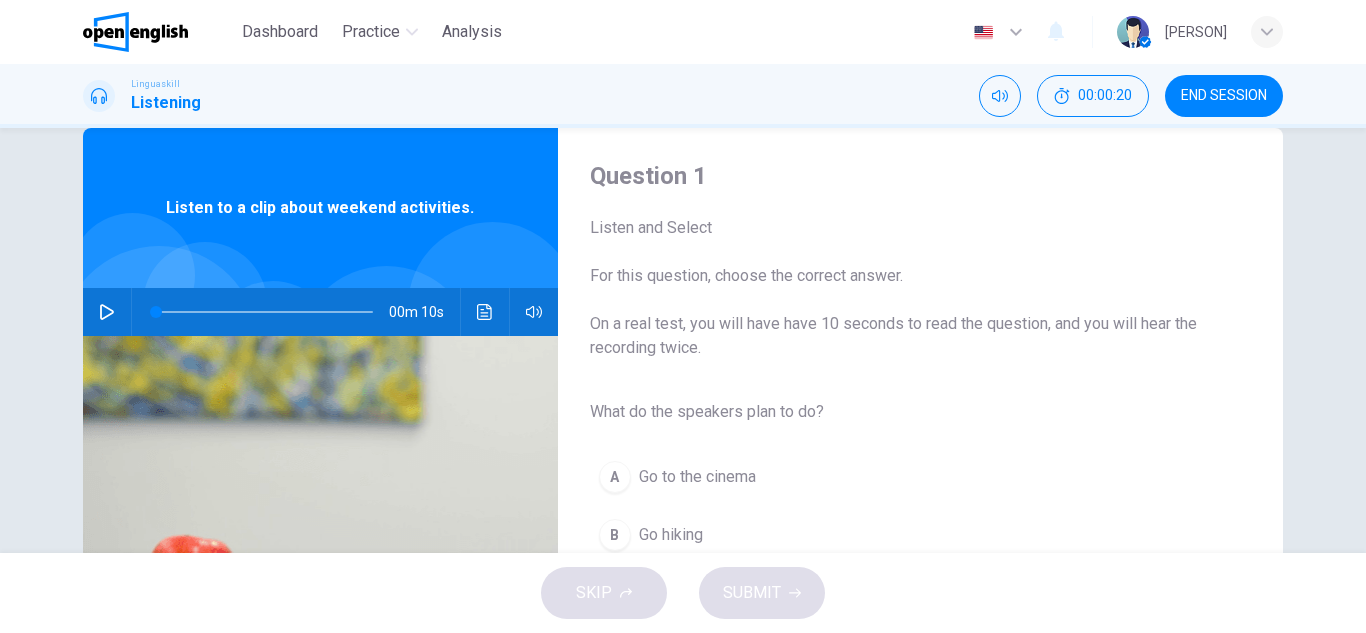 click 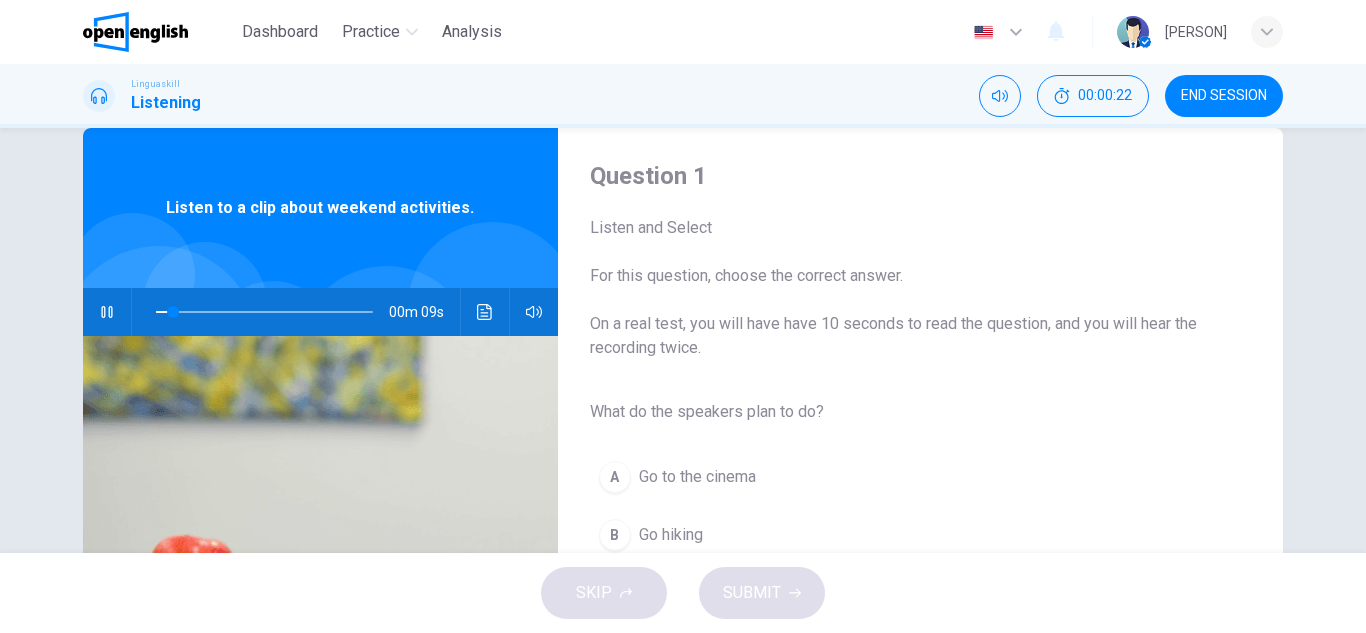 type on "**" 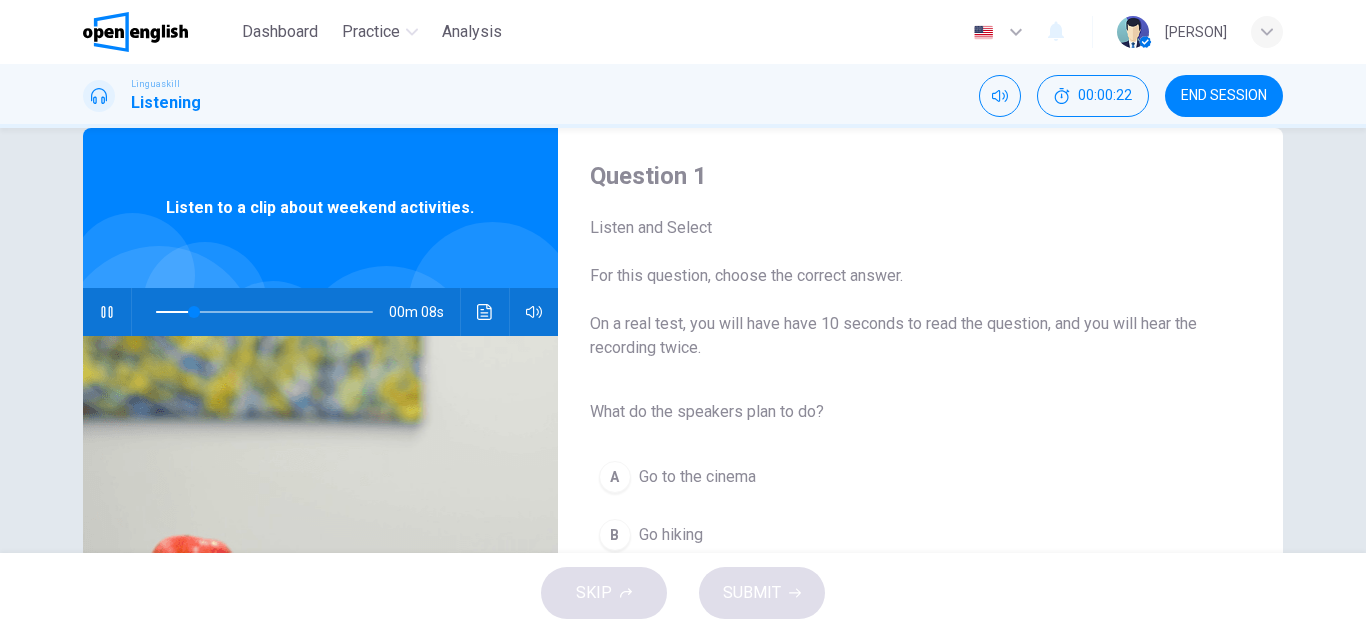 type 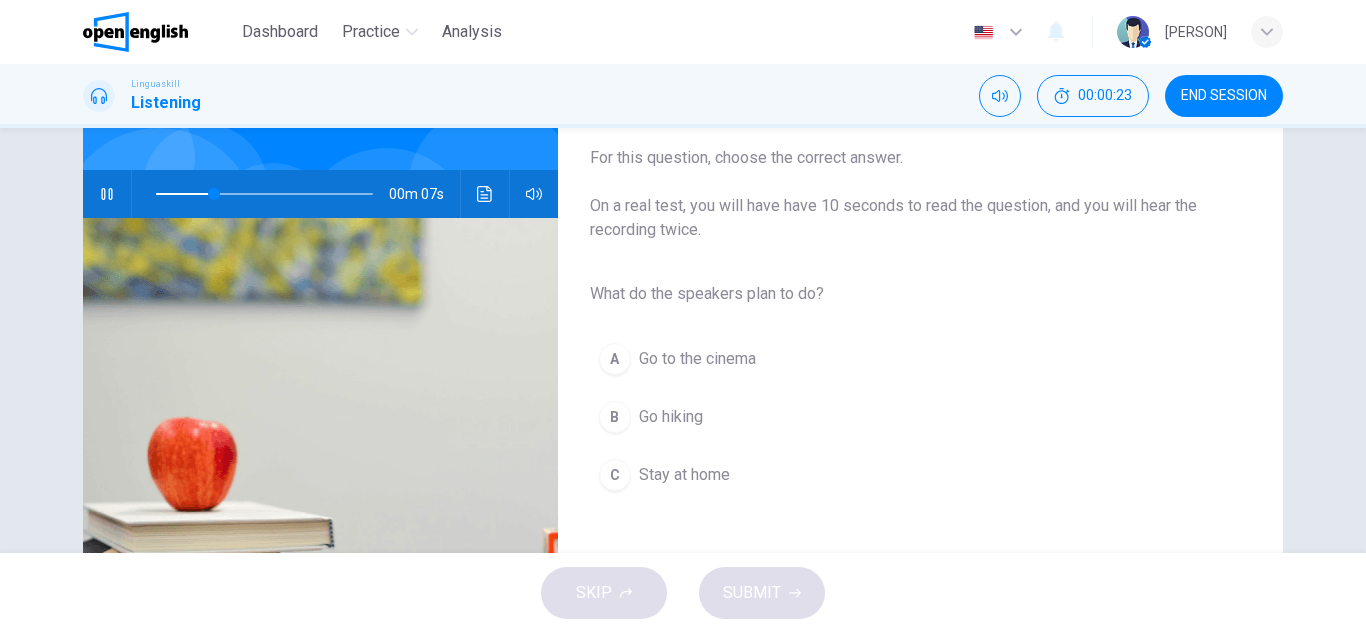 scroll, scrollTop: 160, scrollLeft: 0, axis: vertical 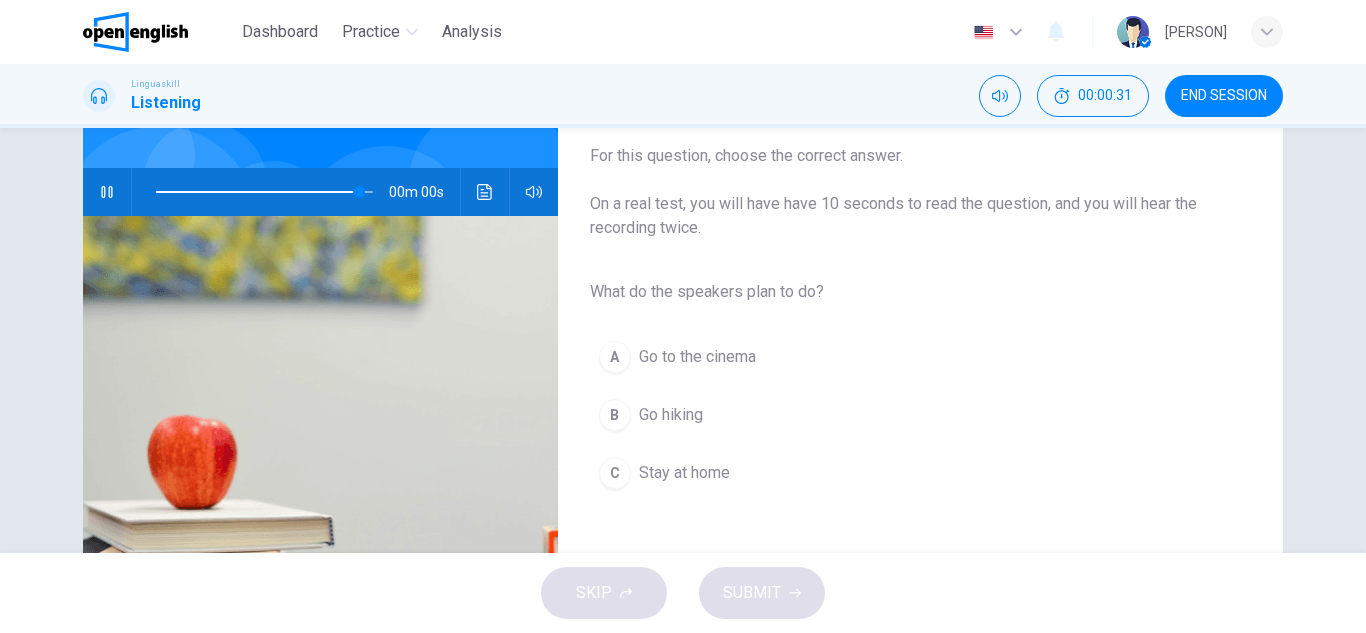 type on "*" 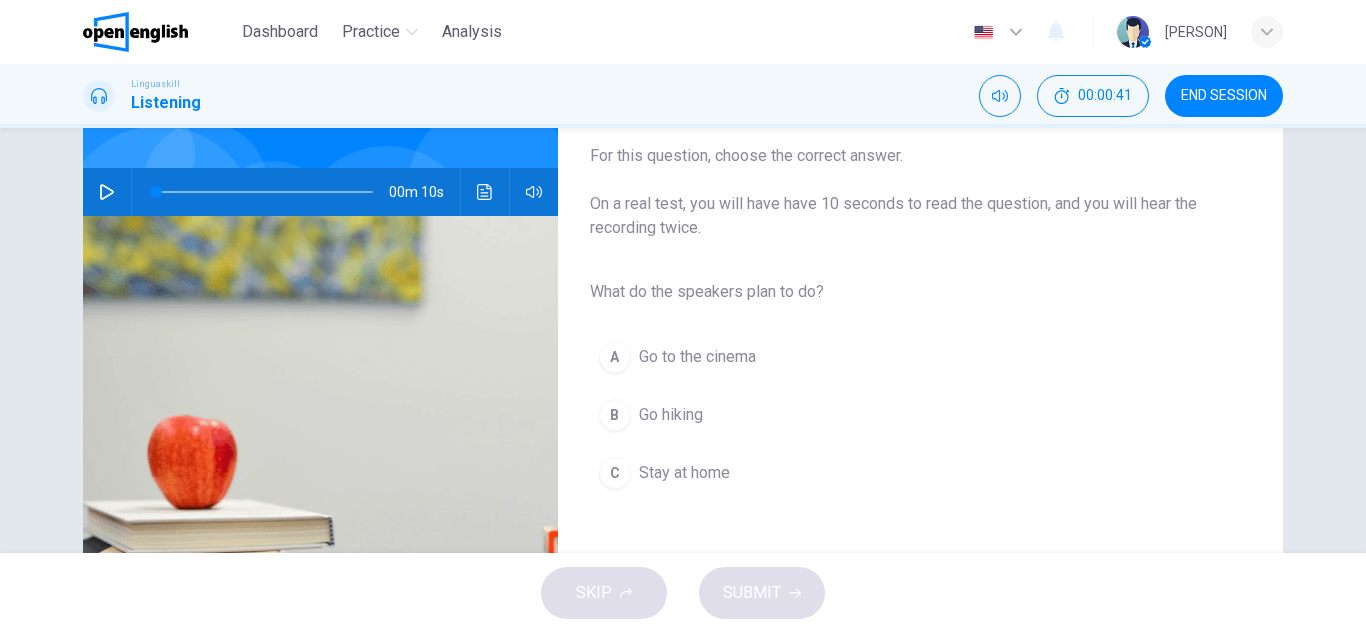 click on "B" at bounding box center [615, 415] 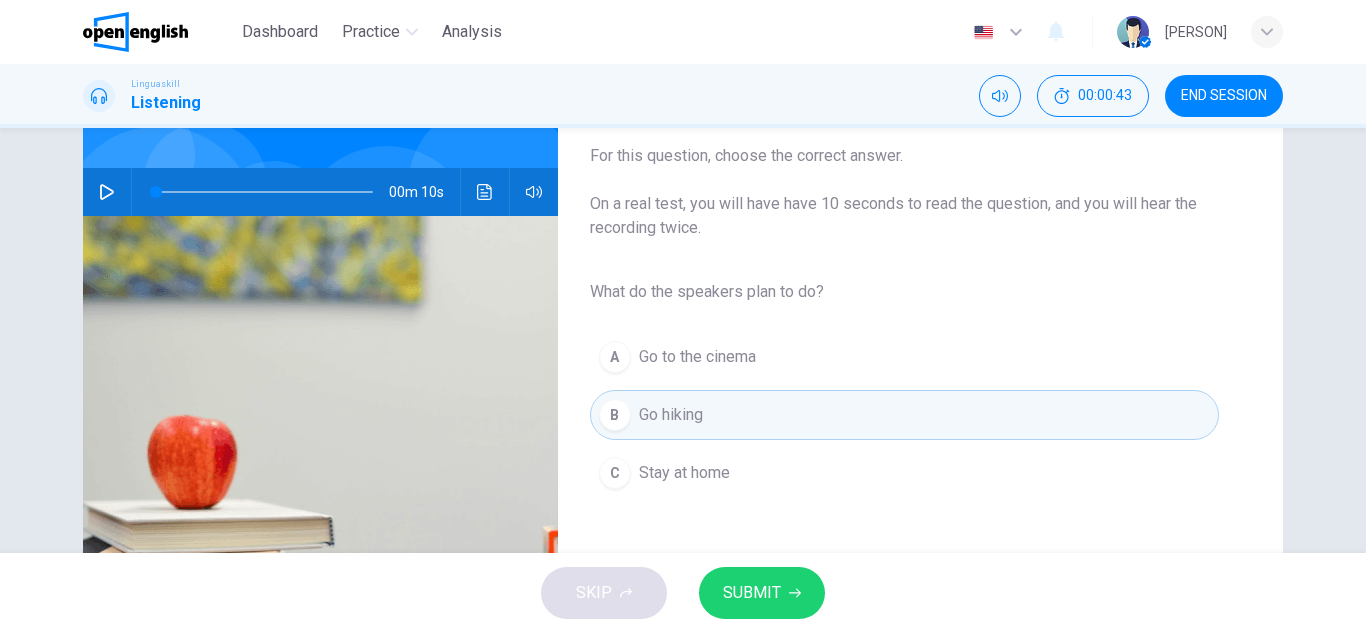 click on "SUBMIT" at bounding box center [752, 593] 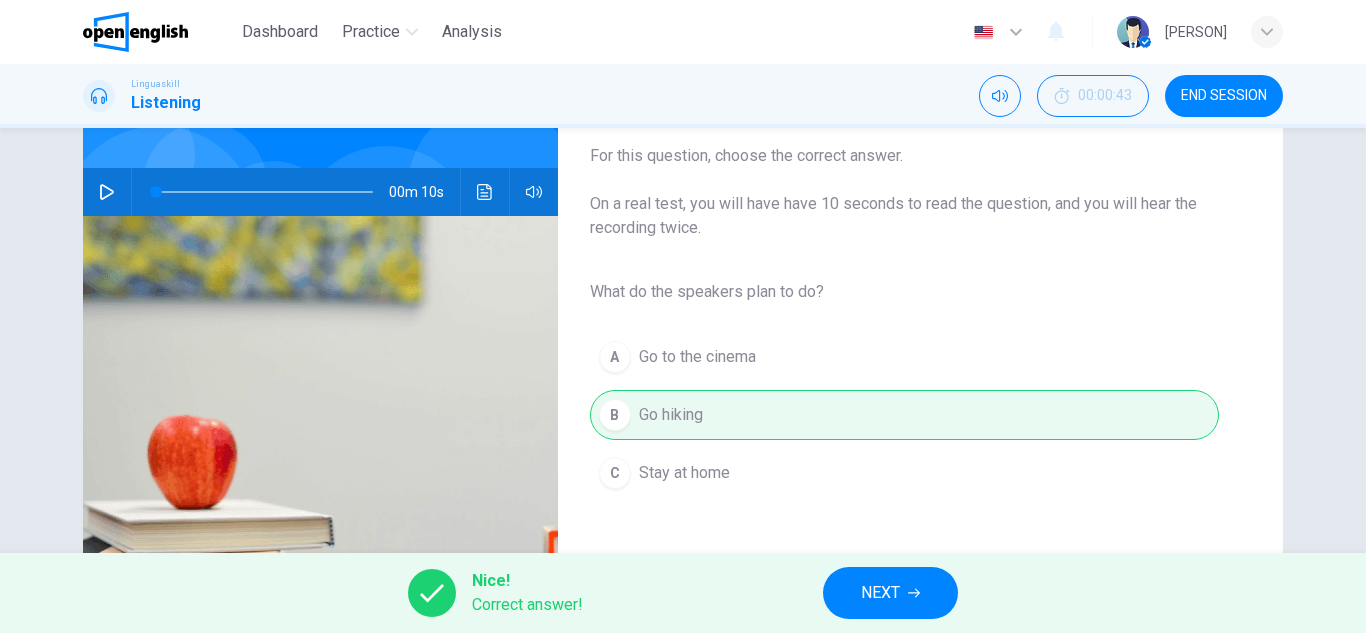 click on "NEXT" at bounding box center (880, 593) 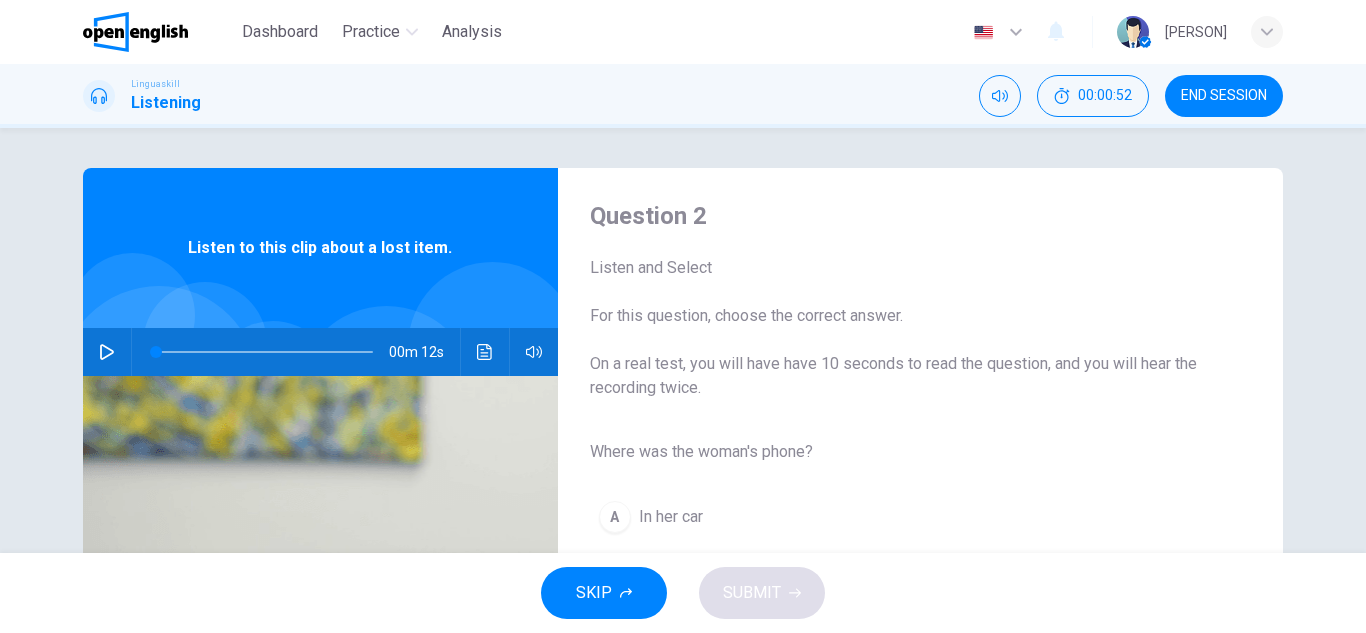 click 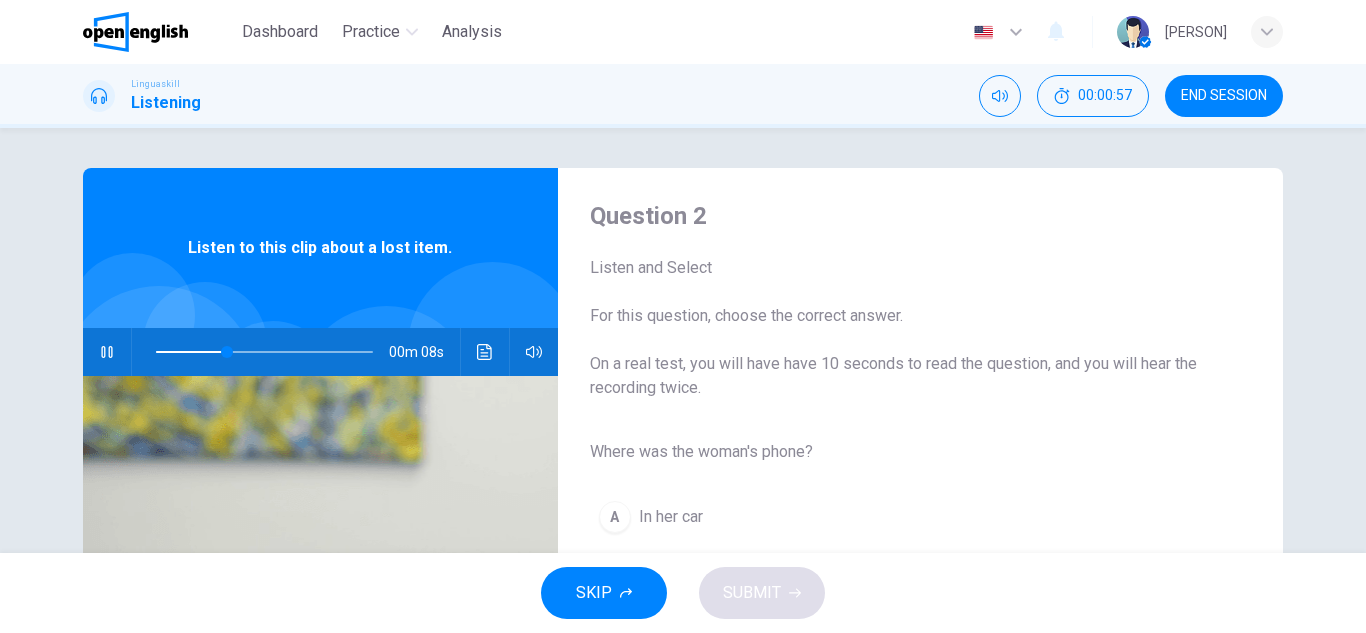 click on "Question 2 Listen and Select For this question, choose the correct answer.  On a real test, you will have have 10 seconds to read the question, and you will hear the recording twice." at bounding box center (904, 300) 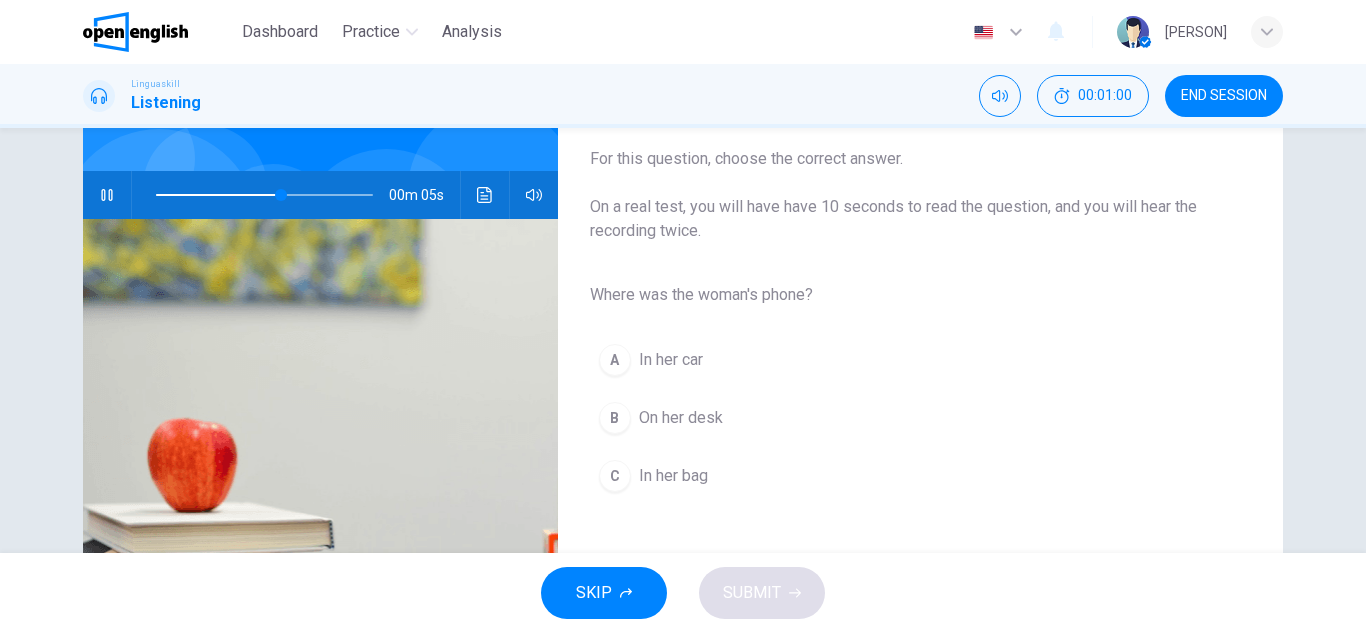 scroll, scrollTop: 160, scrollLeft: 0, axis: vertical 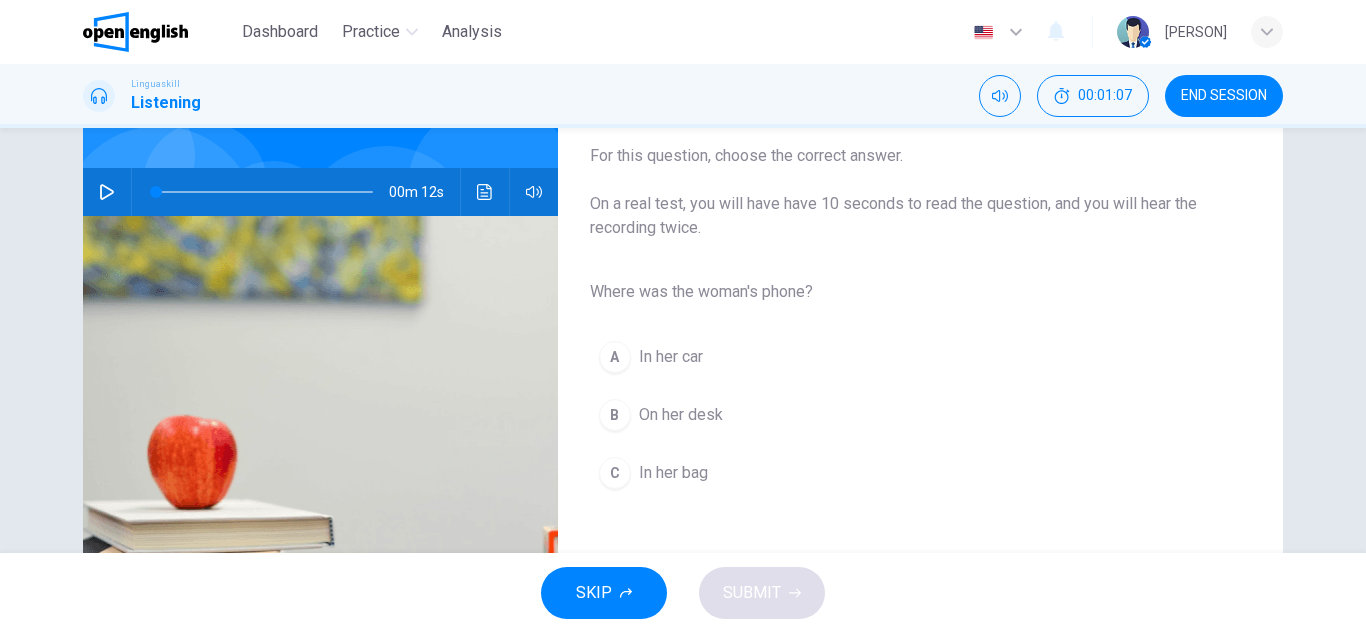 click 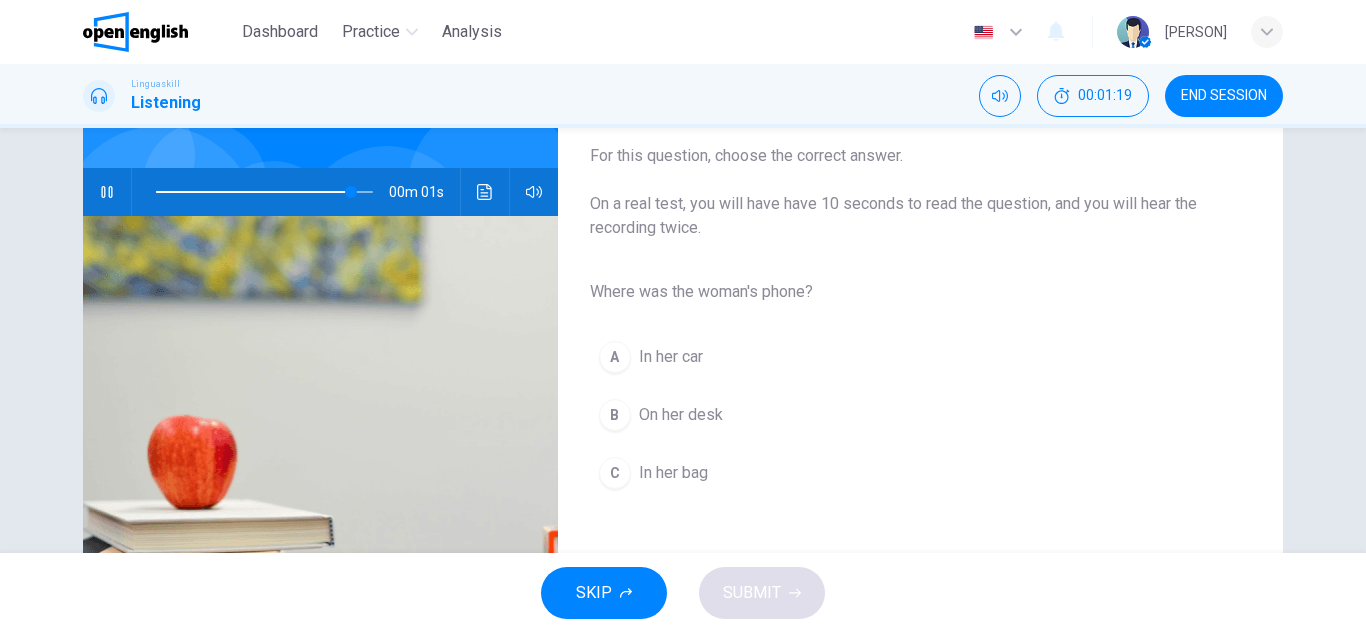 click on "C" at bounding box center (615, 473) 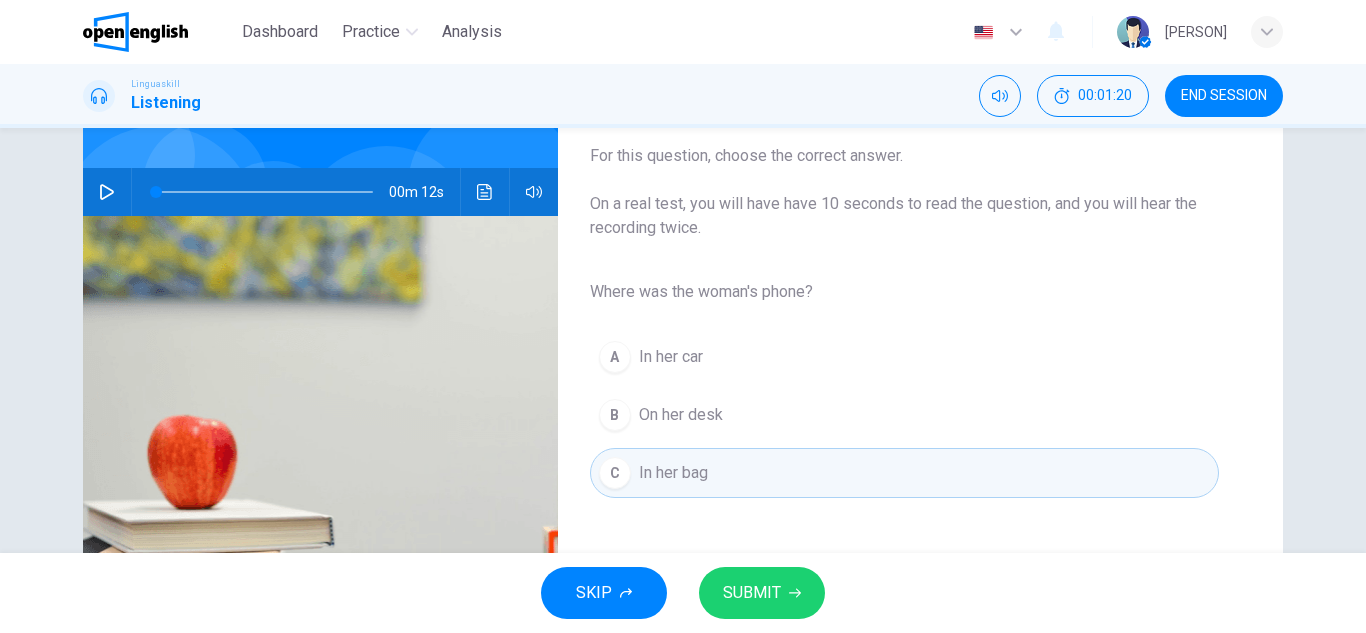 type on "*" 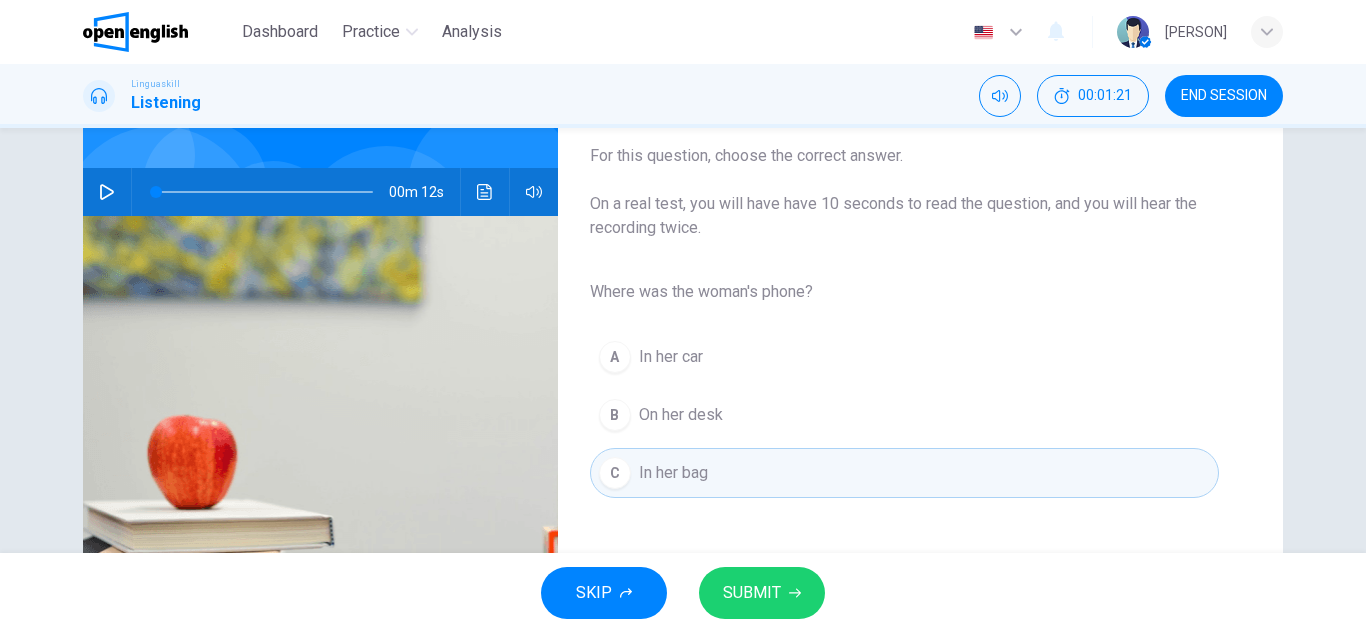 click on "SUBMIT" at bounding box center [752, 593] 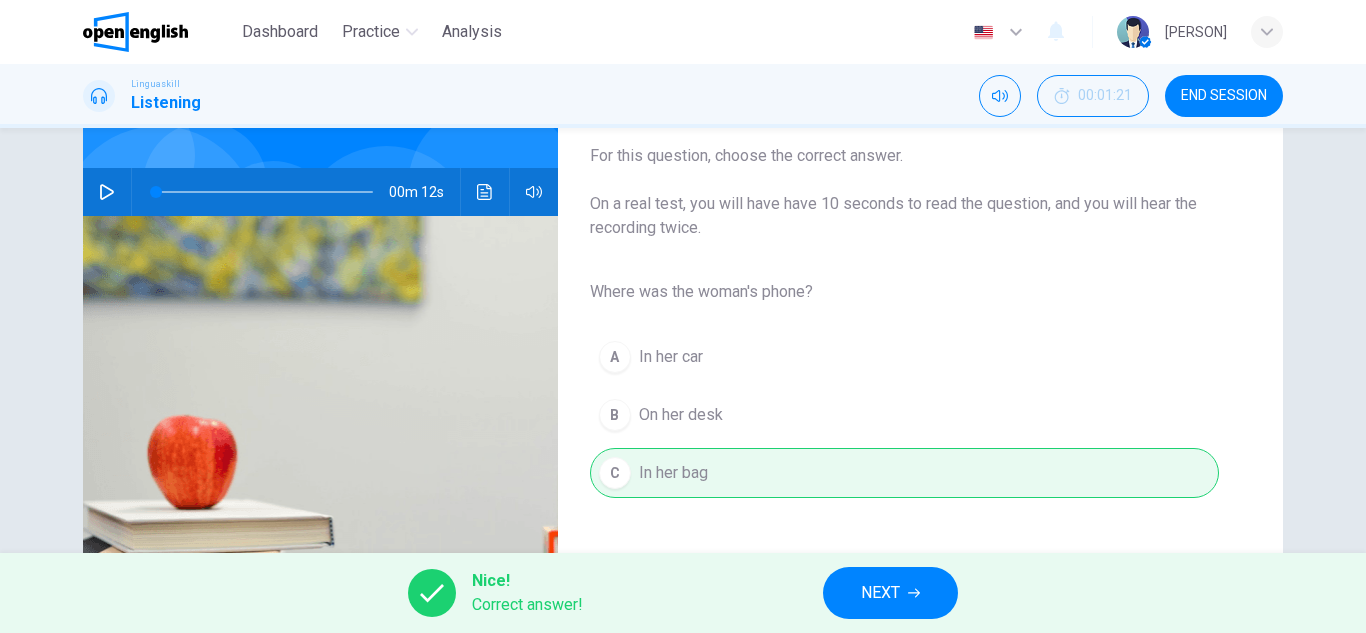click on "NEXT" at bounding box center [880, 593] 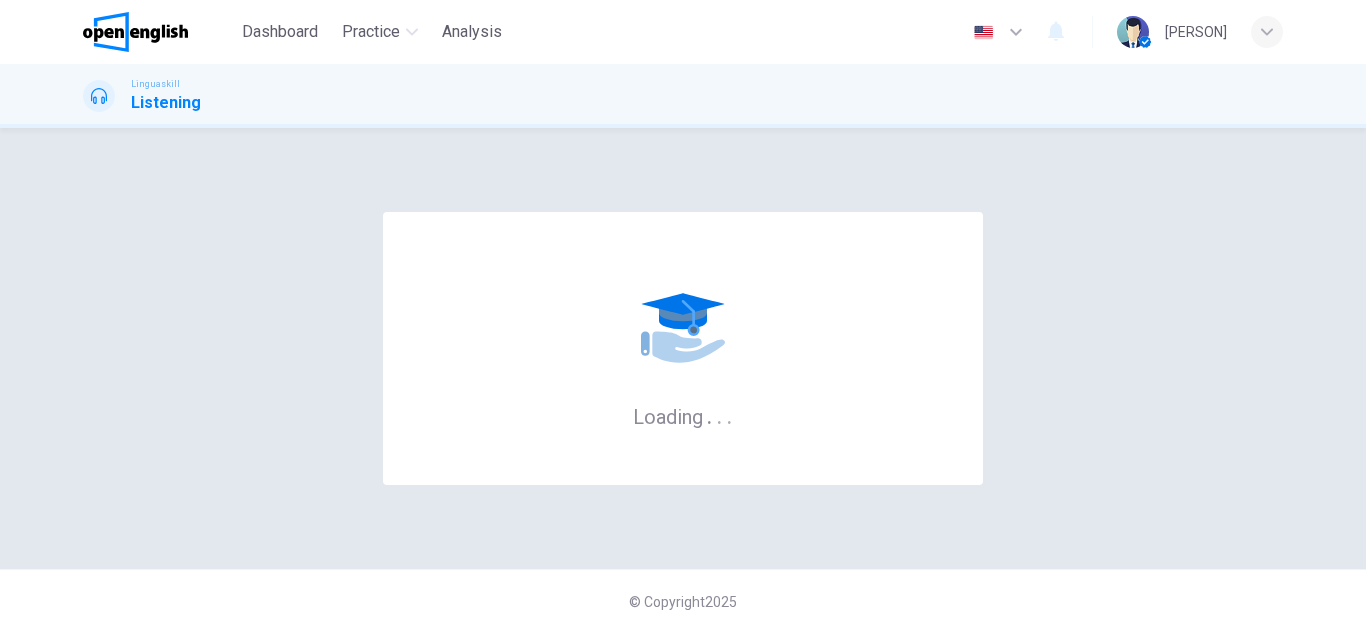 scroll, scrollTop: 0, scrollLeft: 0, axis: both 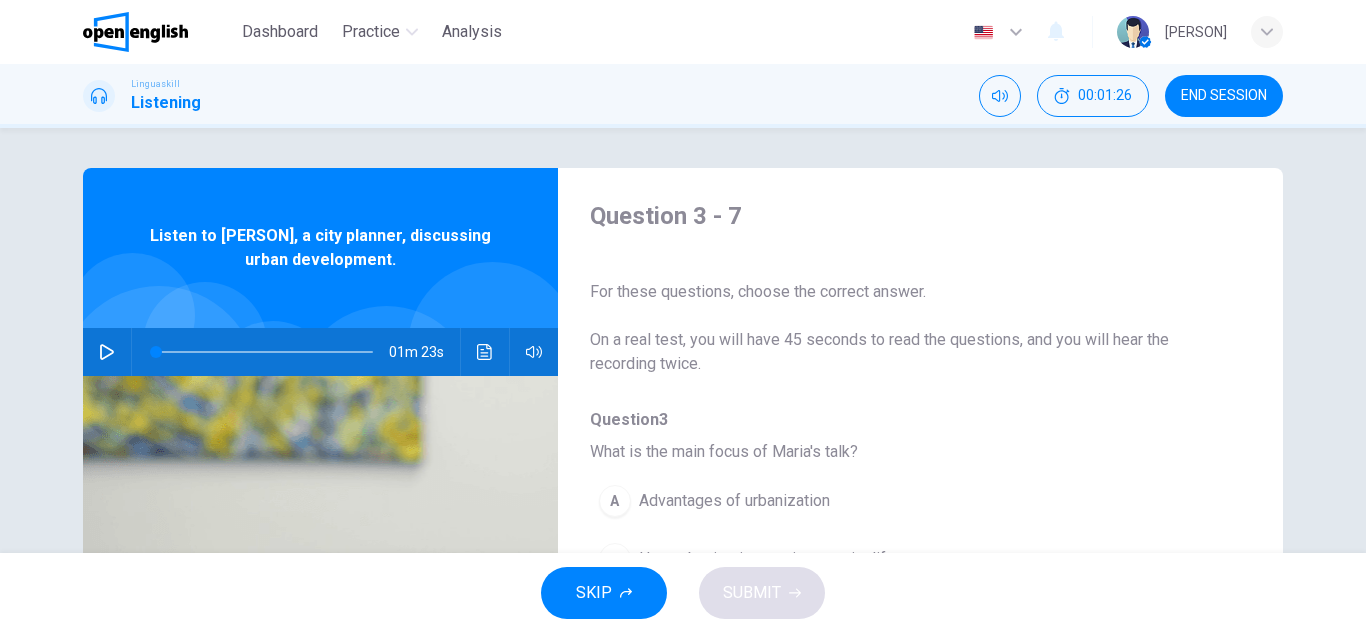 click on "Question 3 - 7" at bounding box center (904, 216) 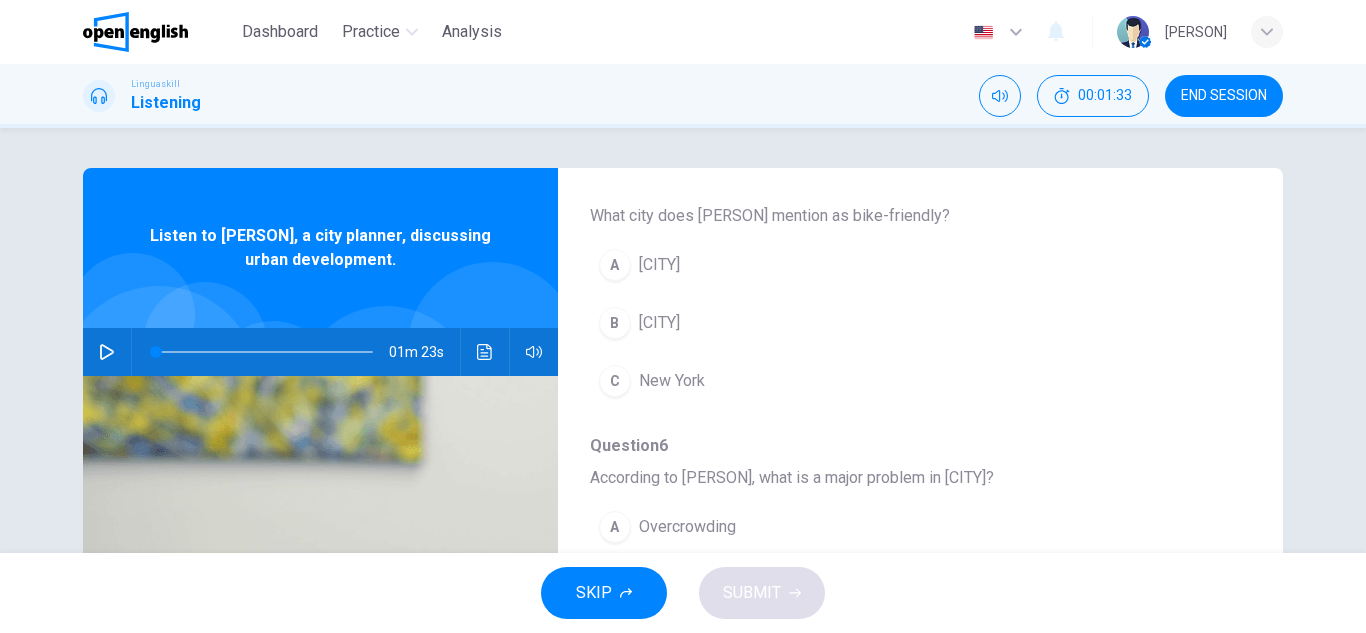 scroll, scrollTop: 860, scrollLeft: 0, axis: vertical 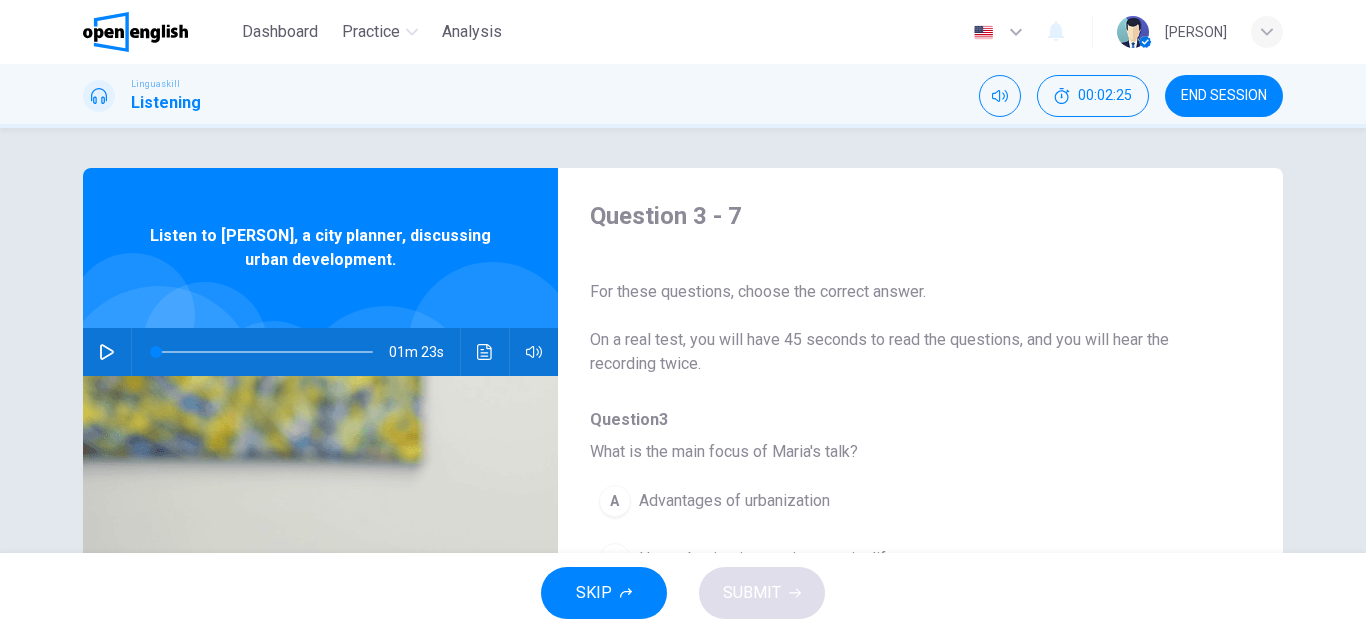 click 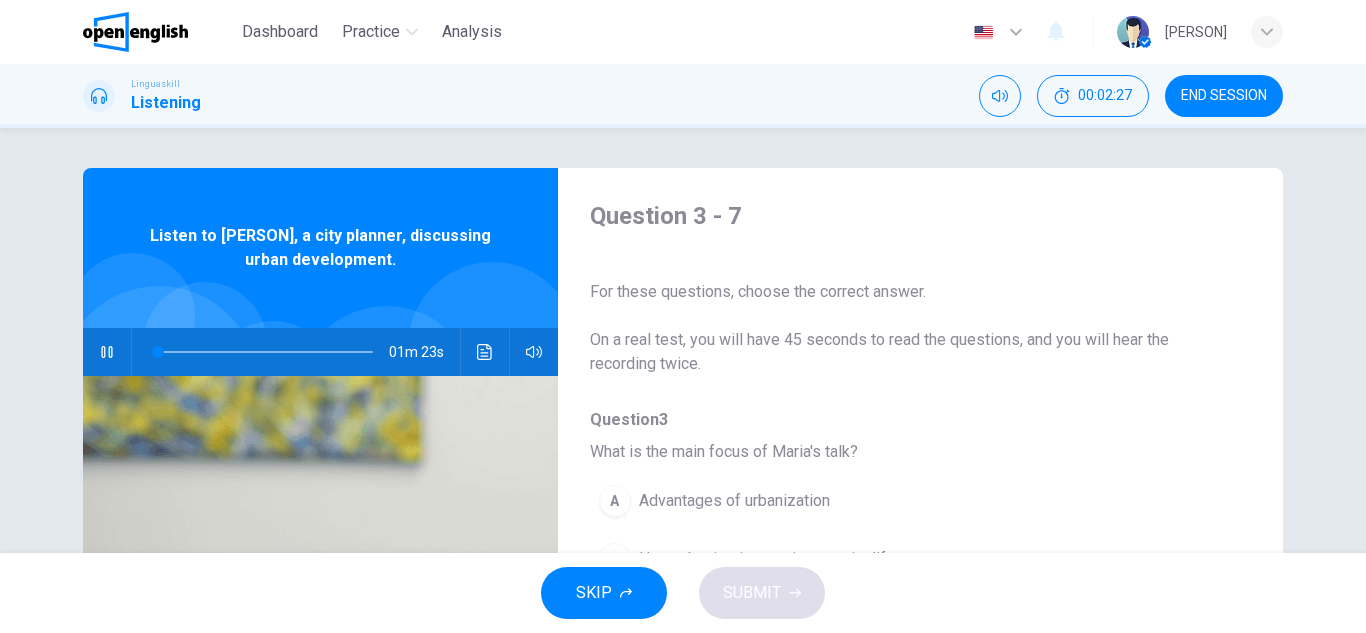 type on "*" 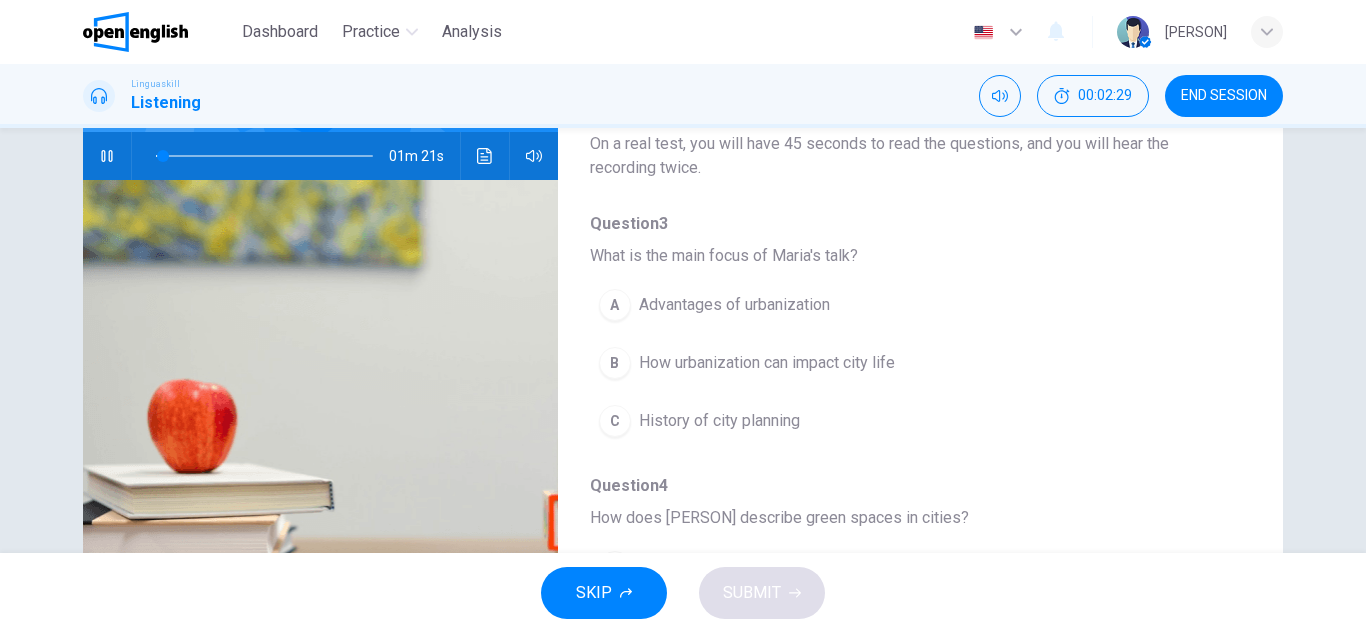 scroll, scrollTop: 200, scrollLeft: 0, axis: vertical 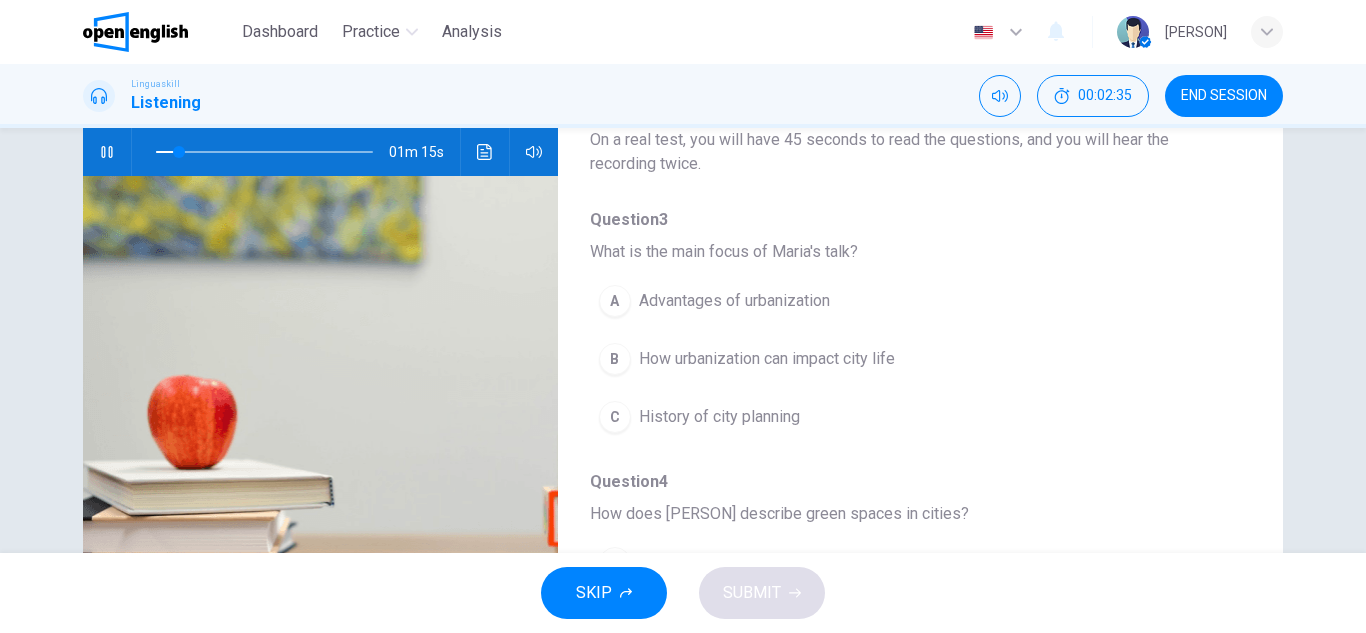 click on "B" at bounding box center [615, 359] 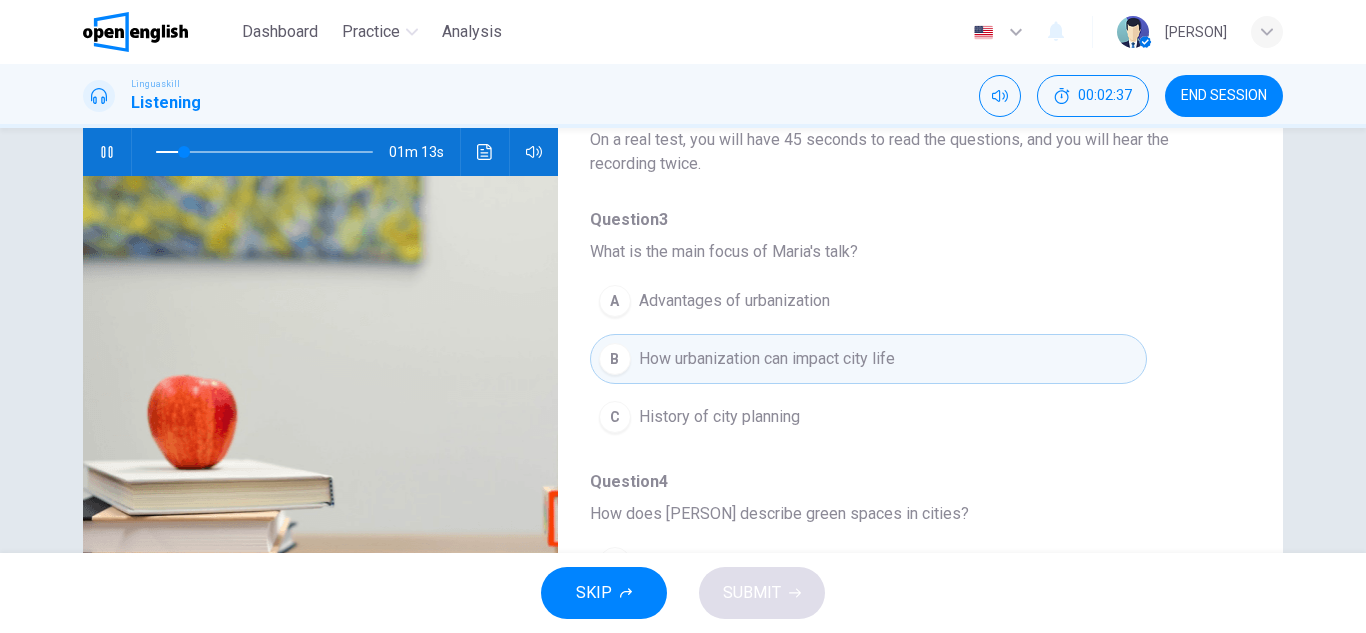 click on "Question  3 What is the main focus of [PERSON]'s talk? A Advantages of urbanization B How urbanization can impact city life C History of city planning Question  4 How does [PERSON] describe green spaces in cities? A Primarily for beautification B Essential for environmental sustainability C Useful for recreation and mental health Question  5 What city does [PERSON] mention as bike-friendly? A [CITY] B [CITY] C [CITY] Question  6 According to [PERSON], what is a major problem in [CITY]? A Overcrowding B Lack of green spaces C Pollution and traffic due to cars Question  7 What is the primary goal of city planners as per [PERSON]? A To balance development and sustainability B To ensure cities look aesthetically pleasing C To promote public transportation" at bounding box center (904, 851) 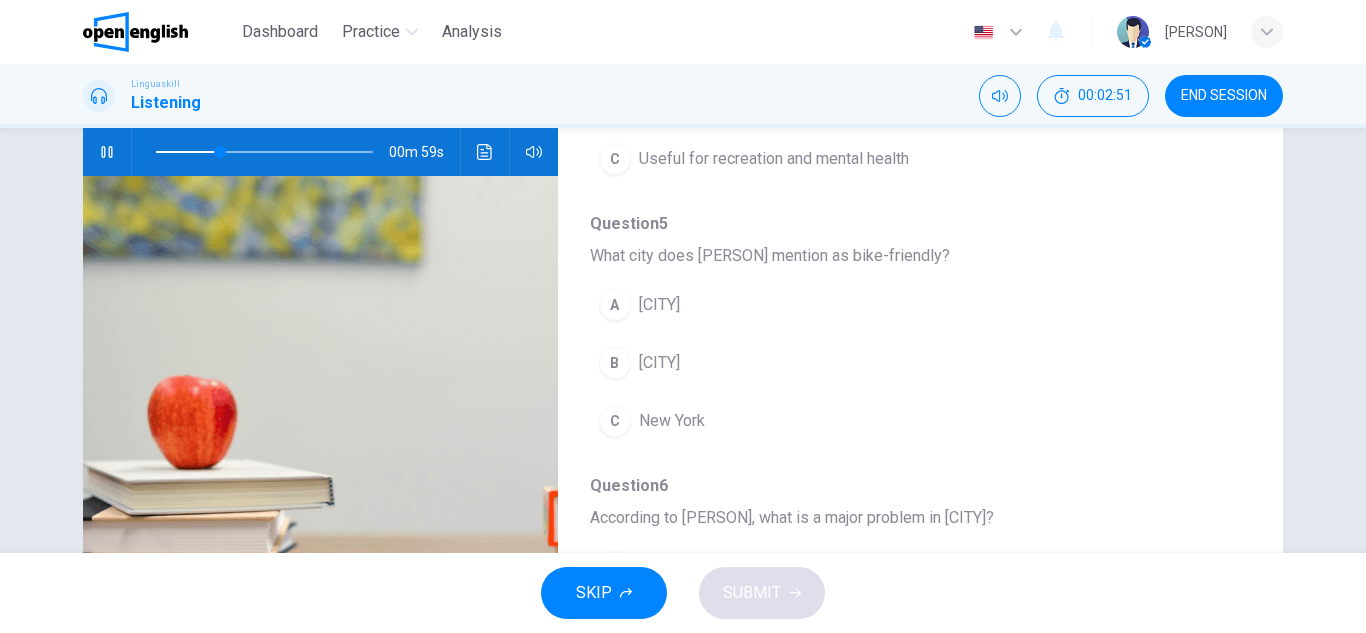 scroll, scrollTop: 560, scrollLeft: 0, axis: vertical 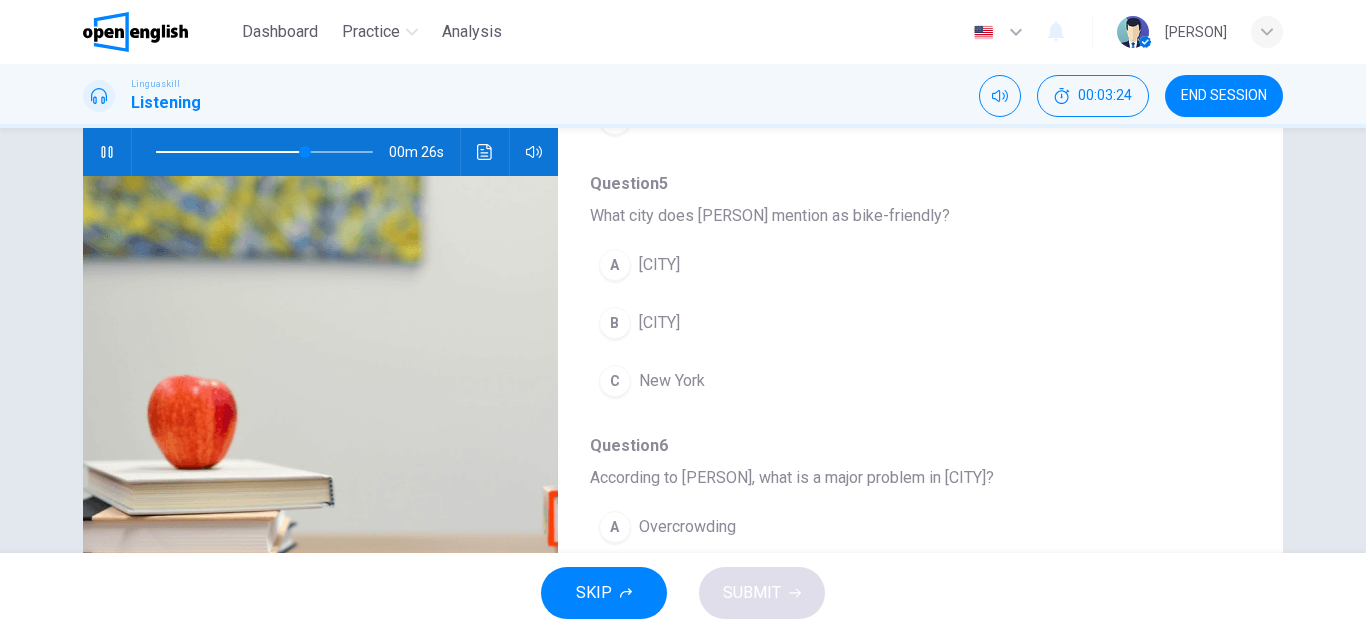 click on "B" at bounding box center (615, 323) 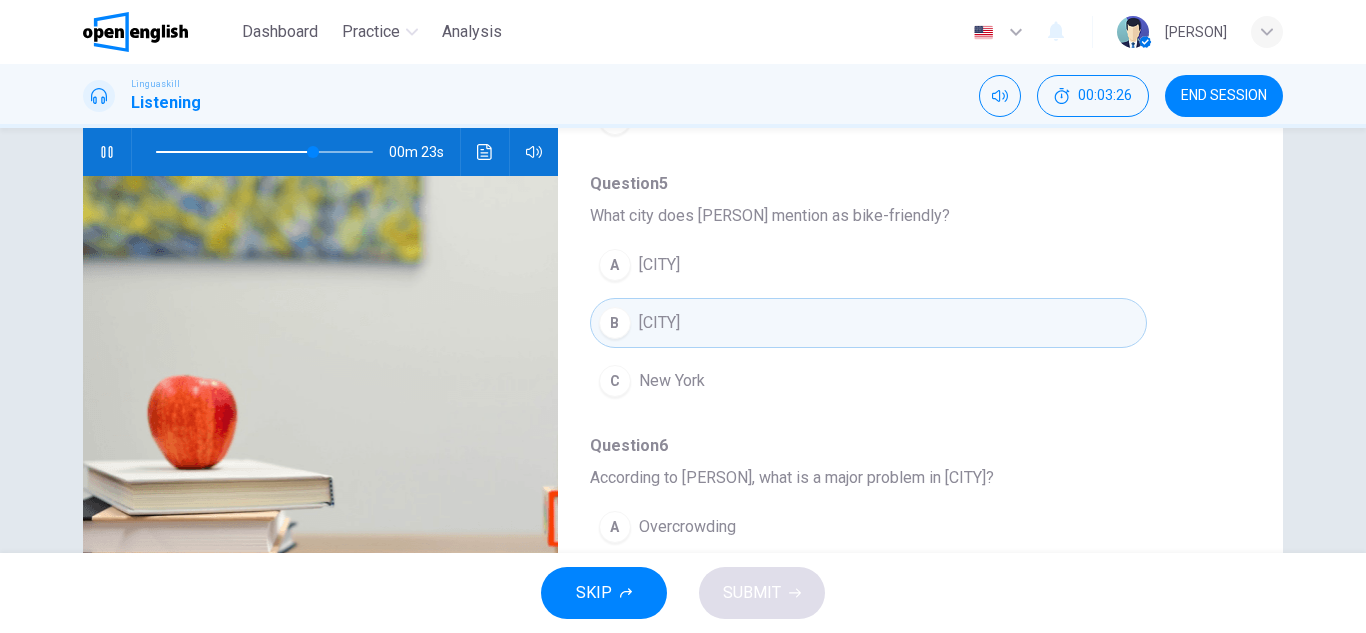 click on "Question 3 - 7 For these questions, choose the correct answer. On a real test, you will have 45 seconds to read the questions, and you will hear the recording twice. Question  3 What is the main focus of [PERSON]'s talk? A Advantages of urbanization B How urbanization can impact city life C History of city planning Question  4 How does [PERSON] describe green spaces in cities? A Primarily for beautification B Essential for environmental sustainability C Useful for recreation and mental health Question  5 What city does [PERSON] mention as bike-friendly? A [CITY] B [CITY] C [CITY] Question  6 According to [PERSON], what is a major problem in [CITY]? A Overcrowding B Lack of green spaces C Pollution and traffic due to cars Question  7 What is the primary goal of city planners as per [PERSON]? A To balance development and sustainability B To ensure cities look aesthetically pleasing C To promote public transportation Listen to [PERSON], a city planner, discussing urban development. 00m 23s" at bounding box center (683, 340) 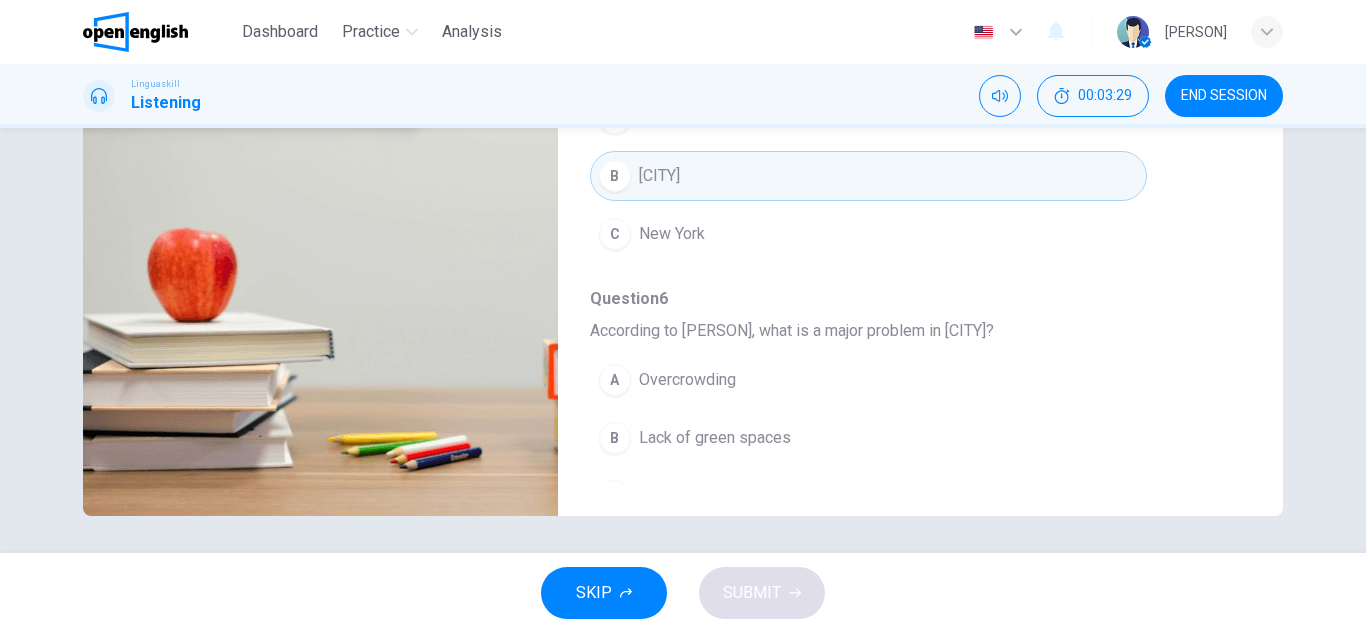 scroll, scrollTop: 350, scrollLeft: 0, axis: vertical 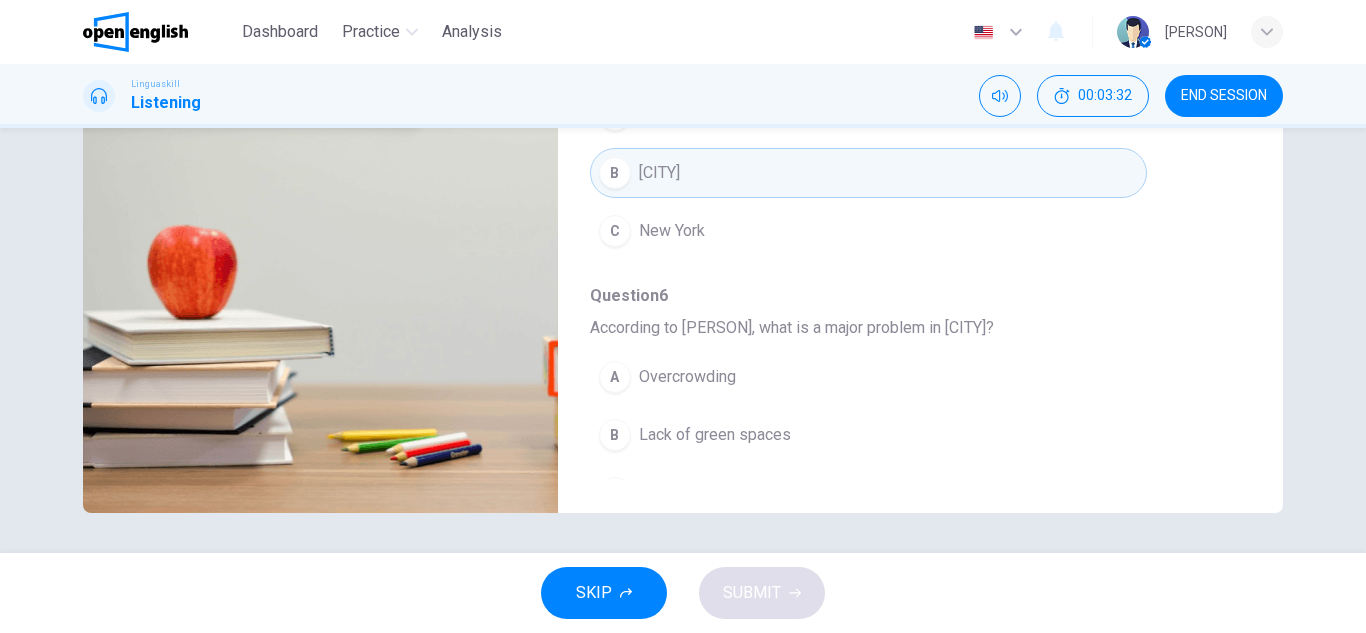 click on "Question 3 - 7 For these questions, choose the correct answer. On a real test, you will have 45 seconds to read the questions, and you will hear the recording twice. Question  3 What is the main focus of [PERSON]'s talk? A Advantages of urbanization B How urbanization can impact city life C History of city planning Question  4 How does [PERSON] describe green spaces in cities? A Primarily for beautification B Essential for environmental sustainability C Useful for recreation and mental health Question  5 What city does [PERSON] mention as bike-friendly? A [CITY] B [CITY] C [CITY] Question  6 According to [PERSON], what is a major problem in [CITY]? A Overcrowding B Lack of green spaces C Pollution and traffic due to cars Question  7 What is the primary goal of city planners as per [PERSON]? A To balance development and sustainability B To ensure cities look aesthetically pleasing C To promote public transportation" at bounding box center (904, 165) 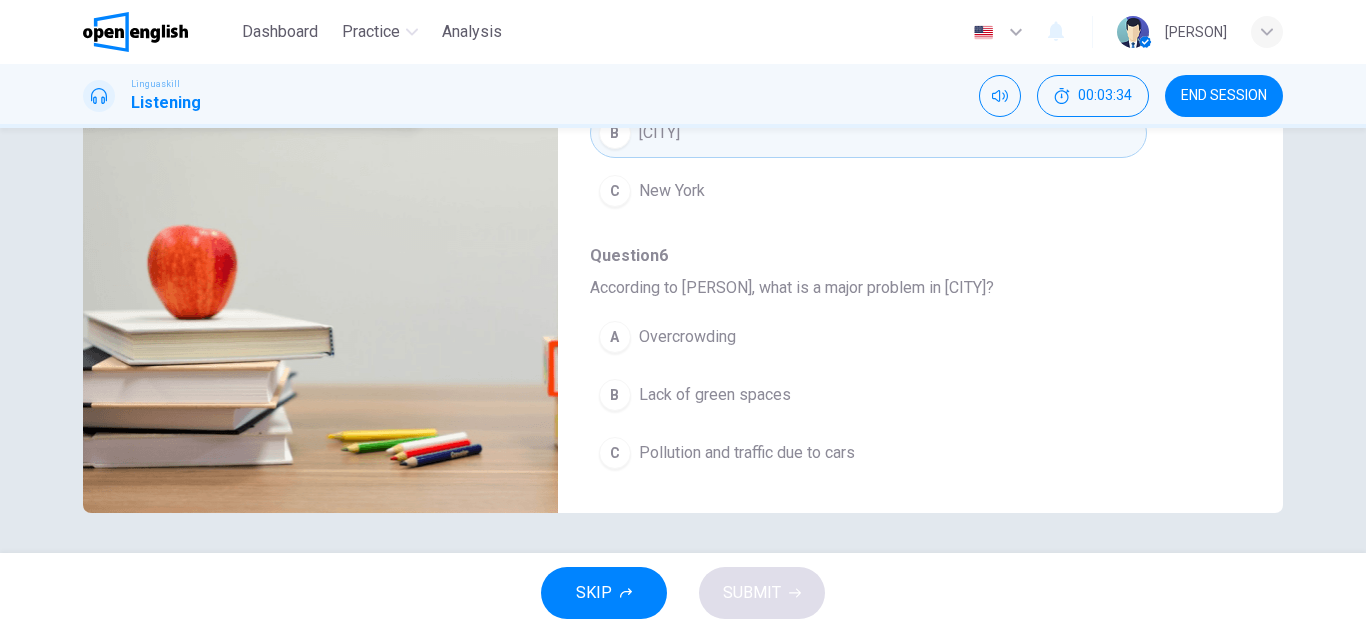 scroll, scrollTop: 640, scrollLeft: 0, axis: vertical 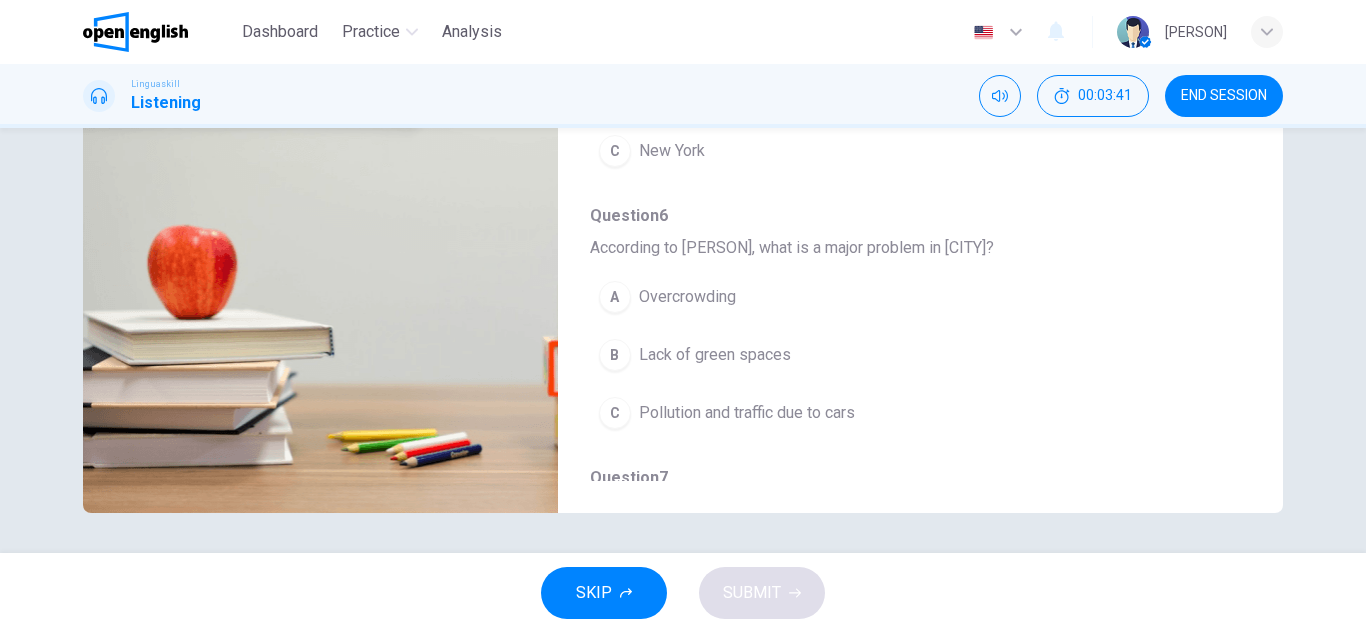 click on "C" at bounding box center (615, 413) 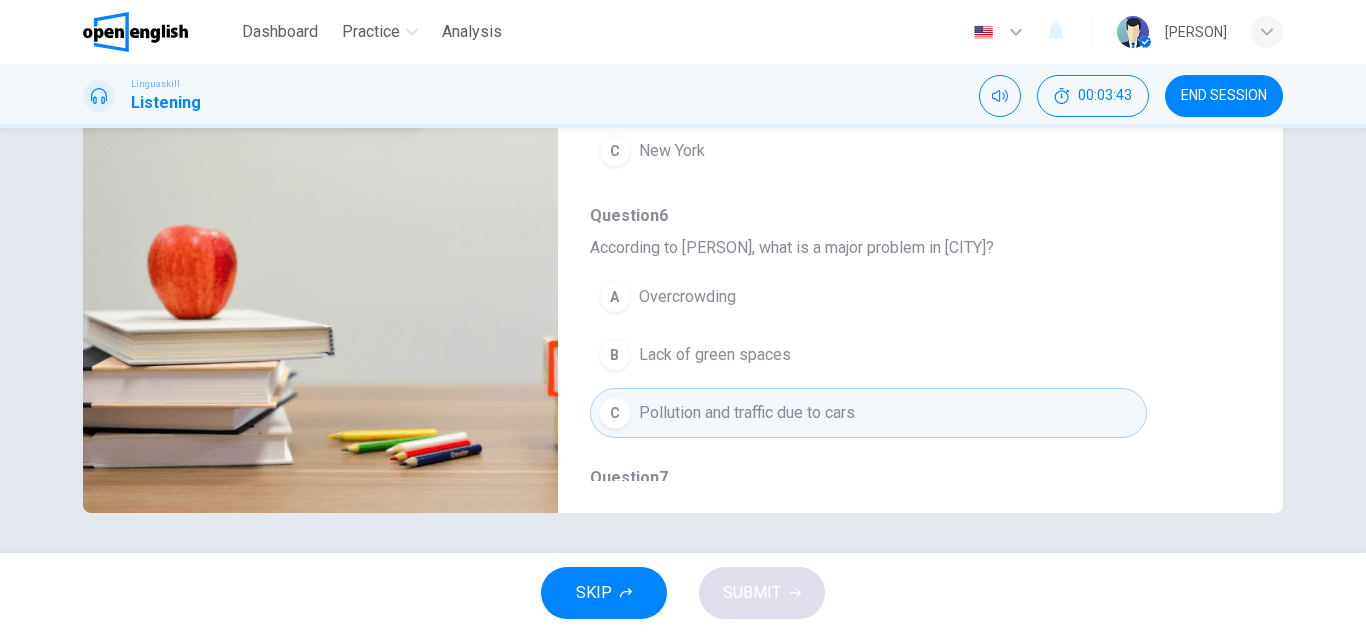 click on "A Overcrowding B Lack of green spaces C Pollution and traffic due to cars" at bounding box center (904, 355) 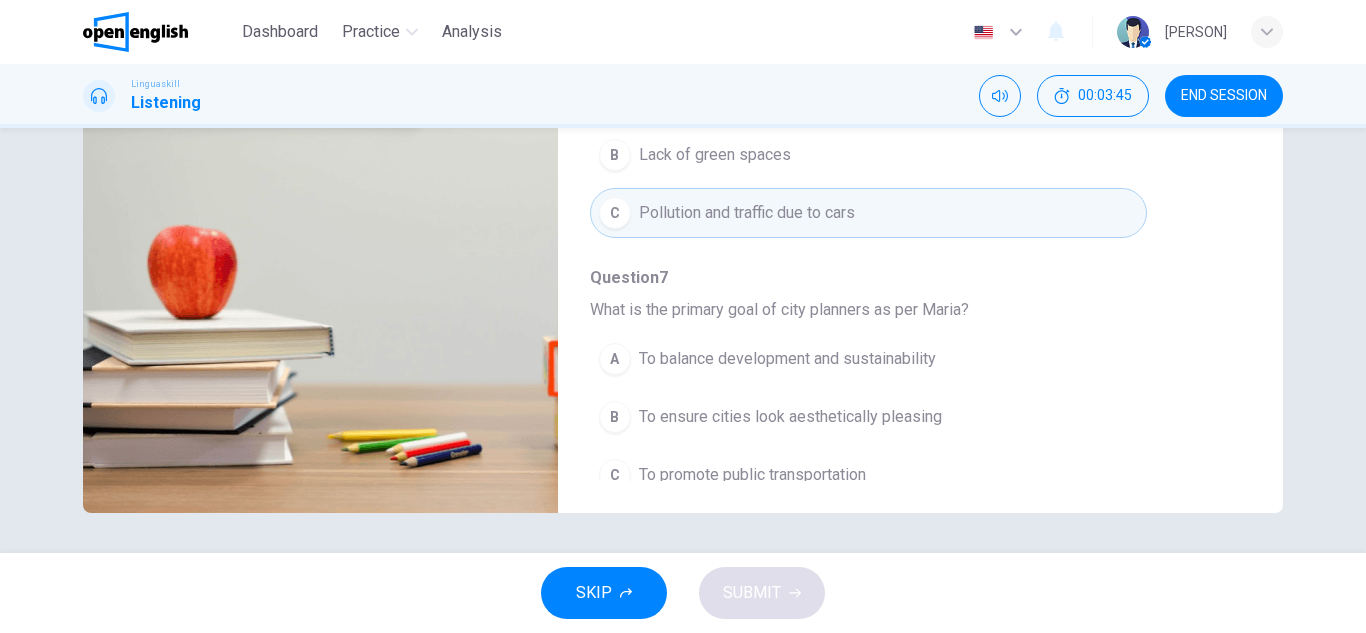 scroll, scrollTop: 863, scrollLeft: 0, axis: vertical 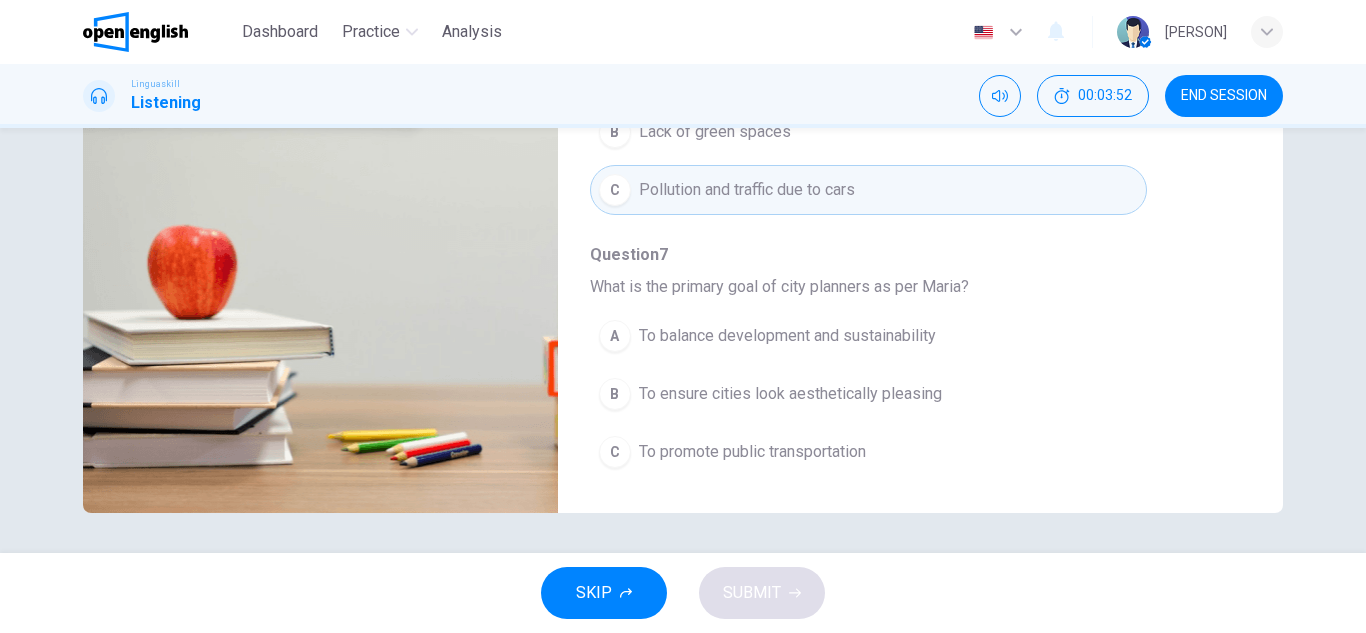 click on "A" at bounding box center [615, 336] 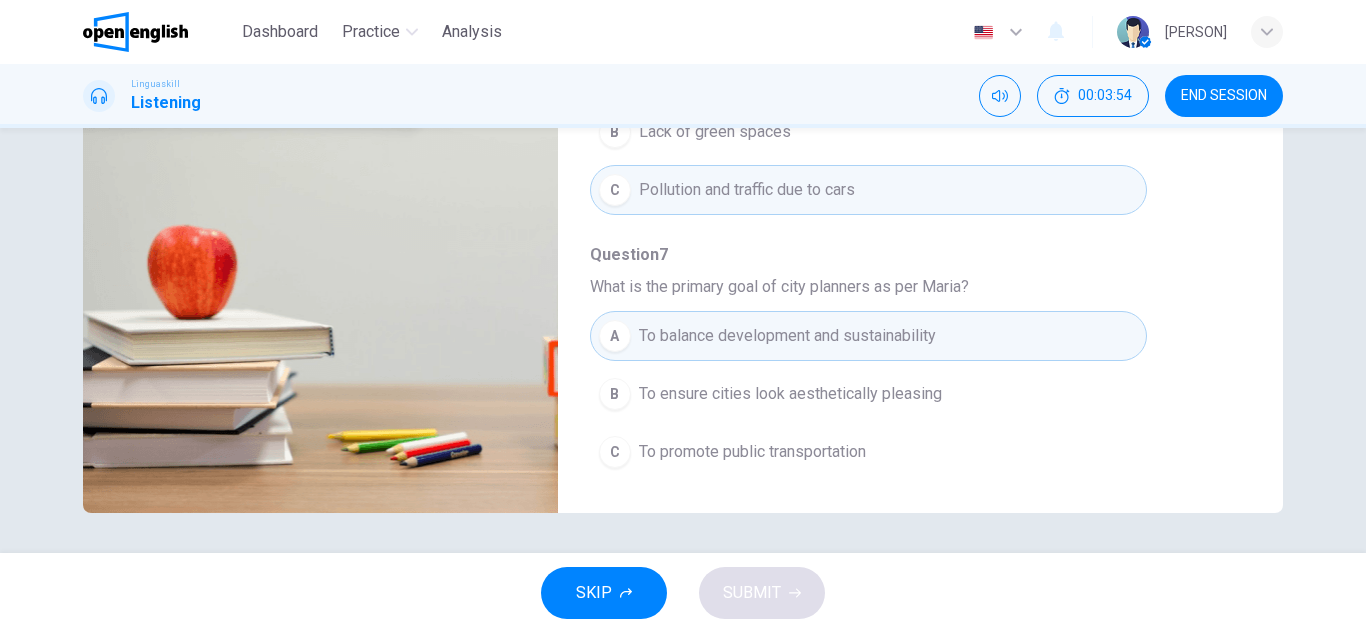 click on "Question 3 - 7 For these questions, choose the correct answer. On a real test, you will have 45 seconds to read the questions, and you will hear the recording twice. Question  3 What is the main focus of [PERSON]'s talk? A Advantages of urbanization B How urbanization can impact city life C History of city planning Question  4 How does [PERSON] describe green spaces in cities? A Primarily for beautification B Essential for environmental sustainability C Useful for recreation and mental health Question  5 What city does [PERSON] mention as bike-friendly? A [CITY] B [CITY] C [CITY] Question  6 According to [PERSON], what is a major problem in [CITY]? A Overcrowding B Lack of green spaces C Pollution and traffic due to cars Question  7 What is the primary goal of city planners as per [PERSON]? A To balance development and sustainability B To ensure cities look aesthetically pleasing C To promote public transportation Listen to [PERSON], a city planner, discussing urban development. 01m 23s" at bounding box center (683, 165) 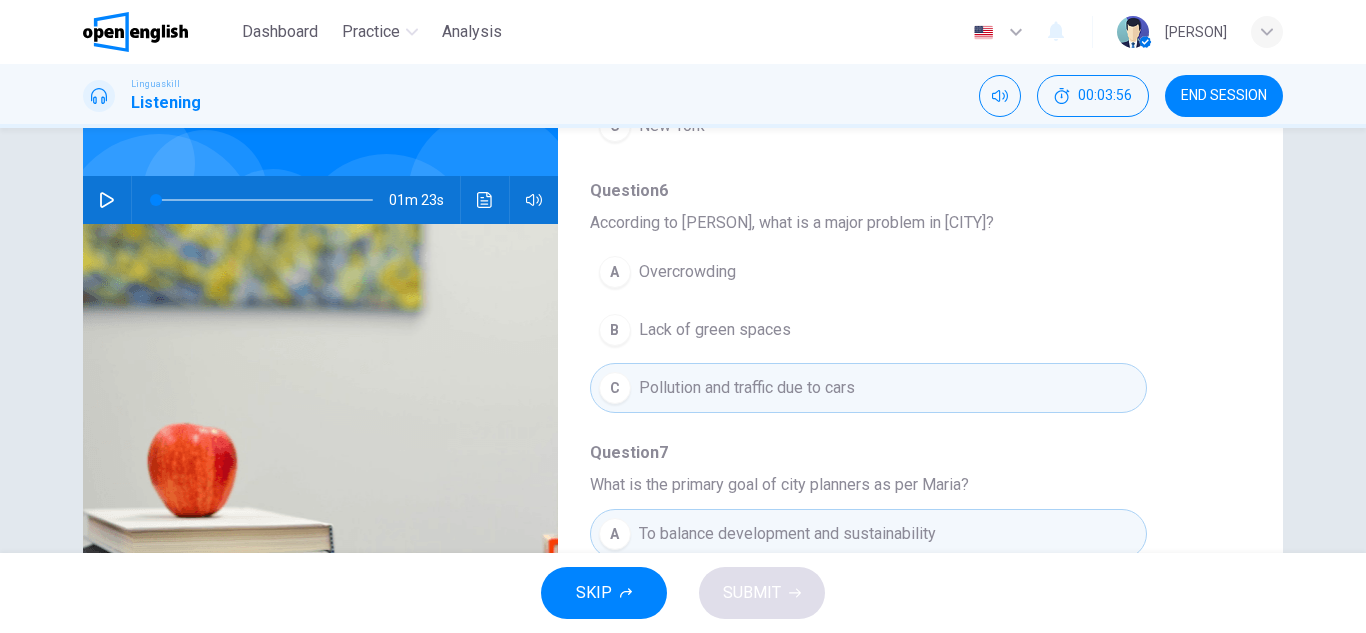 scroll, scrollTop: 0, scrollLeft: 0, axis: both 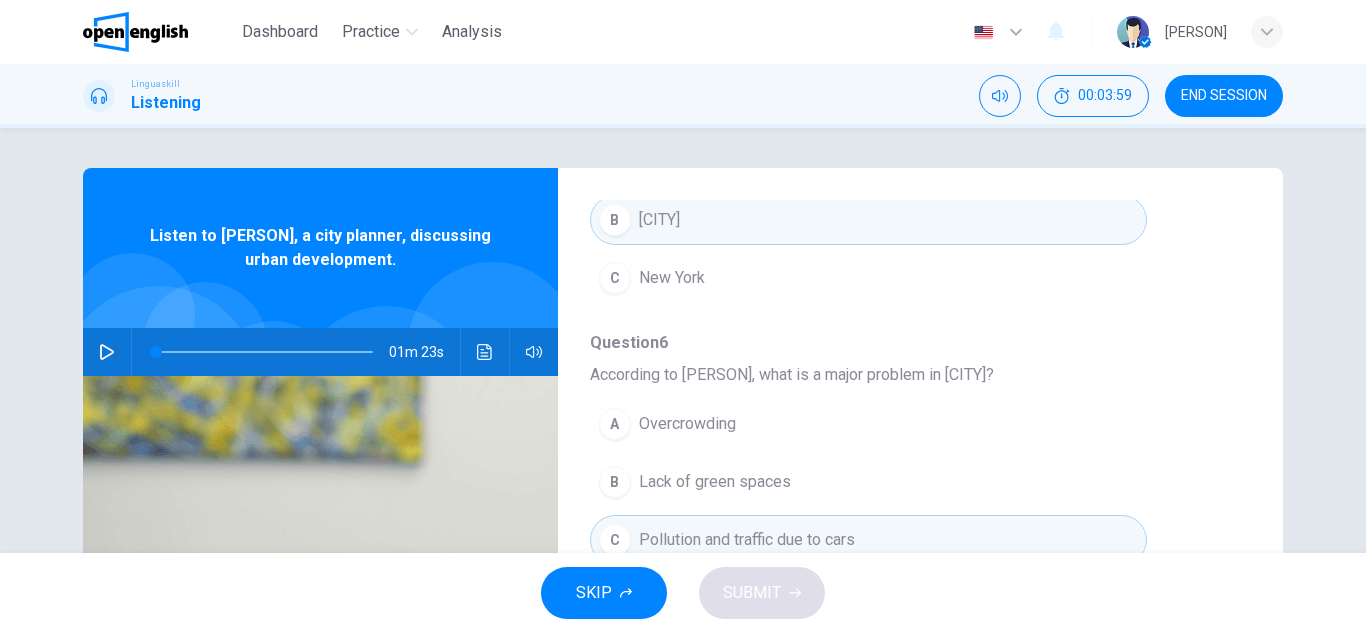 click on "Question 3 - 7 For these questions, choose the correct answer. On a real test, you will have 45 seconds to read the questions, and you will hear the recording twice. Question  3 What is the main focus of [PERSON]'s talk? A Advantages of urbanization B How urbanization can impact city life C History of city planning Question  4 How does [PERSON] describe green spaces in cities? A Primarily for beautification B Essential for environmental sustainability C Useful for recreation and mental health Question  5 What city does [PERSON] mention as bike-friendly? A [CITY] B [CITY] C [CITY] Question  6 According to [PERSON], what is a major problem in [CITY]? A Overcrowding B Lack of green spaces C Pollution and traffic due to cars Question  7 What is the primary goal of city planners as per [PERSON]? A To balance development and sustainability B To ensure cities look aesthetically pleasing C To promote public transportation" at bounding box center [904, 515] 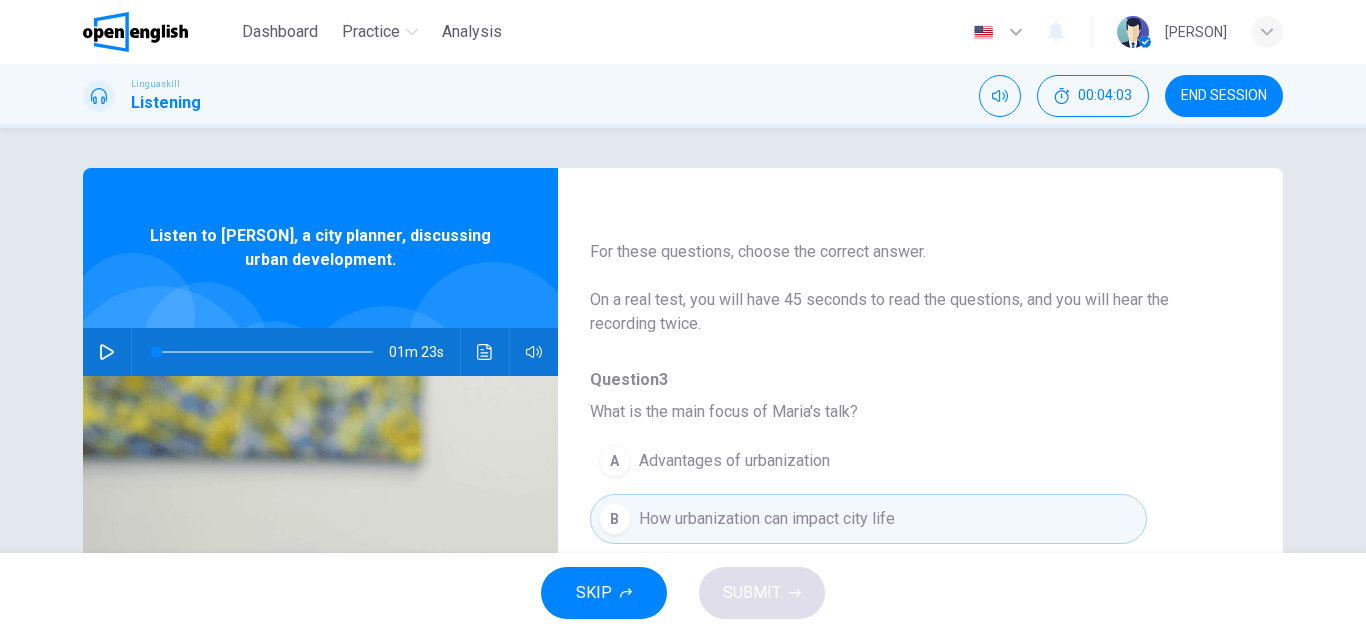 scroll, scrollTop: 80, scrollLeft: 0, axis: vertical 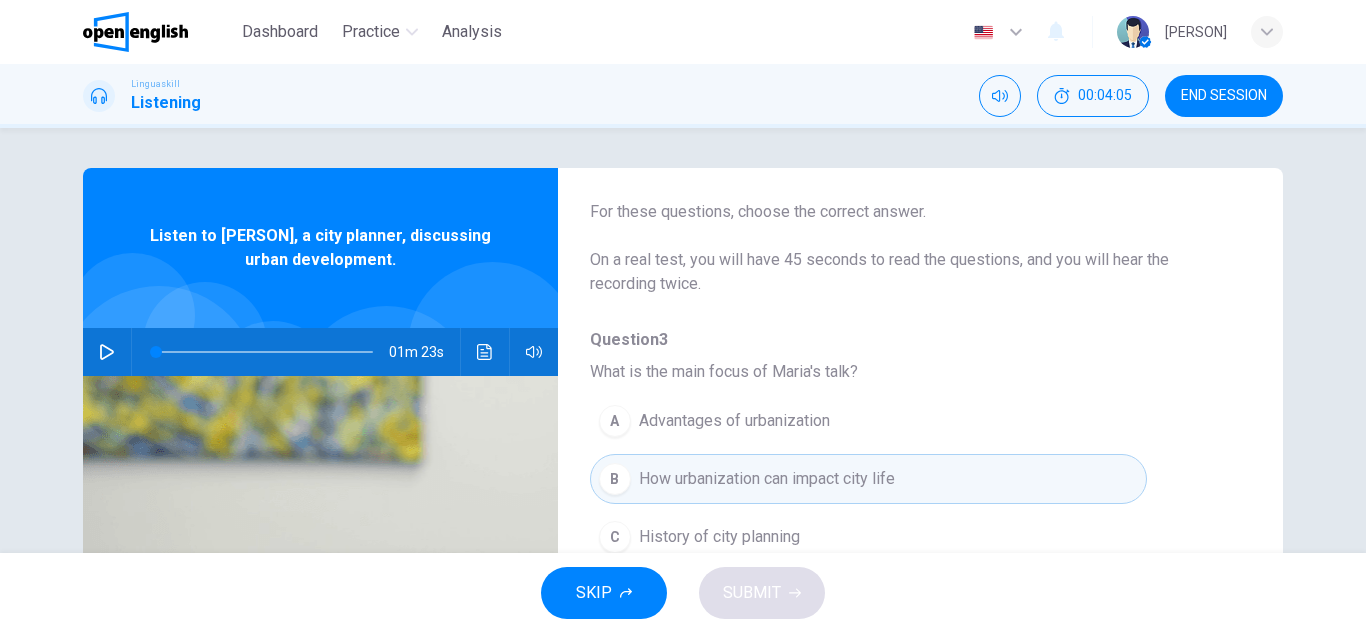 click 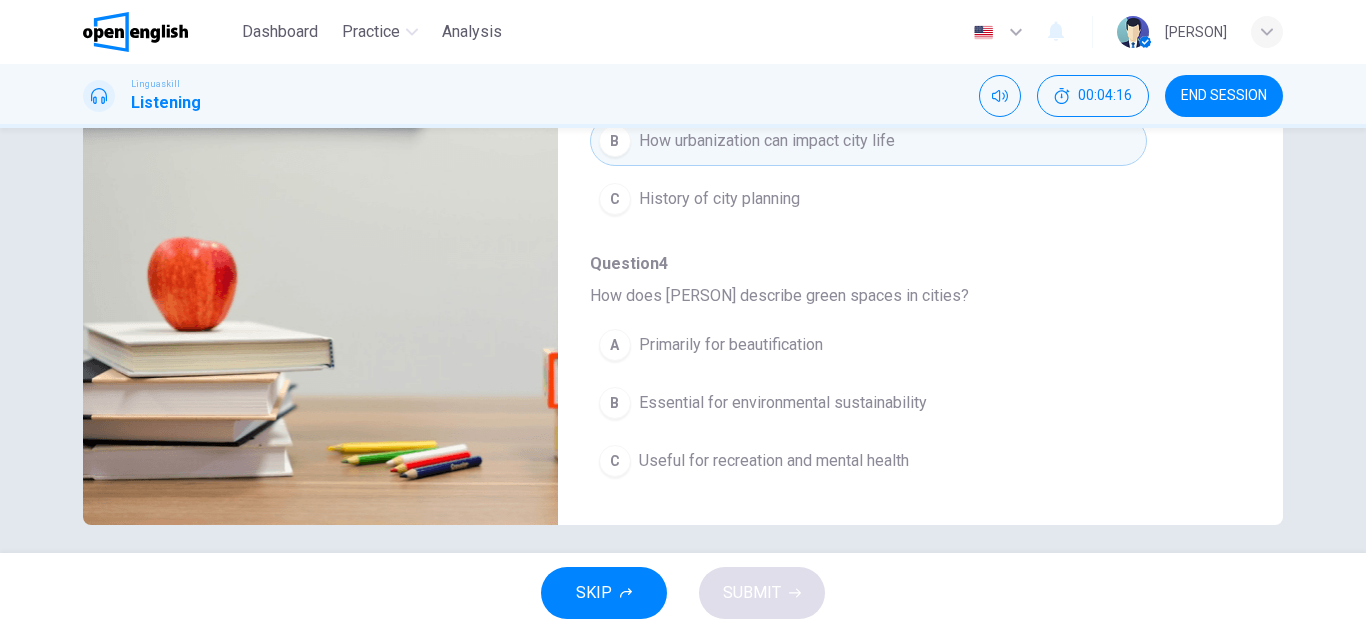 scroll, scrollTop: 350, scrollLeft: 0, axis: vertical 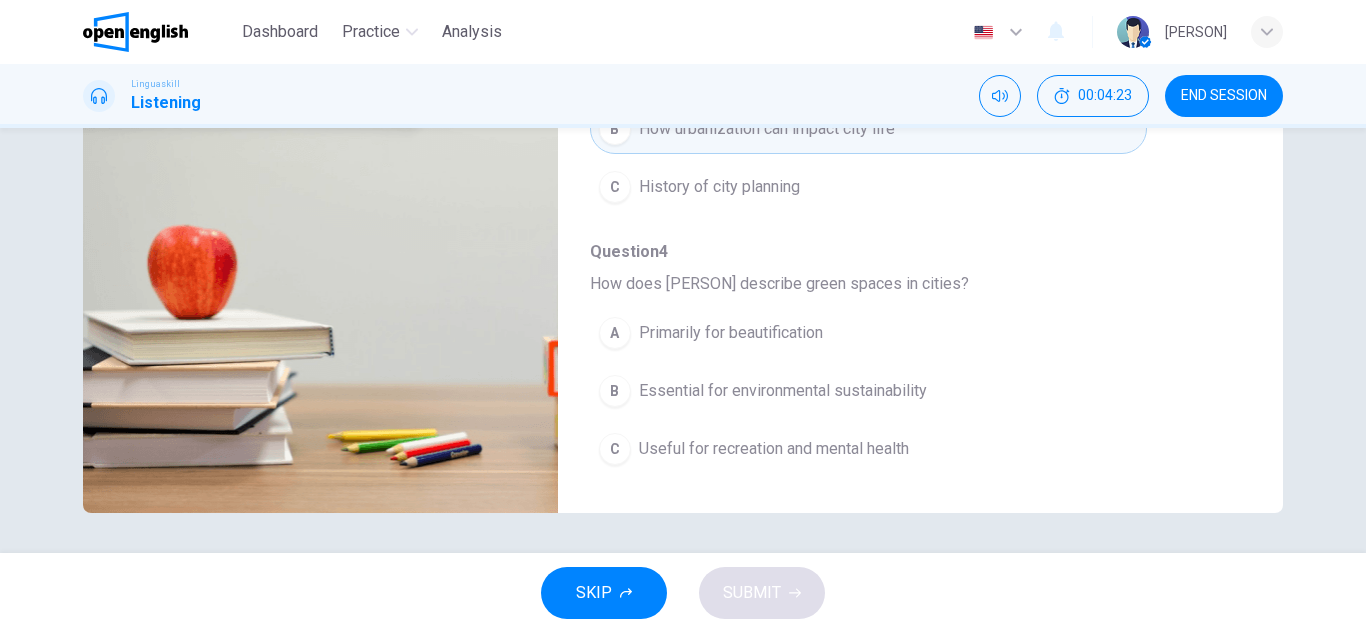 click on "How does [PERSON] describe green spaces in cities?" at bounding box center (904, 284) 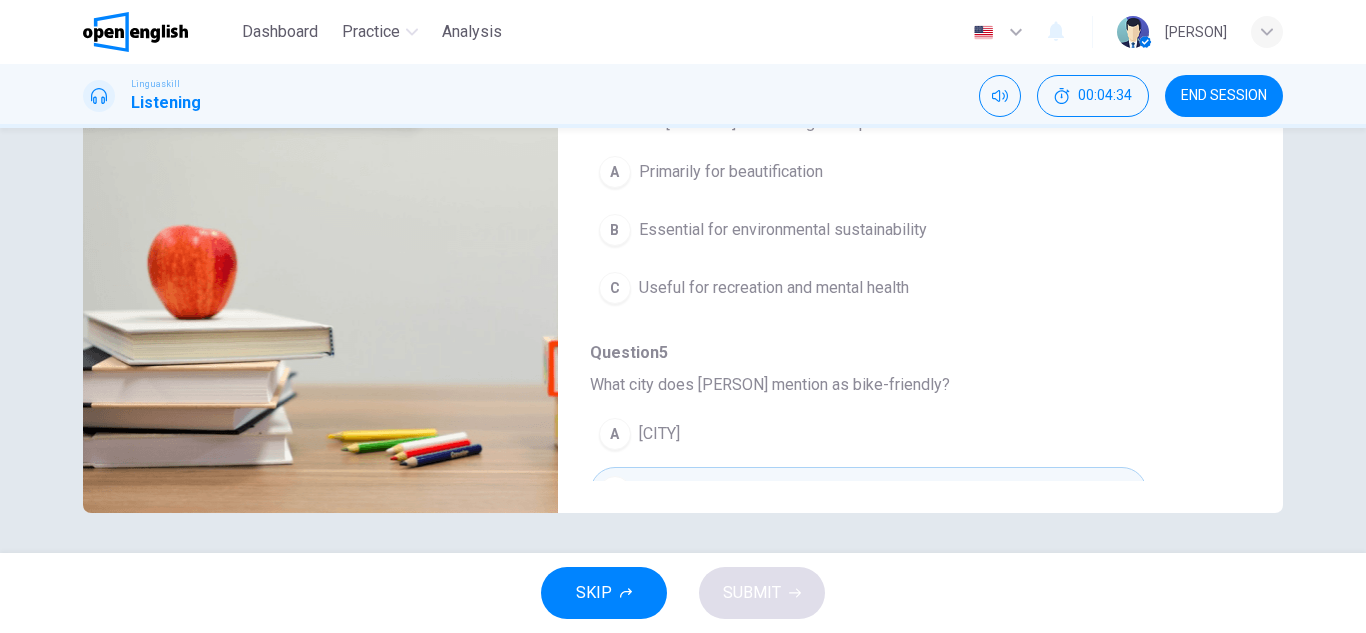 scroll, scrollTop: 240, scrollLeft: 0, axis: vertical 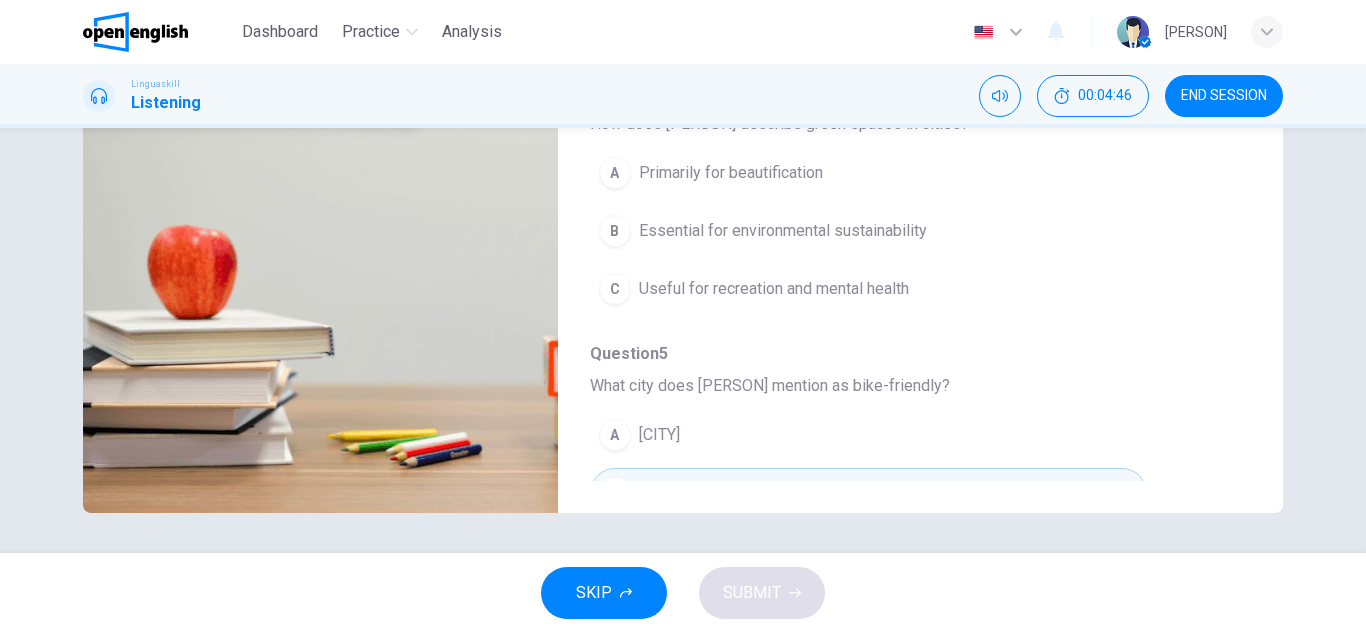 click on "B" at bounding box center (615, 231) 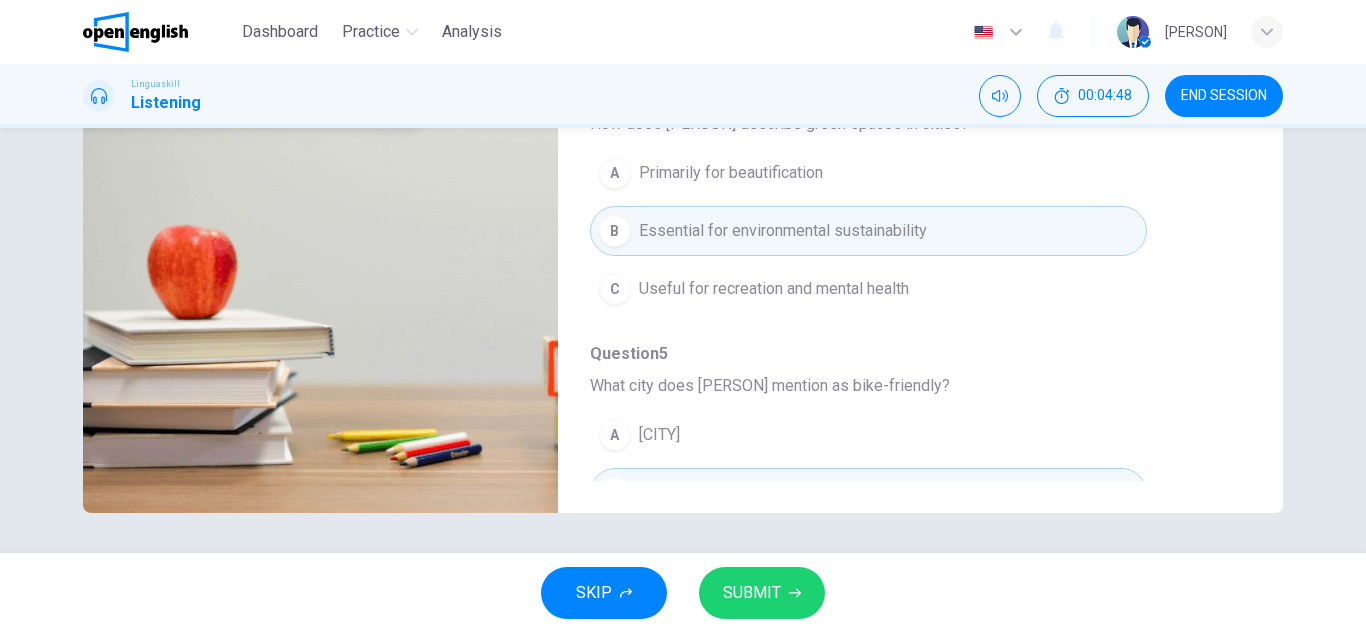 click on "Question 3 - 7 For these questions, choose the correct answer. On a real test, you will have 45 seconds to read the questions, and you will hear the recording twice. Question  3 What is the main focus of [PERSON]'s talk? A Advantages of urbanization B How urbanization can impact city life C History of city planning Question  4 How does [PERSON] describe green spaces in cities? A Primarily for beautification B Essential for environmental sustainability C Useful for recreation and mental health Question  5 What city does [PERSON] mention as bike-friendly? A [CITY] B [CITY] C [CITY] Question  6 According to [PERSON], what is a major problem in [CITY]? A Overcrowding B Lack of green spaces C Pollution and traffic due to cars Question  7 What is the primary goal of city planners as per [PERSON]? A To balance development and sustainability B To ensure cities look aesthetically pleasing C To promote public transportation Listen to [PERSON], a city planner, discussing urban development. 00m 41s" at bounding box center (683, 165) 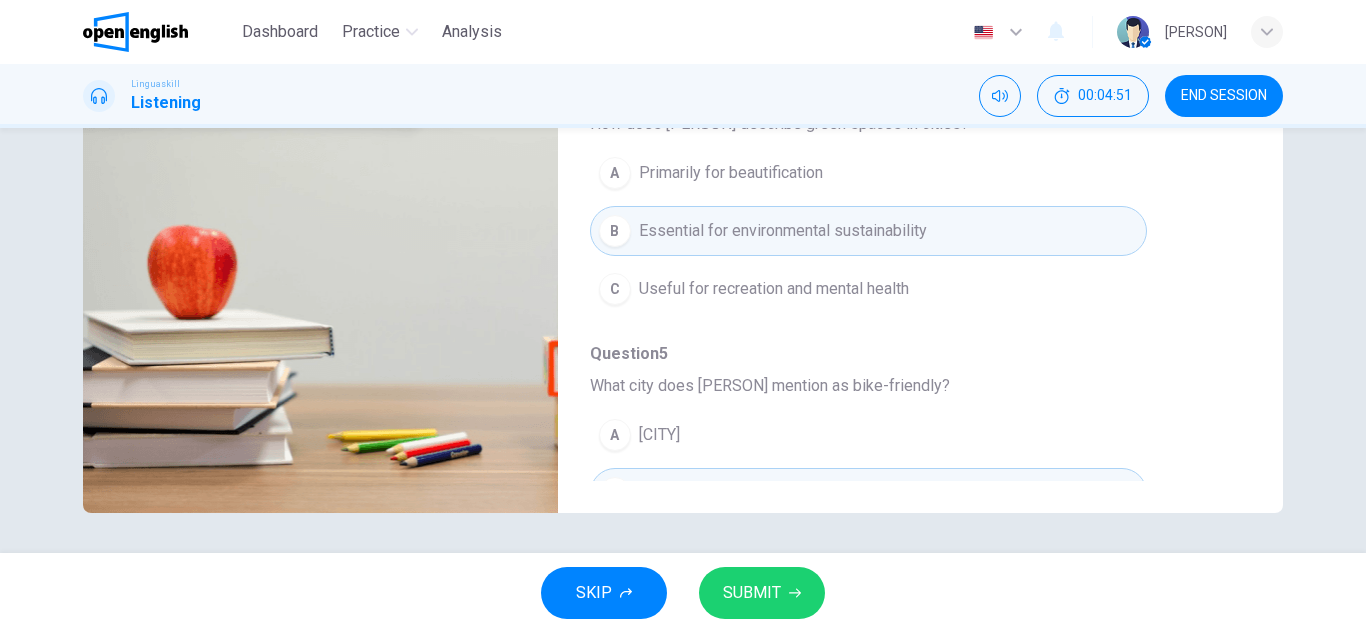 click on "Question 3 - 7 For these questions, choose the correct answer. On a real test, you will have 45 seconds to read the questions, and you will hear the recording twice. Question  3 What is the main focus of [PERSON]'s talk? A Advantages of urbanization B How urbanization can impact city life C History of city planning Question  4 How does [PERSON] describe green spaces in cities? A Primarily for beautification B Essential for environmental sustainability C Useful for recreation and mental health Question  5 What city does [PERSON] mention as bike-friendly? A [CITY] B [CITY] C [CITY] Question  6 According to [PERSON], what is a major problem in [CITY]? A Overcrowding B Lack of green spaces C Pollution and traffic due to cars Question  7 What is the primary goal of city planners as per [PERSON]? A To balance development and sustainability B To ensure cities look aesthetically pleasing C To promote public transportation Listen to [PERSON], a city planner, discussing urban development. 00m 38s" at bounding box center [683, 340] 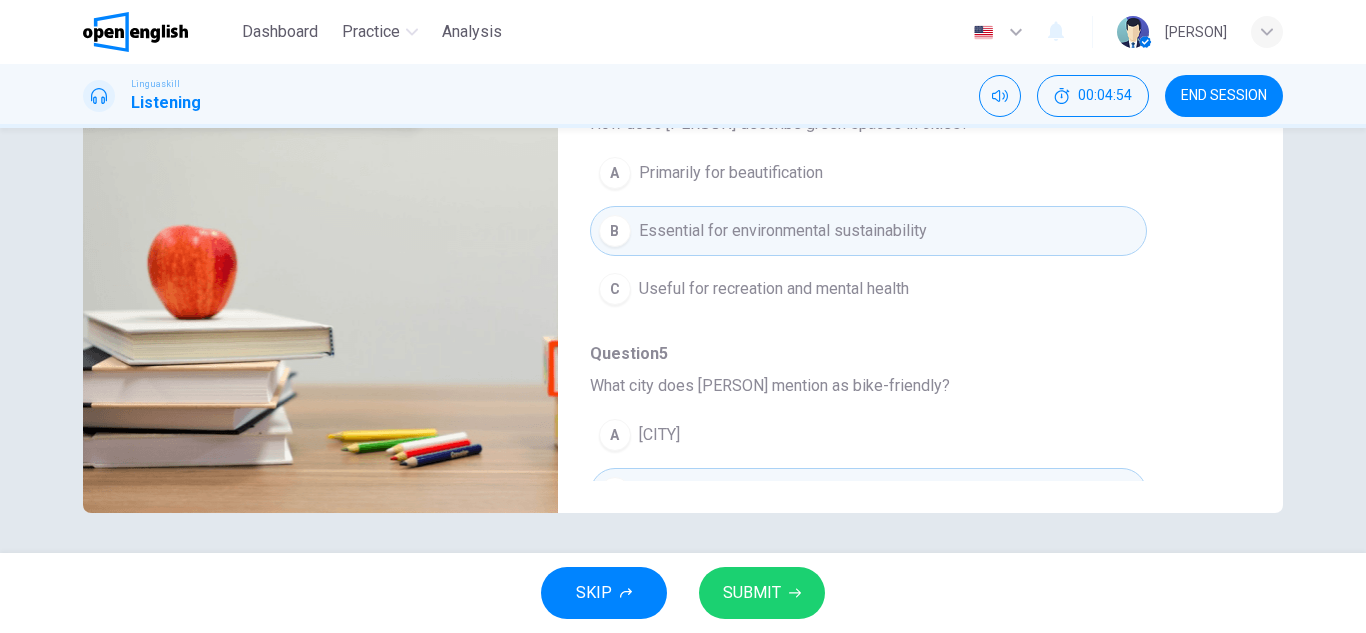 click on "Question 3 - 7 For these questions, choose the correct answer. On a real test, you will have 45 seconds to read the questions, and you will hear the recording twice. Question  3 What is the main focus of [PERSON]'s talk? A Advantages of urbanization B How urbanization can impact city life C History of city planning Question  4 How does [PERSON] describe green spaces in cities? A Primarily for beautification B Essential for environmental sustainability C Useful for recreation and mental health Question  5 What city does [PERSON] mention as bike-friendly? A [CITY] B [CITY] C [CITY] Question  6 According to [PERSON], what is a major problem in [CITY]? A Overcrowding B Lack of green spaces C Pollution and traffic due to cars Question  7 What is the primary goal of city planners as per [PERSON]? A To balance development and sustainability B To ensure cities look aesthetically pleasing C To promote public transportation Listen to [PERSON], a city planner, discussing urban development. 00m 35s" at bounding box center [683, 165] 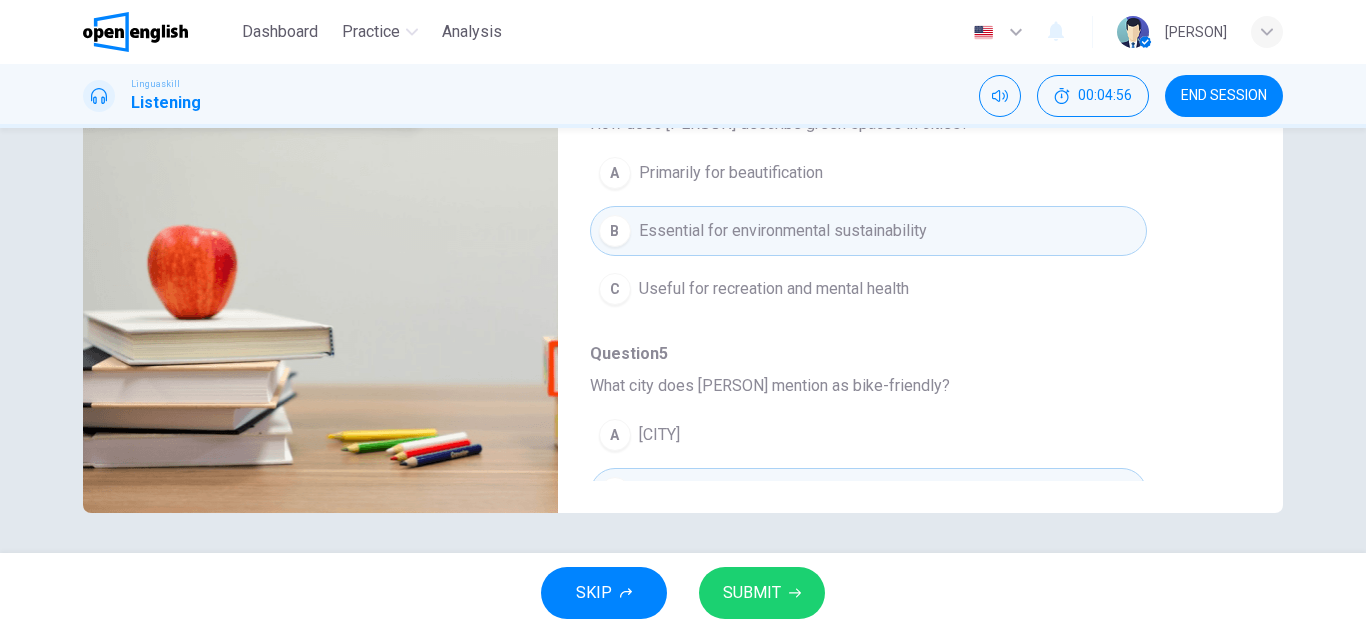 click on "Question 3 - 7 For these questions, choose the correct answer. On a real test, you will have 45 seconds to read the questions, and you will hear the recording twice. Question  3 What is the main focus of [PERSON]'s talk? A Advantages of urbanization B How urbanization can impact city life C History of city planning Question  4 How does [PERSON] describe green spaces in cities? A Primarily for beautification B Essential for environmental sustainability C Useful for recreation and mental health Question  5 What city does [PERSON] mention as bike-friendly? A [CITY] B [CITY] C [CITY] Question  6 According to [PERSON], what is a major problem in [CITY]? A Overcrowding B Lack of green spaces C Pollution and traffic due to cars Question  7 What is the primary goal of city planners as per [PERSON]? A To balance development and sustainability B To ensure cities look aesthetically pleasing C To promote public transportation Listen to [PERSON], a city planner, discussing urban development. 00m 33s" at bounding box center (683, 165) 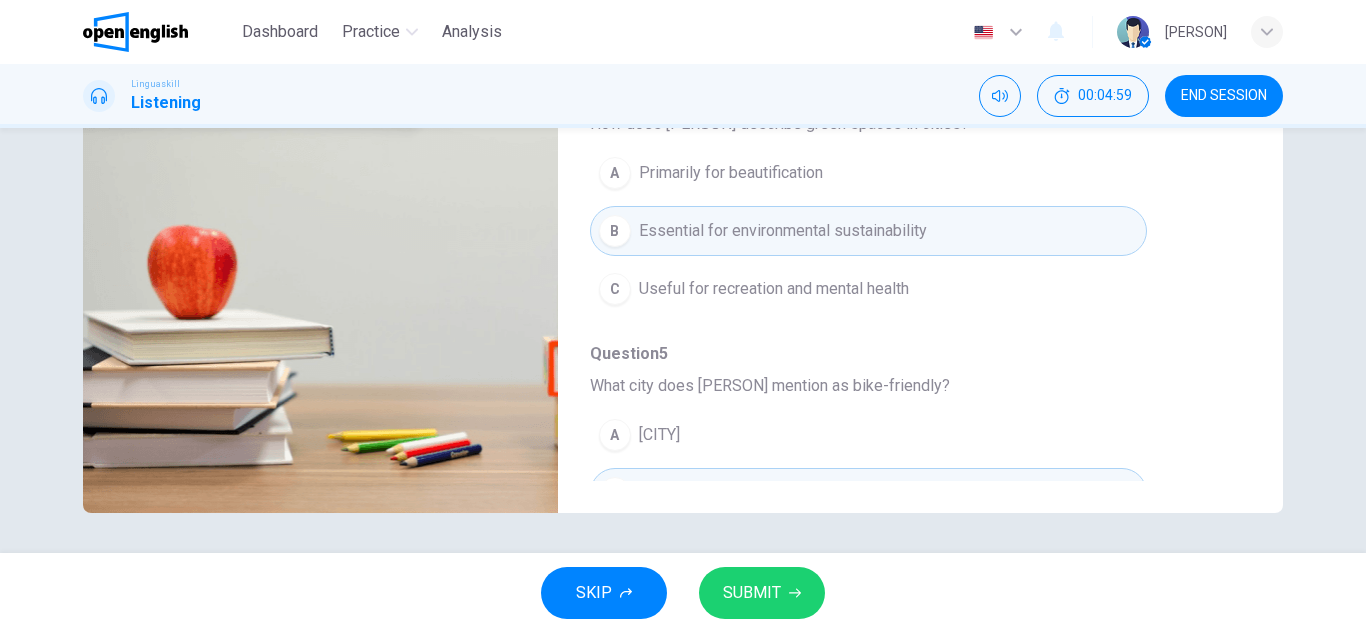click at bounding box center [320, 269] 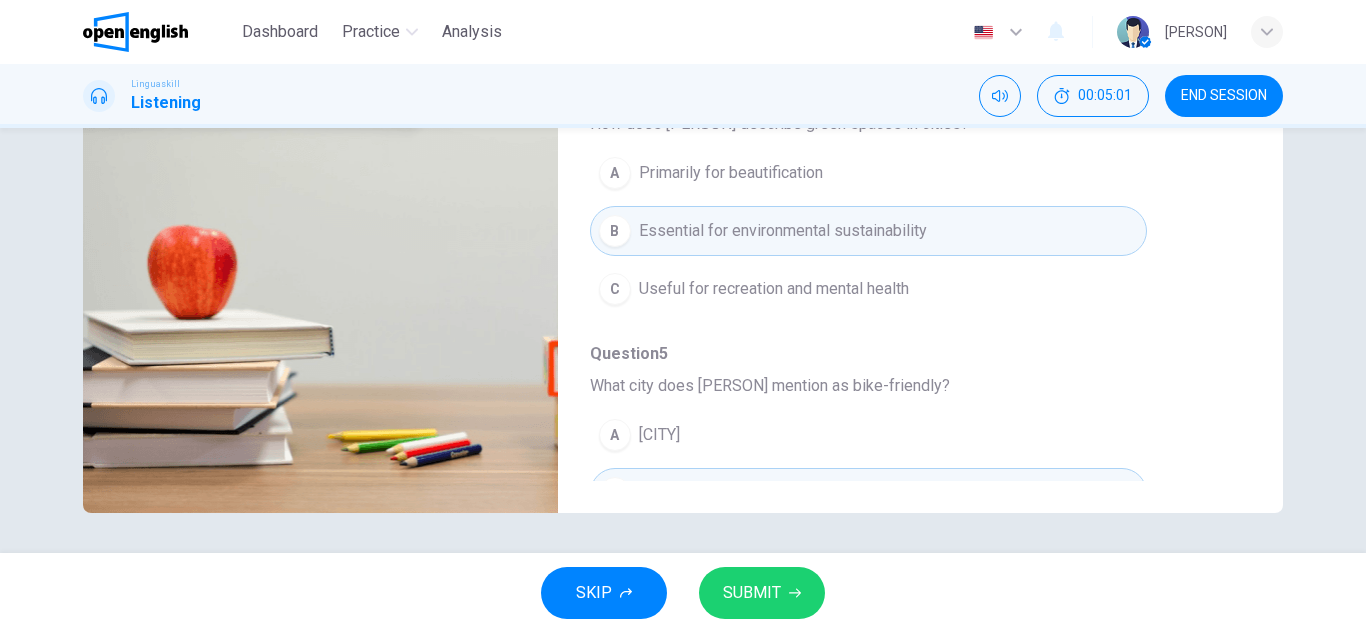 click on "[CITY]" at bounding box center (868, 435) 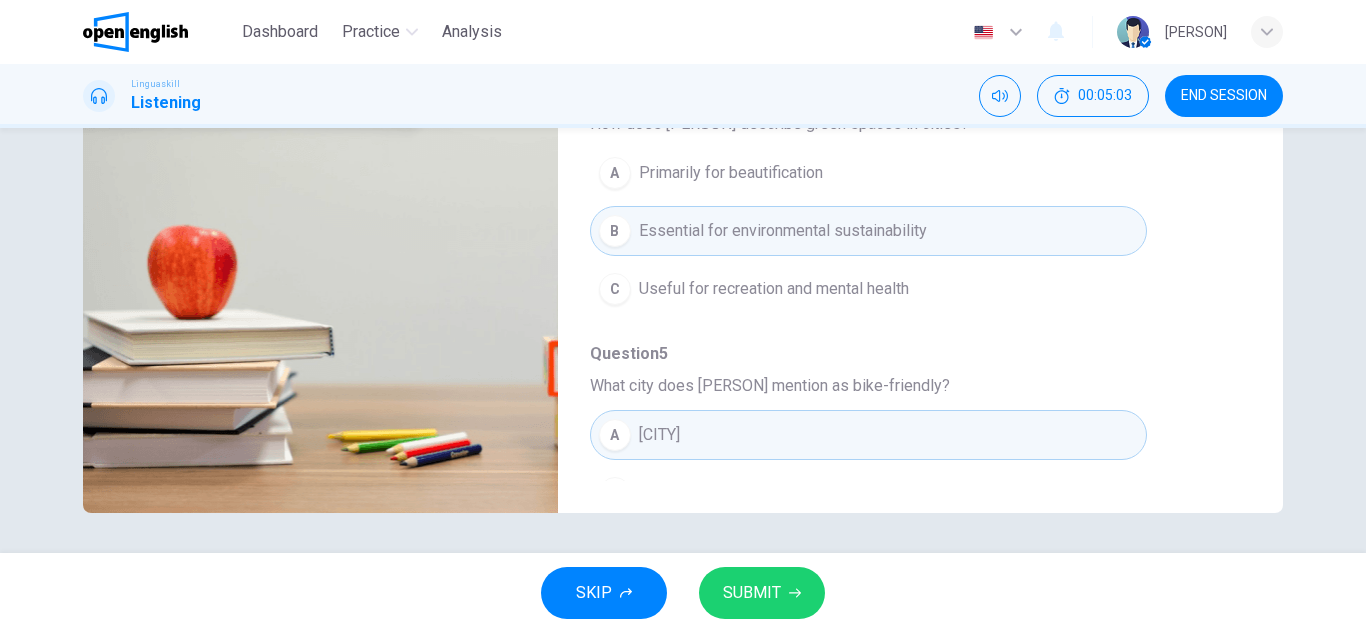 type on "**" 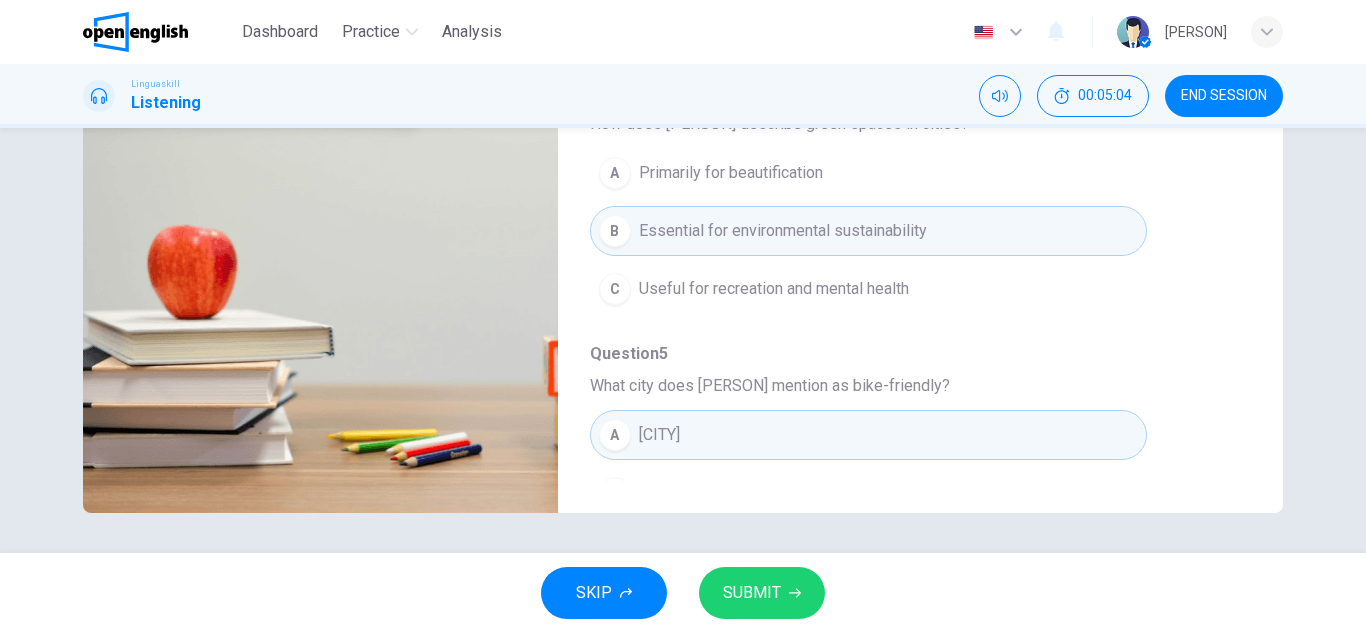 type 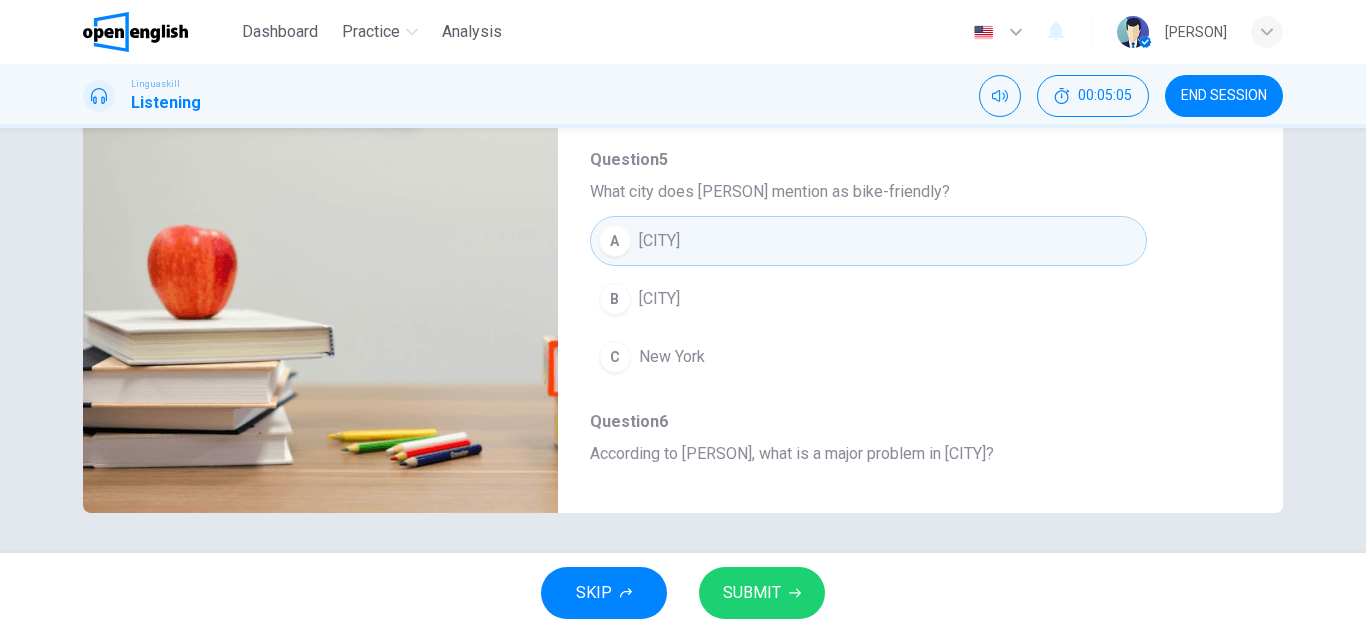 scroll, scrollTop: 480, scrollLeft: 0, axis: vertical 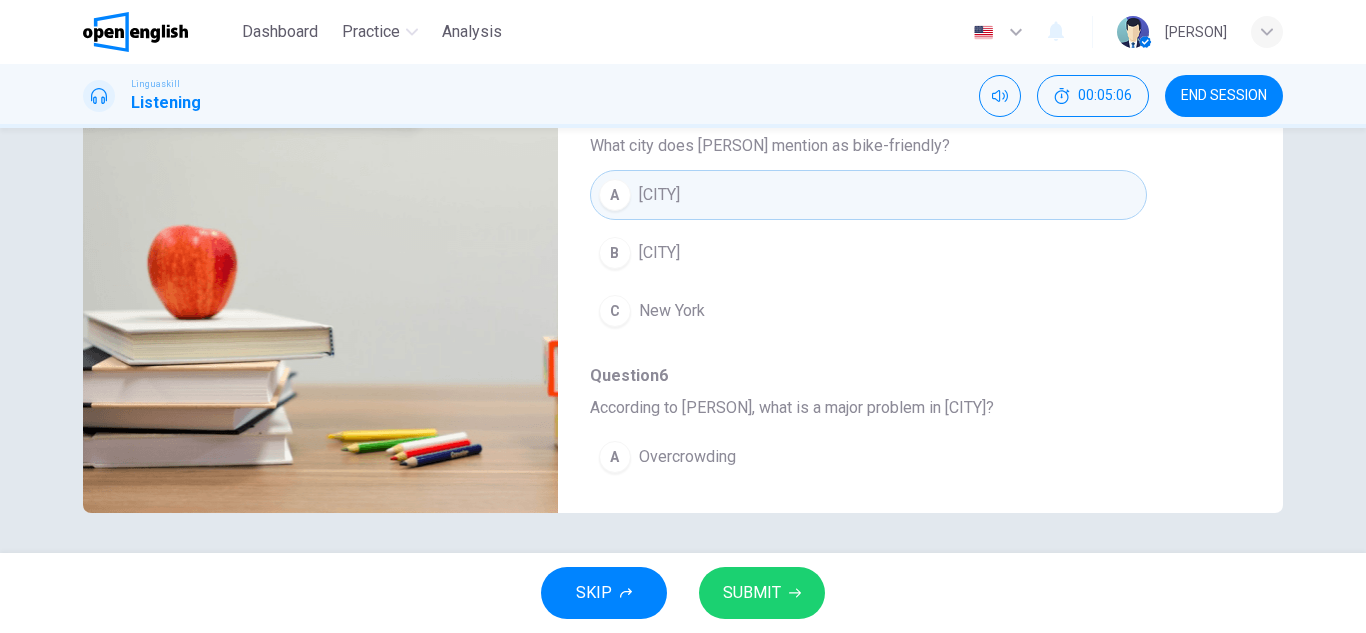 click on "[CITY]" at bounding box center (659, 253) 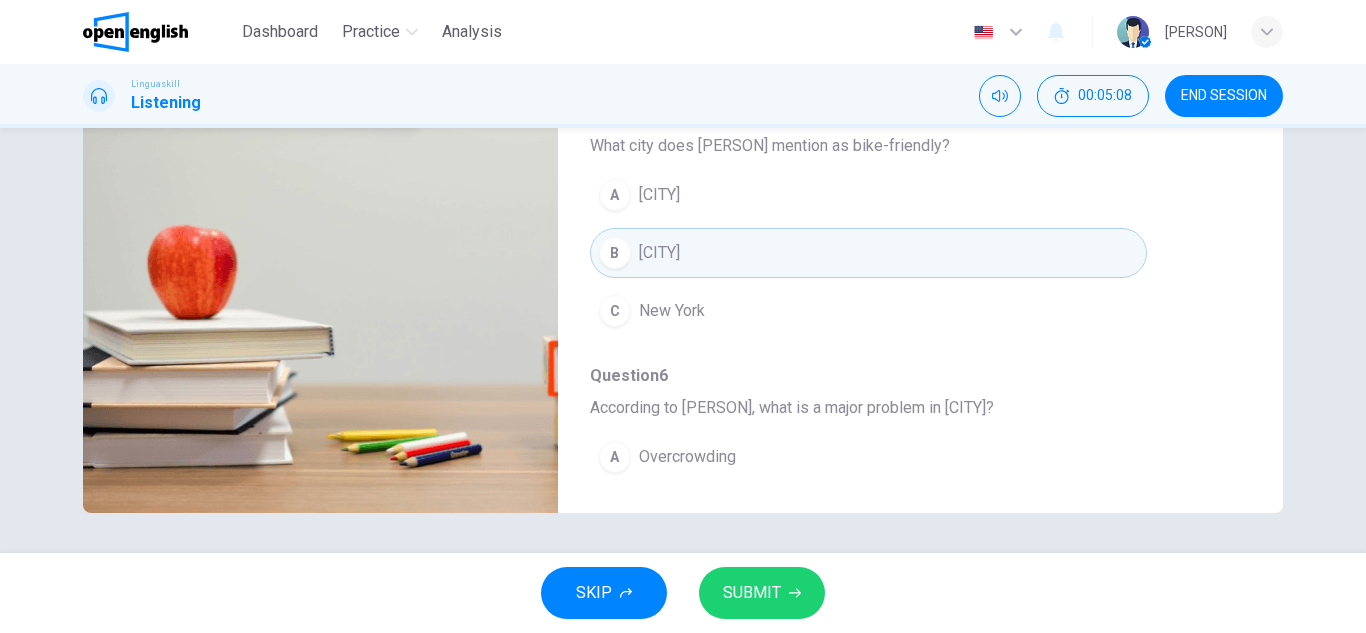 click on "Question  6" at bounding box center [904, 376] 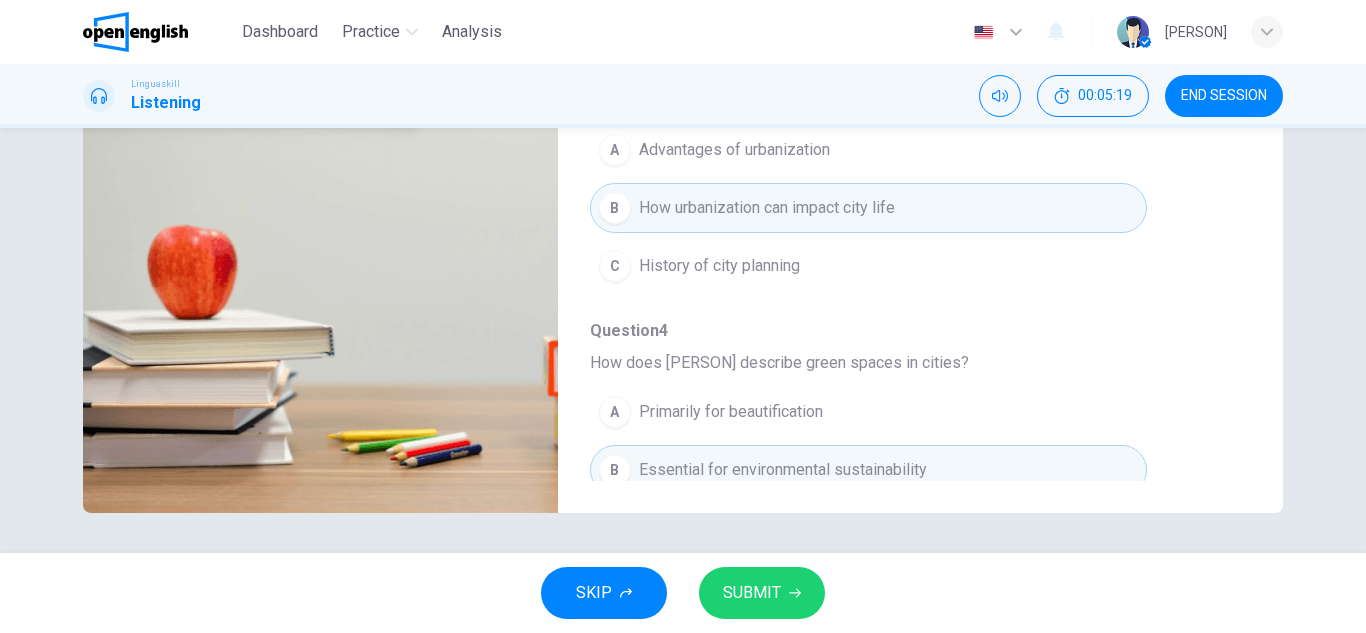 scroll, scrollTop: 0, scrollLeft: 0, axis: both 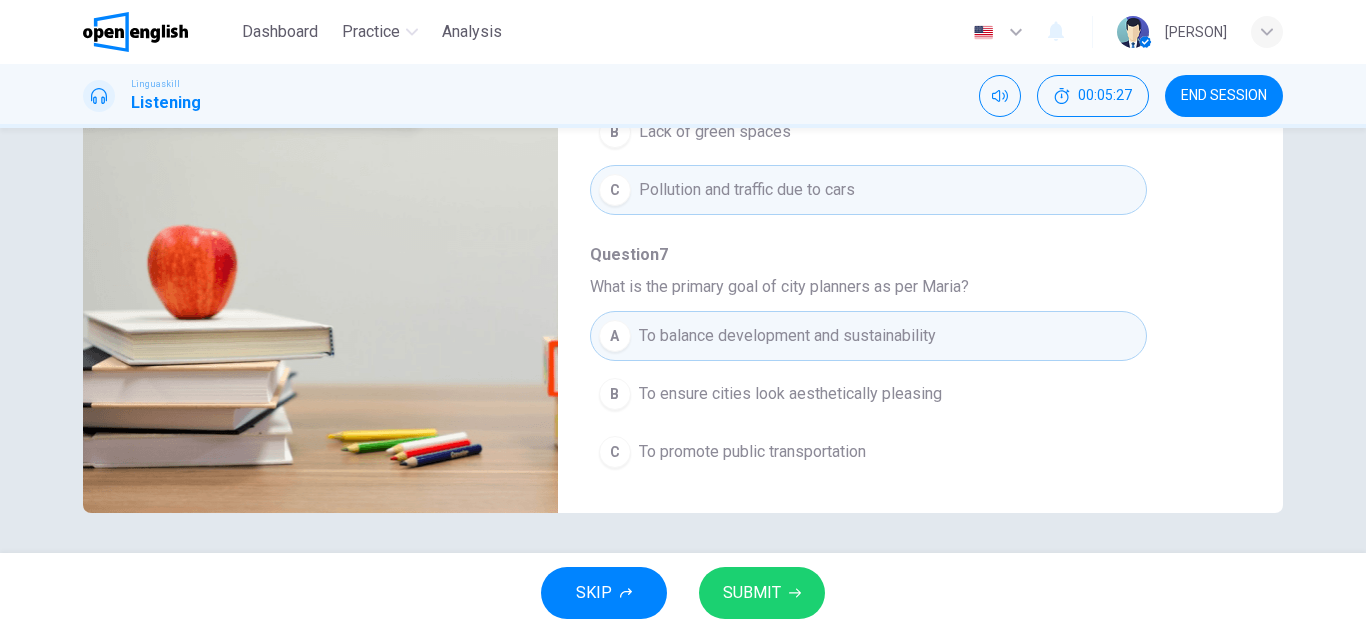 click on "SUBMIT" at bounding box center [752, 593] 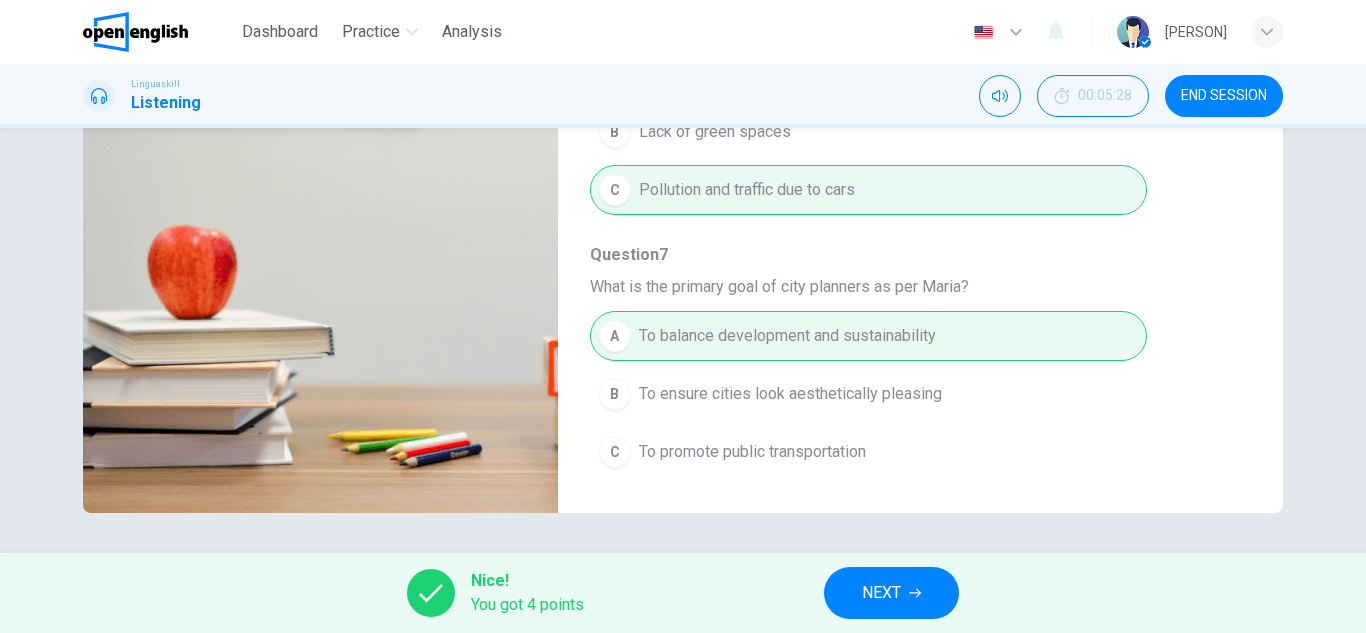 type on "*" 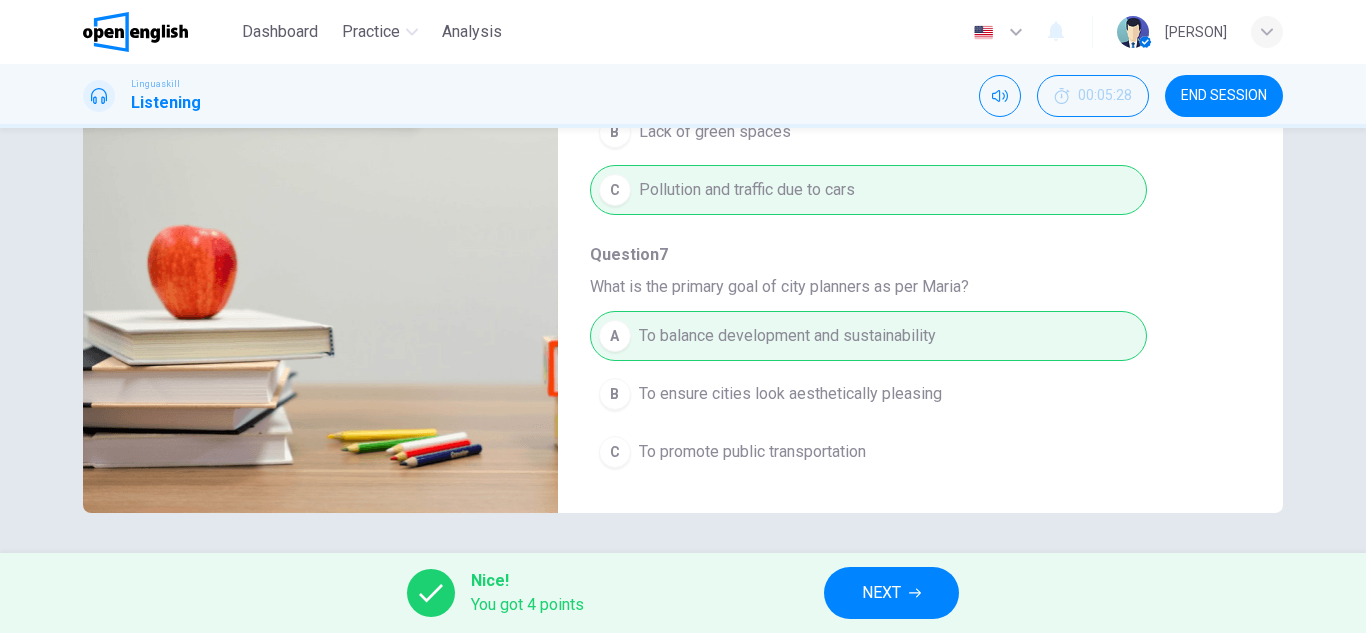 click on "Question 3 - 7 For these questions, choose the correct answer. On a real test, you will have 45 seconds to read the questions, and you will hear the recording twice. Question  3 What is the main focus of [PERSON]'s talk? A Advantages of urbanization B How urbanization can impact city life C History of city planning Question  4 How does [PERSON] describe green spaces in cities? A Primarily for beautification B Essential for environmental sustainability C Useful for recreation and mental health Question  5 What city does [PERSON] mention as bike-friendly? A [CITY] B [CITY] C [CITY] Question  6 According to [PERSON], what is a major problem in [CITY]? A Overcrowding B Lack of green spaces C Pollution and traffic due to cars Question  7 What is the primary goal of city planners as per [PERSON]? A To balance development and sustainability B To ensure cities look aesthetically pleasing C To promote public transportation Listen to [PERSON], a city planner, discussing urban development. 01m 23s" at bounding box center [683, 165] 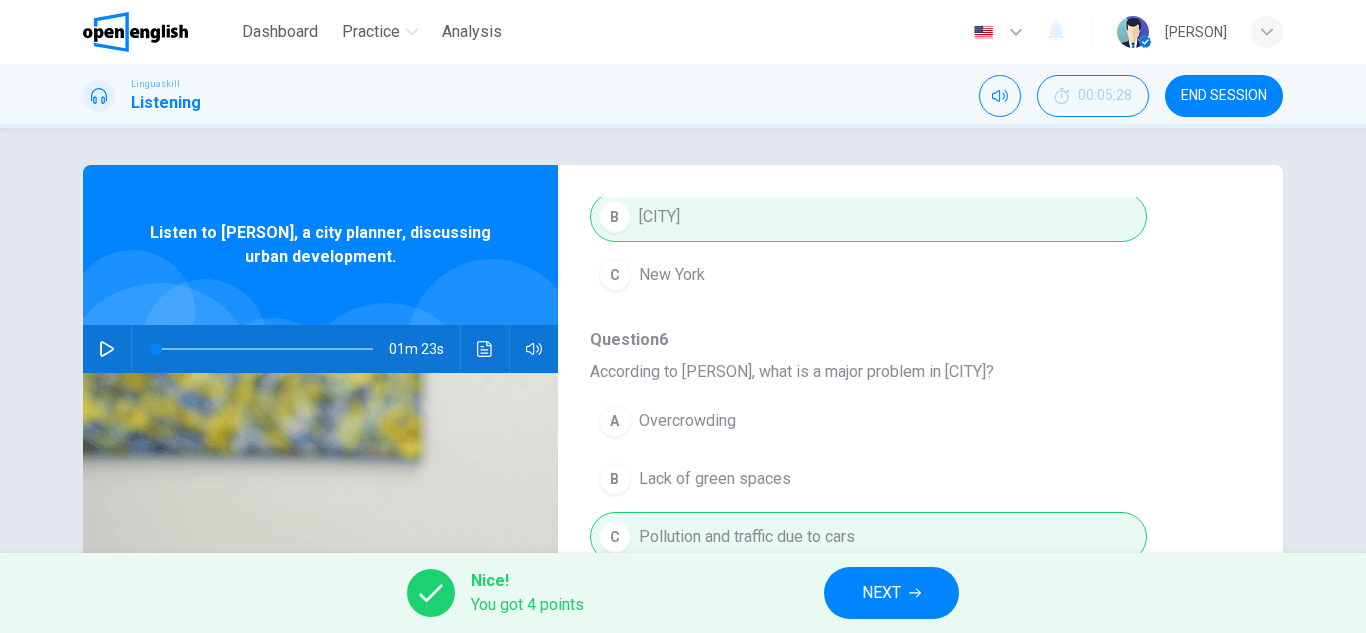scroll, scrollTop: 0, scrollLeft: 0, axis: both 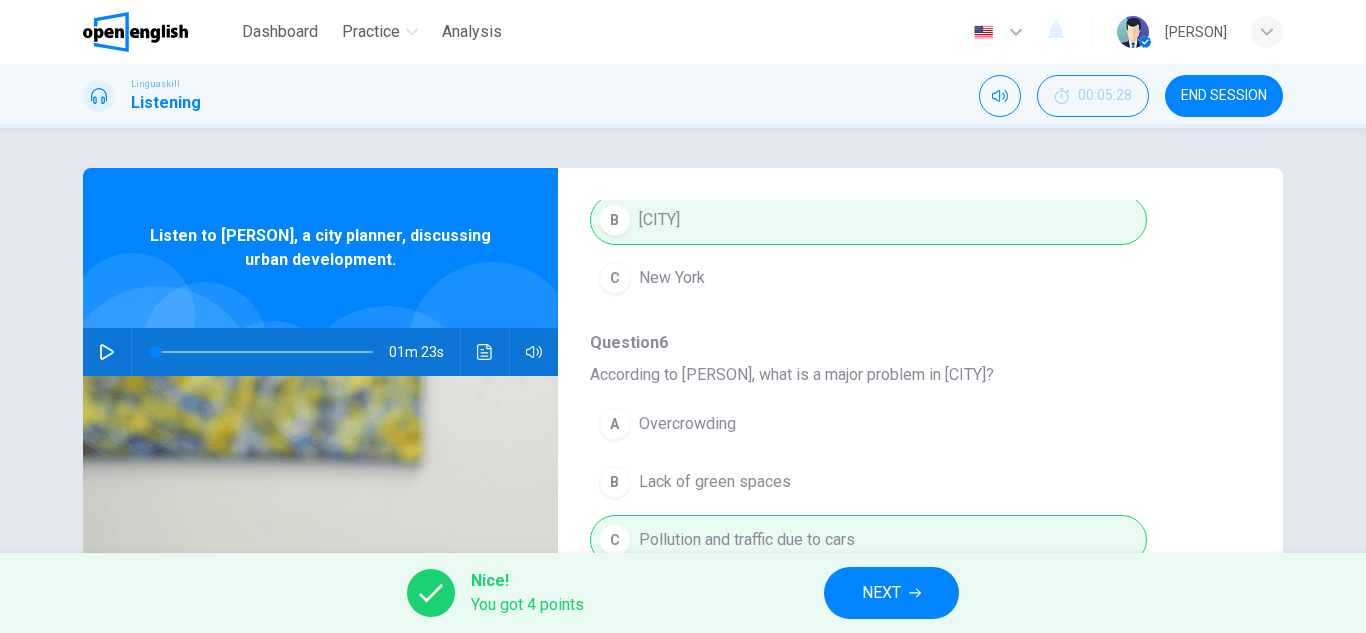 click on "Question 3 - 7 For these questions, choose the correct answer. On a real test, you will have 45 seconds to read the questions, and you will hear the recording twice. Question  3 What is the main focus of [PERSON]'s talk? A Advantages of urbanization B How urbanization can impact city life C History of city planning Question  4 How does [PERSON] describe green spaces in cities? A Primarily for beautification B Essential for environmental sustainability C Useful for recreation and mental health Question  5 What city does [PERSON] mention as bike-friendly? A [CITY] B [CITY] C [CITY] Question  6 According to [PERSON], what is a major problem in [CITY]? A Overcrowding B Lack of green spaces C Pollution and traffic due to cars Question  7 What is the primary goal of city planners as per [PERSON]? A To balance development and sustainability B To ensure cities look aesthetically pleasing C To promote public transportation" at bounding box center (904, 515) 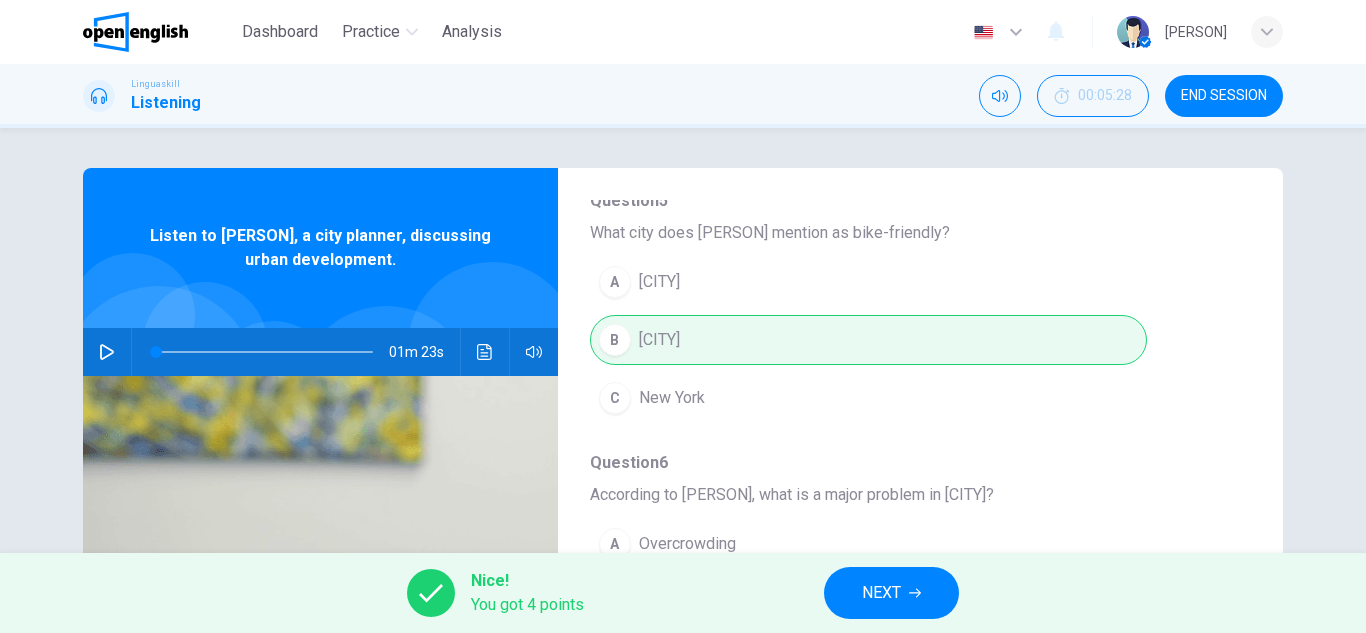 scroll, scrollTop: 845, scrollLeft: 0, axis: vertical 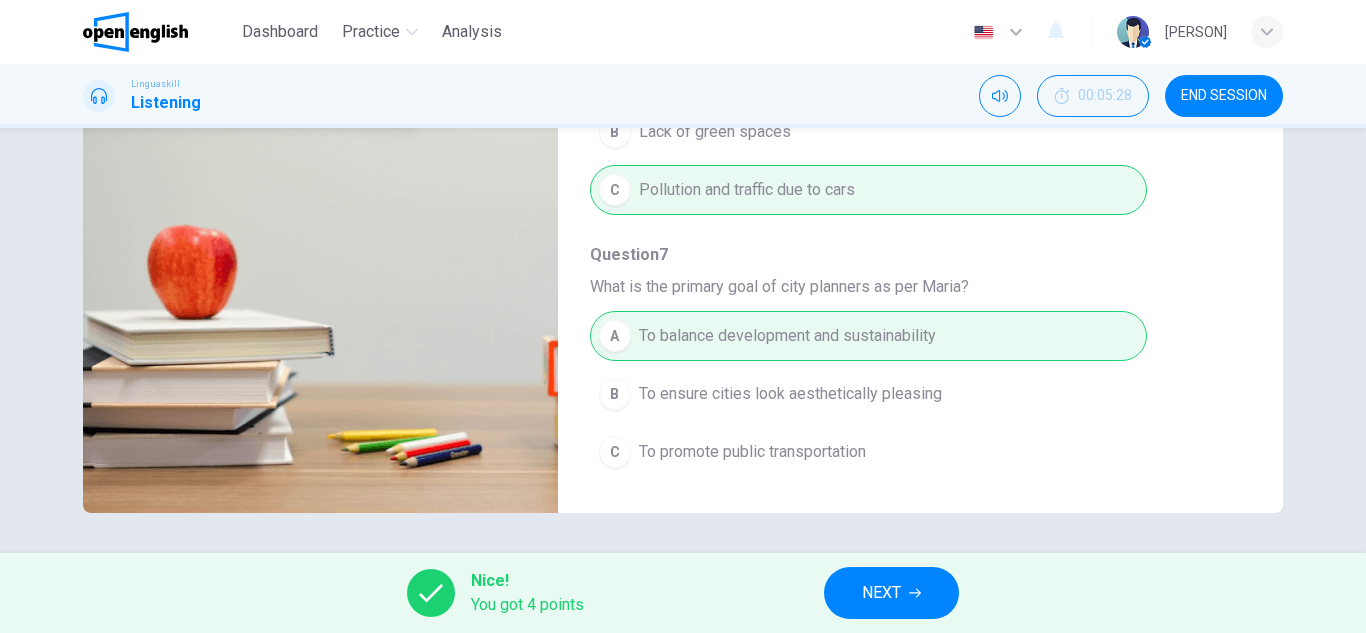 click on "NEXT" at bounding box center [881, 593] 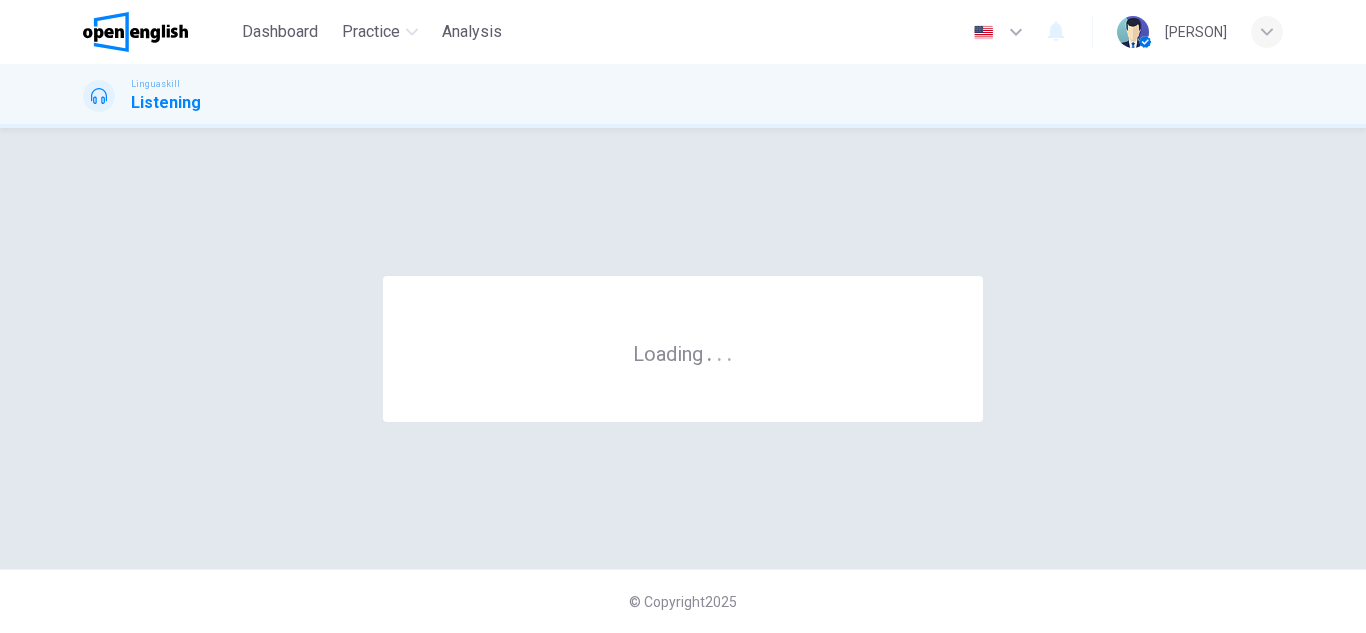 scroll, scrollTop: 0, scrollLeft: 0, axis: both 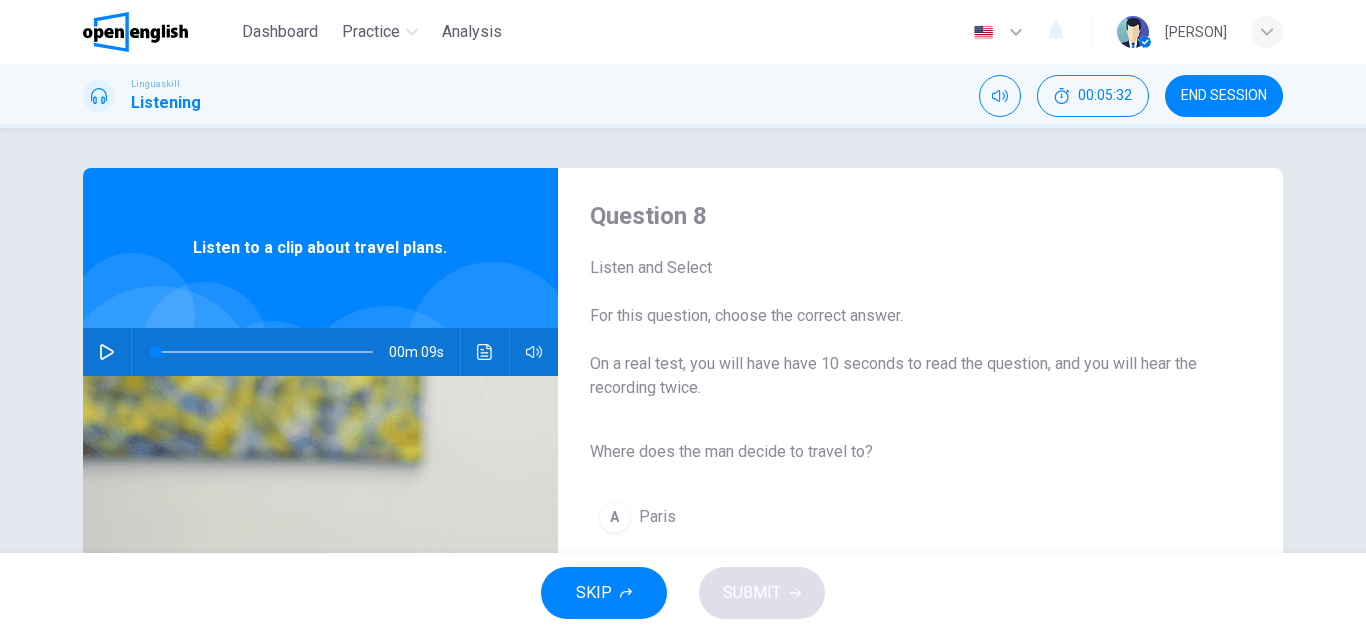 click on "Question 8 Listen and Select For this question, choose the correct answer.  On a real test, you will have have 10 seconds to read the question, and you will hear the recording twice." at bounding box center (904, 300) 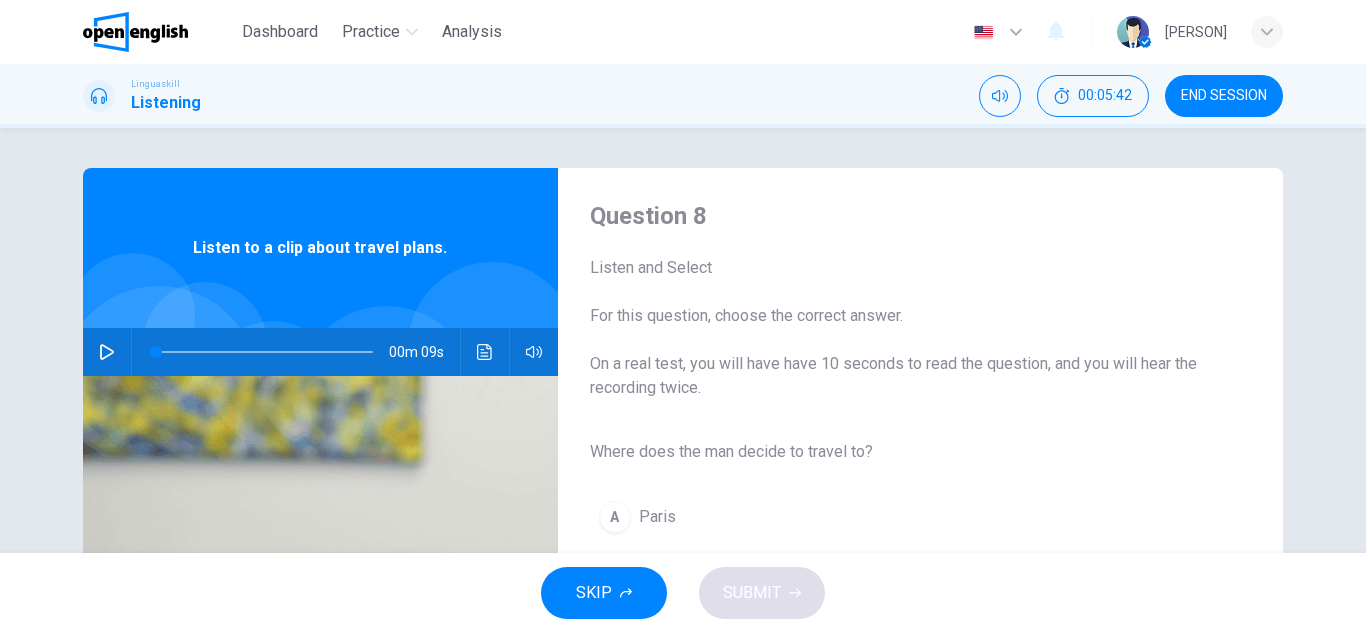 scroll, scrollTop: 40, scrollLeft: 0, axis: vertical 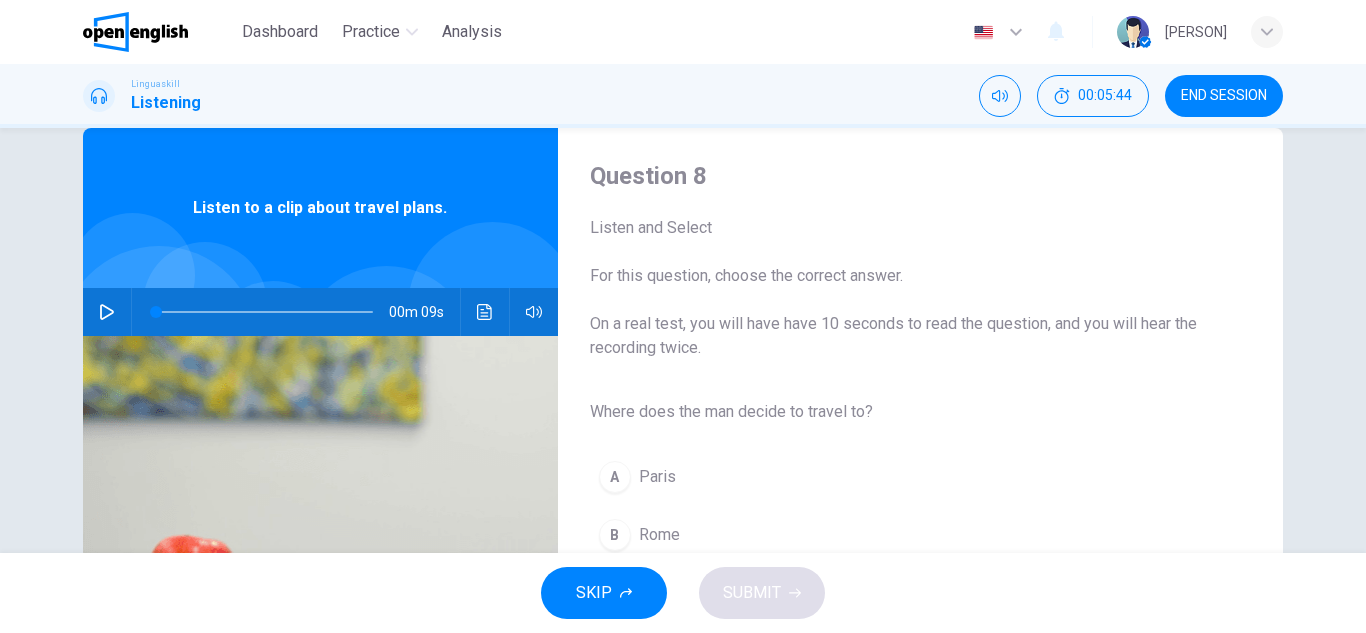 click 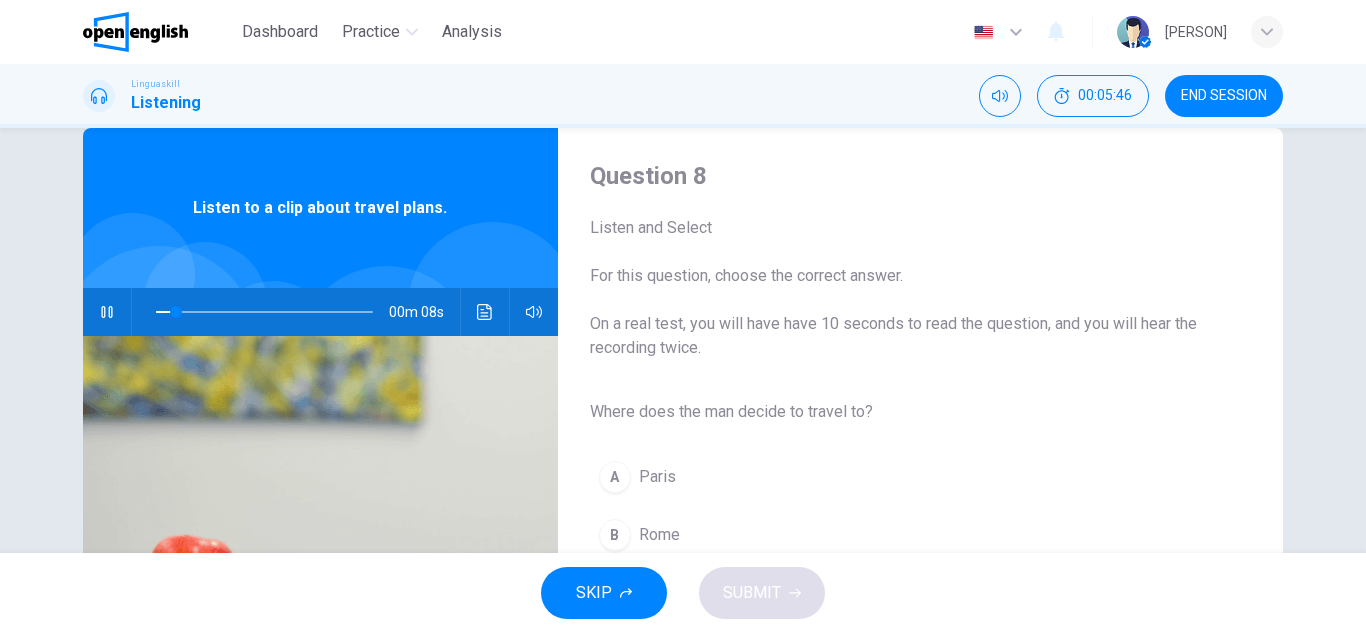 click on "Where does the man decide to travel to? A [CITY] B [CITY] C [CITY]" at bounding box center (904, 507) 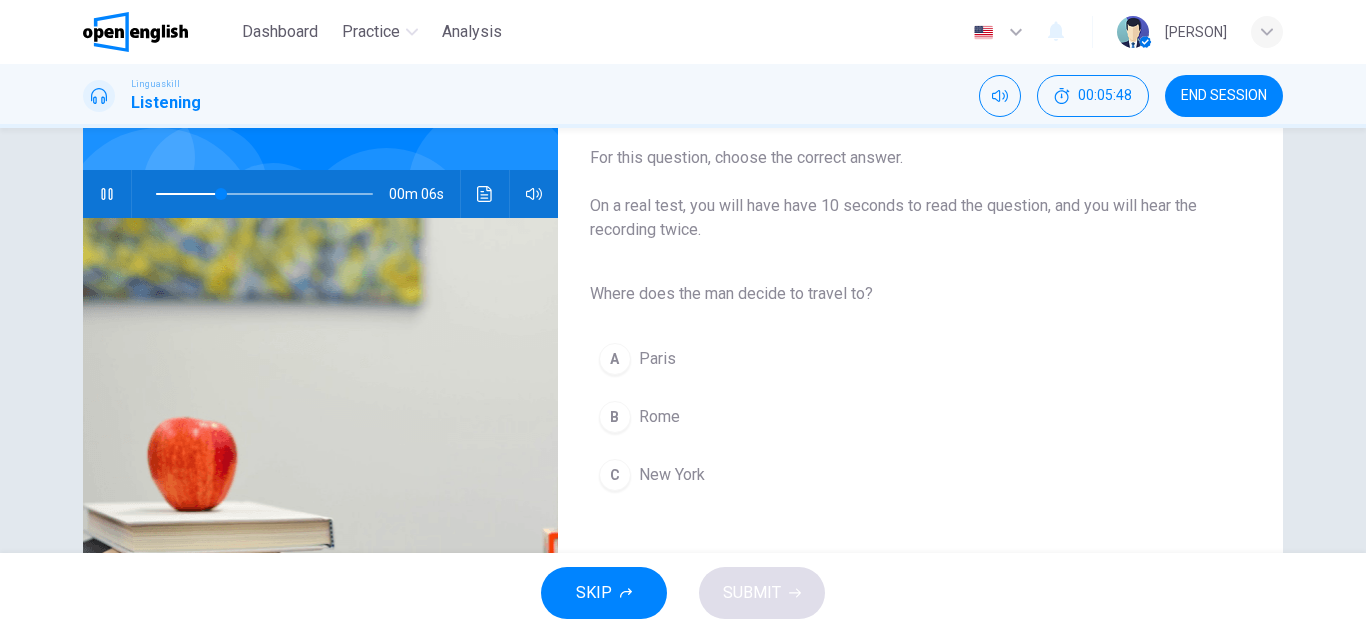 scroll, scrollTop: 160, scrollLeft: 0, axis: vertical 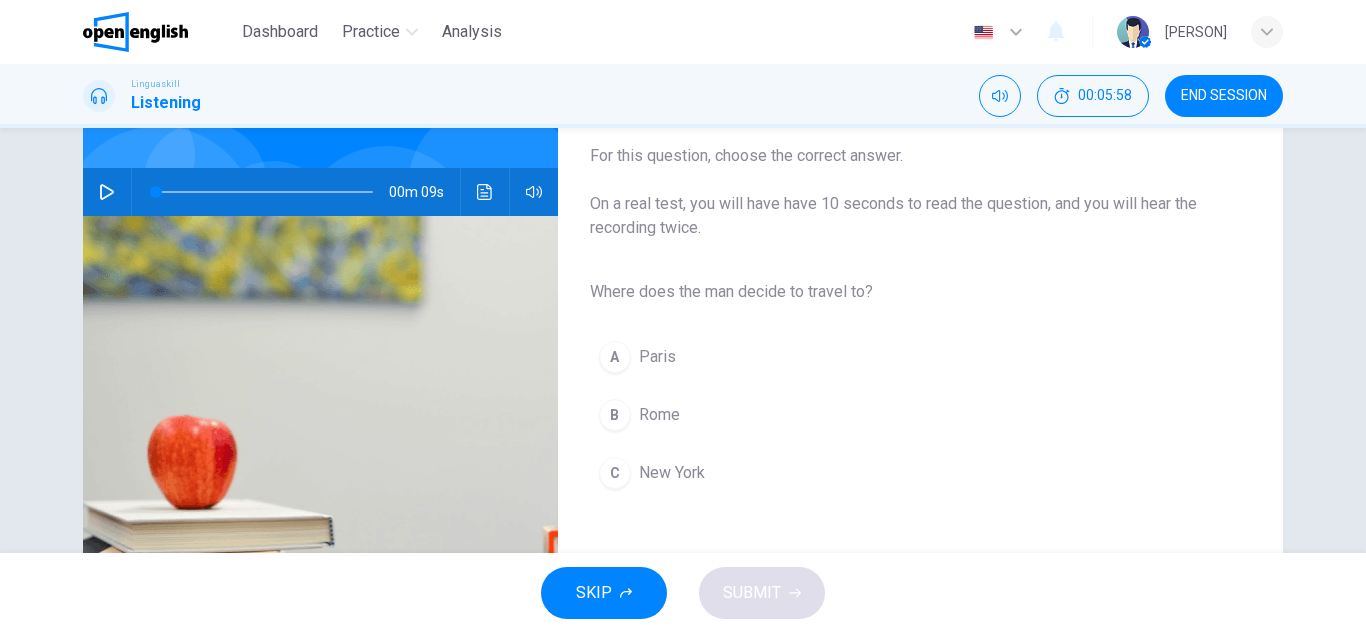 click at bounding box center [107, 192] 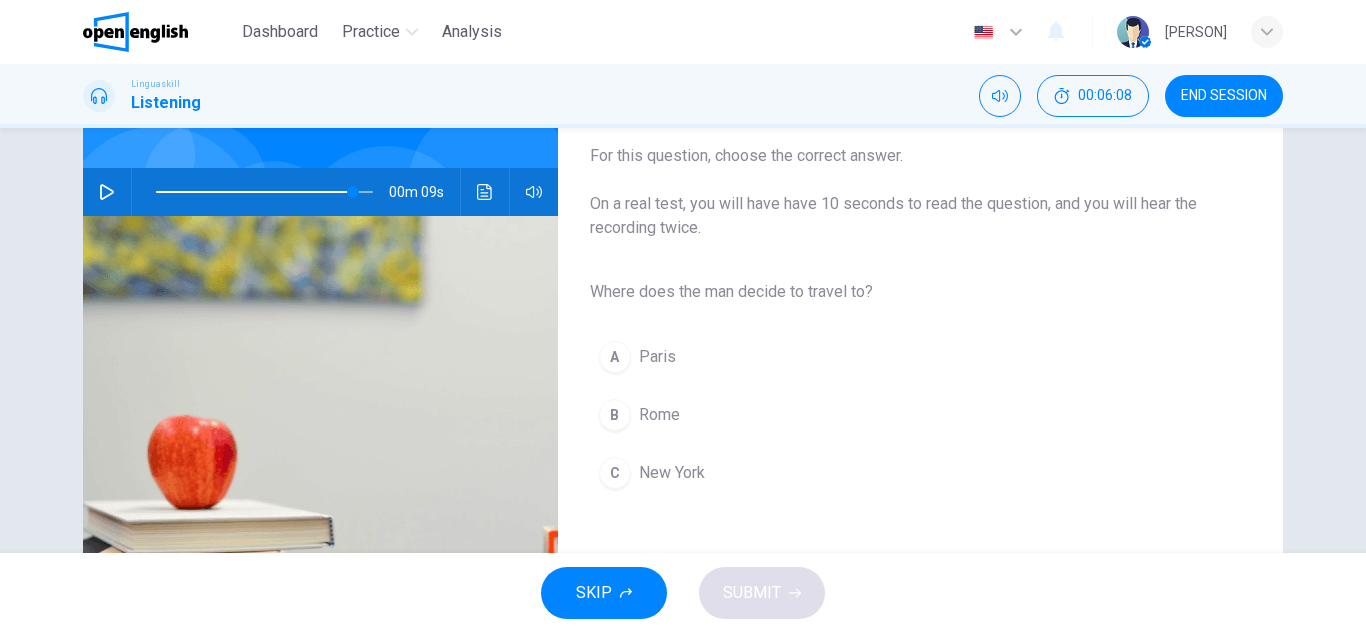 type on "*" 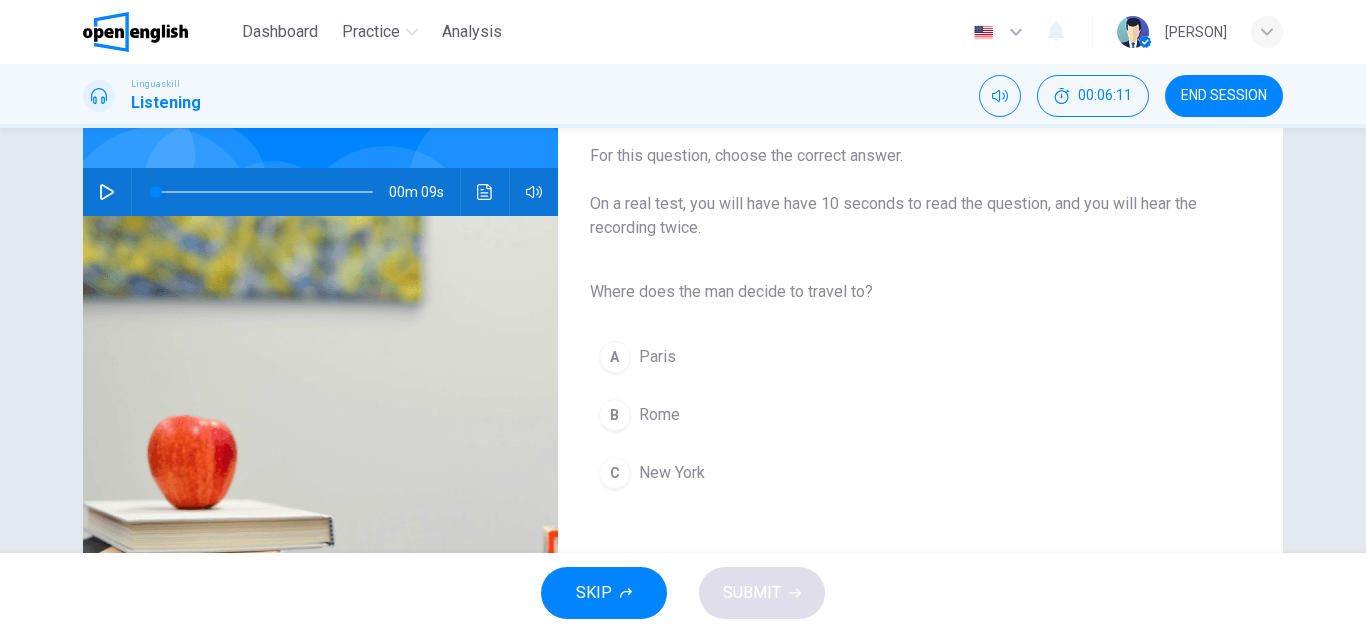 click on "B" at bounding box center (615, 415) 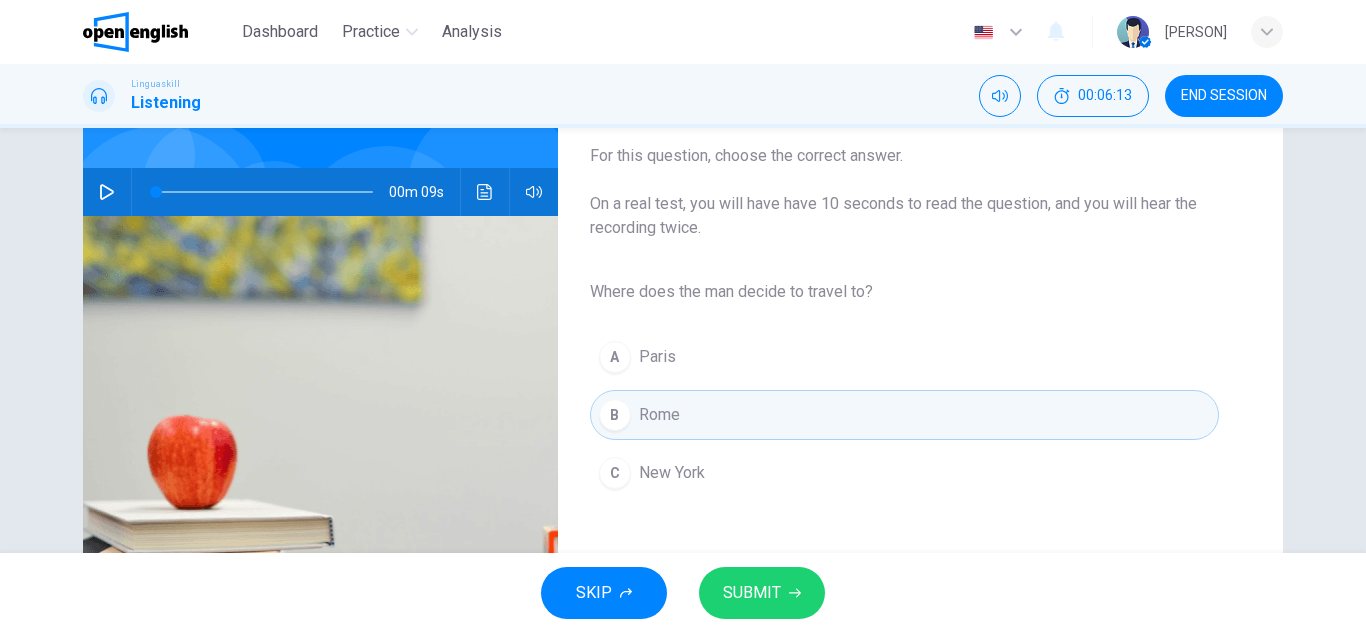 click on "SUBMIT" at bounding box center [752, 593] 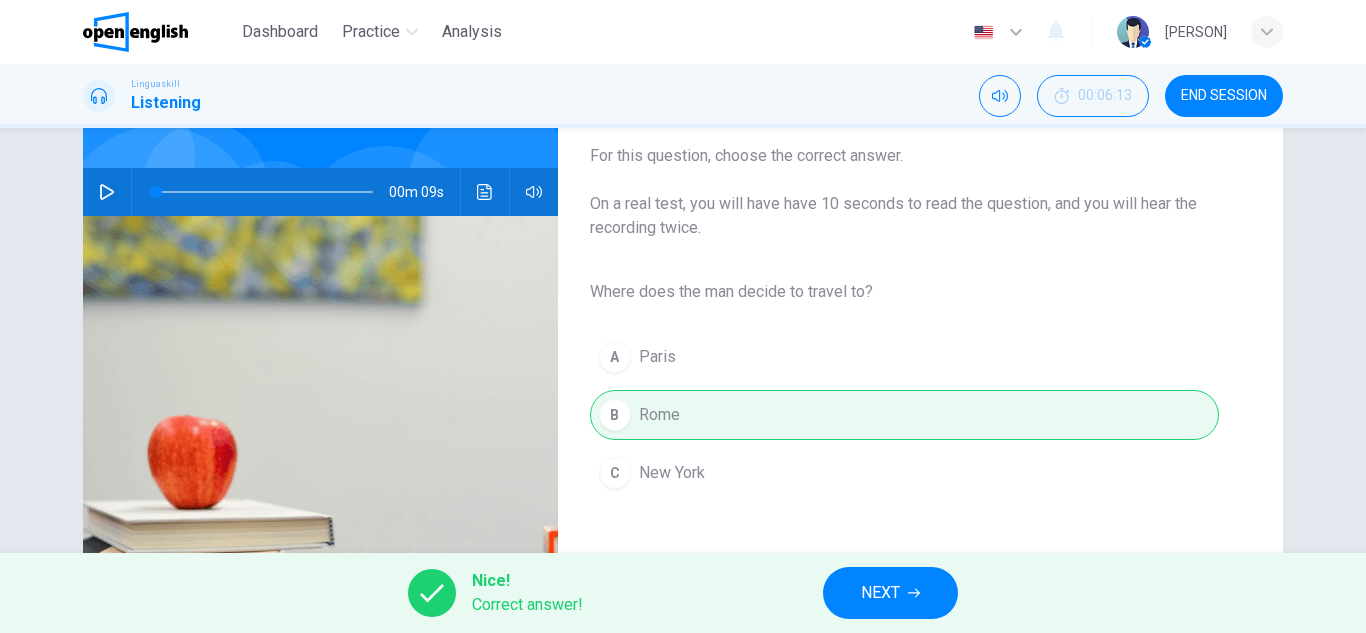 click on "NEXT" at bounding box center (880, 593) 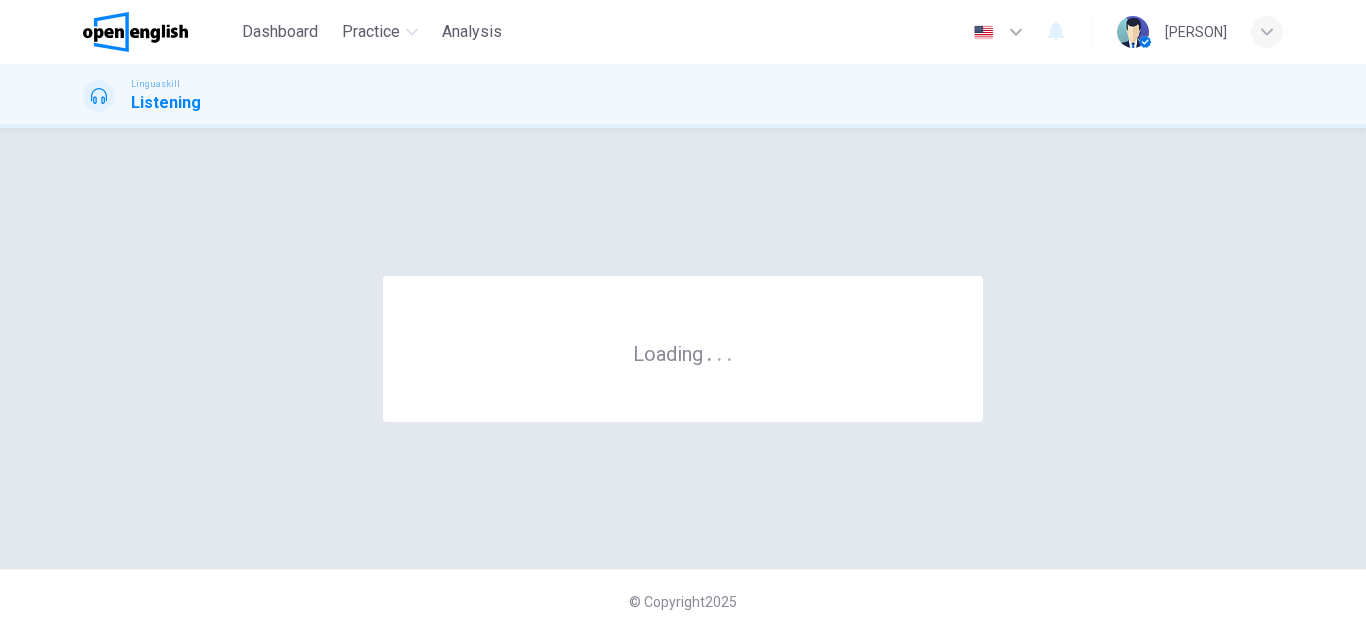 scroll, scrollTop: 0, scrollLeft: 0, axis: both 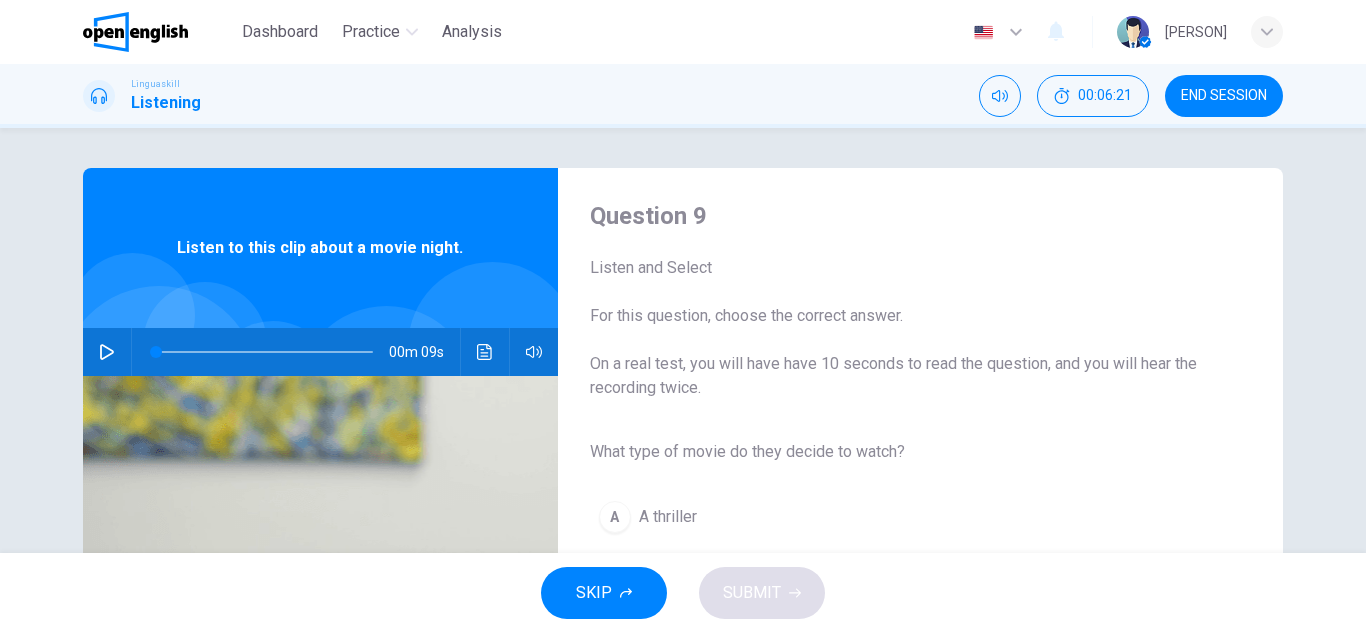click on "What type of movie do they decide to watch? A A thriller B A comedy C A documentary" at bounding box center [904, 547] 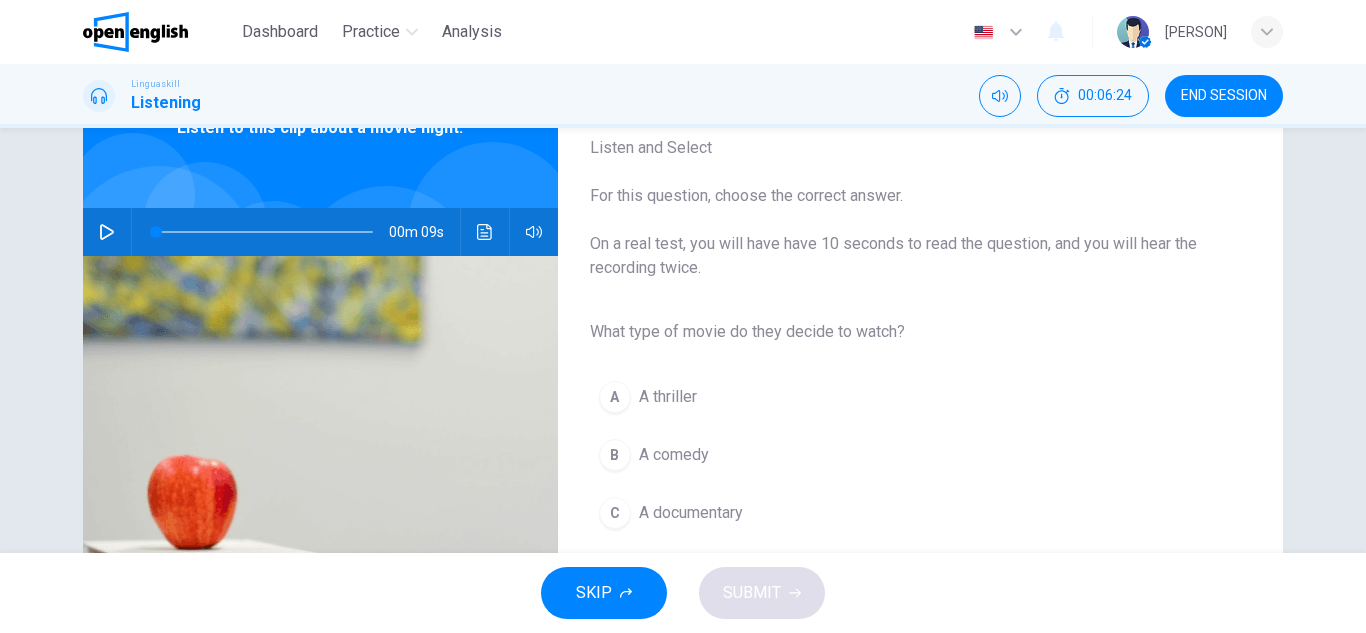 scroll, scrollTop: 160, scrollLeft: 0, axis: vertical 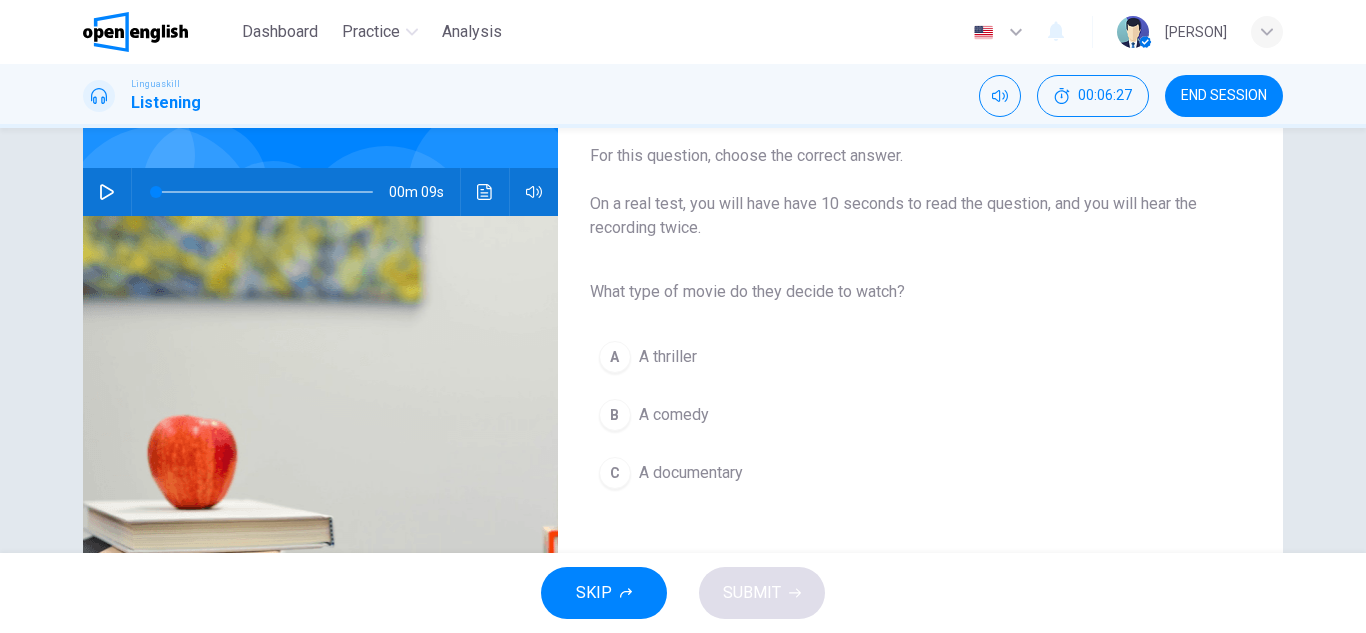 click 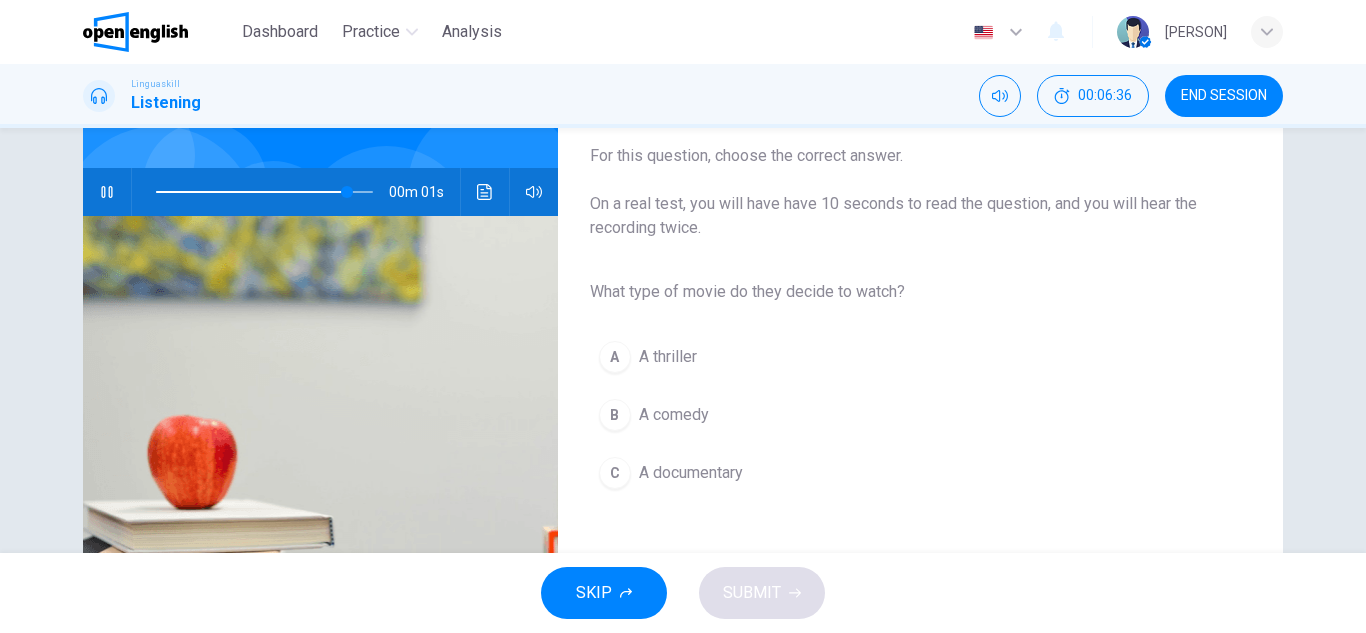 type on "*" 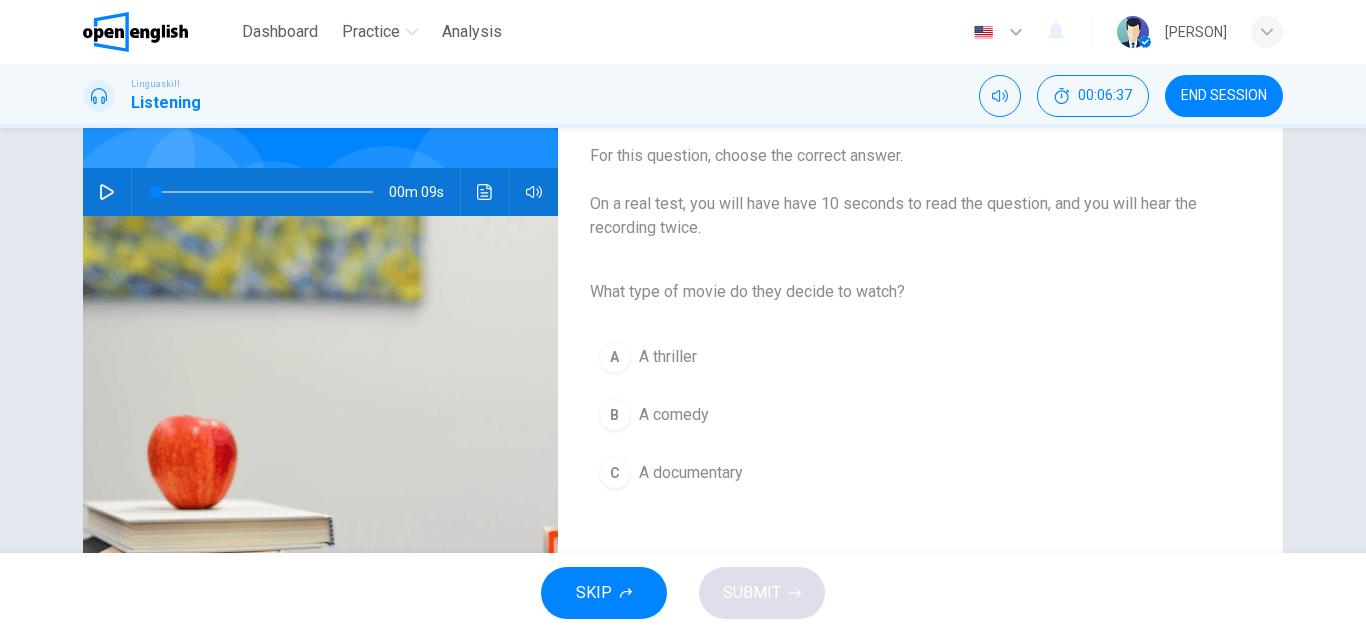 click on "B" at bounding box center [615, 415] 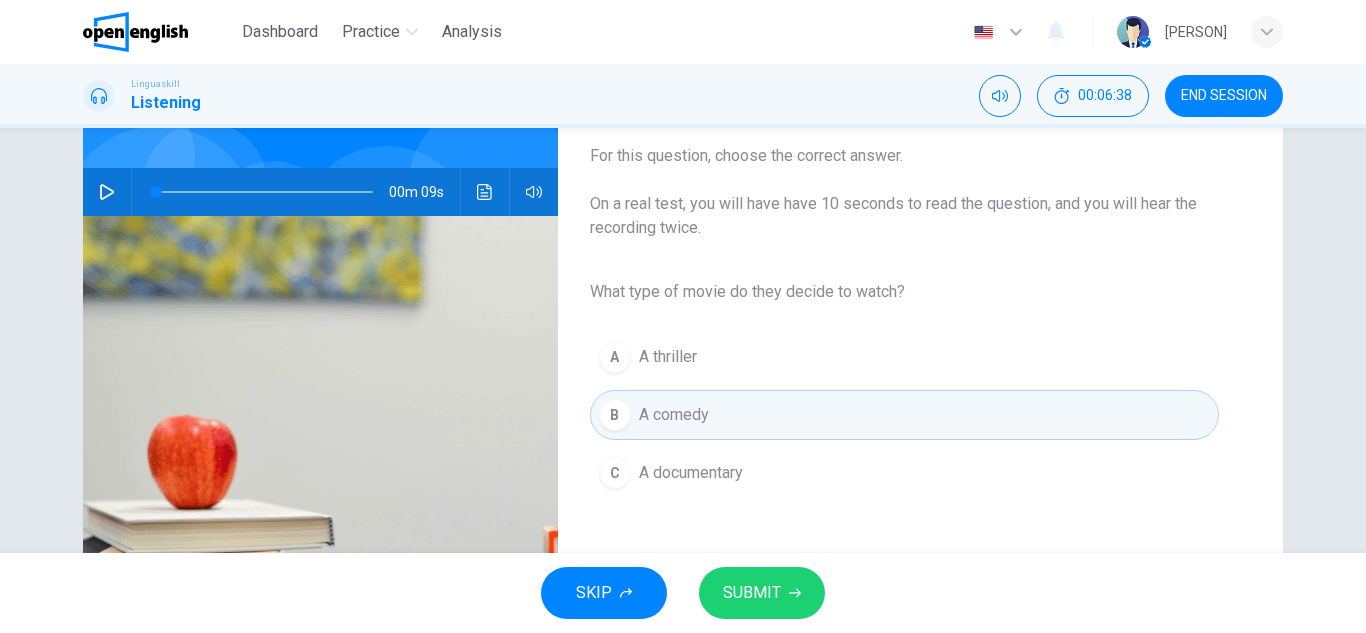 click on "SUBMIT" at bounding box center [752, 593] 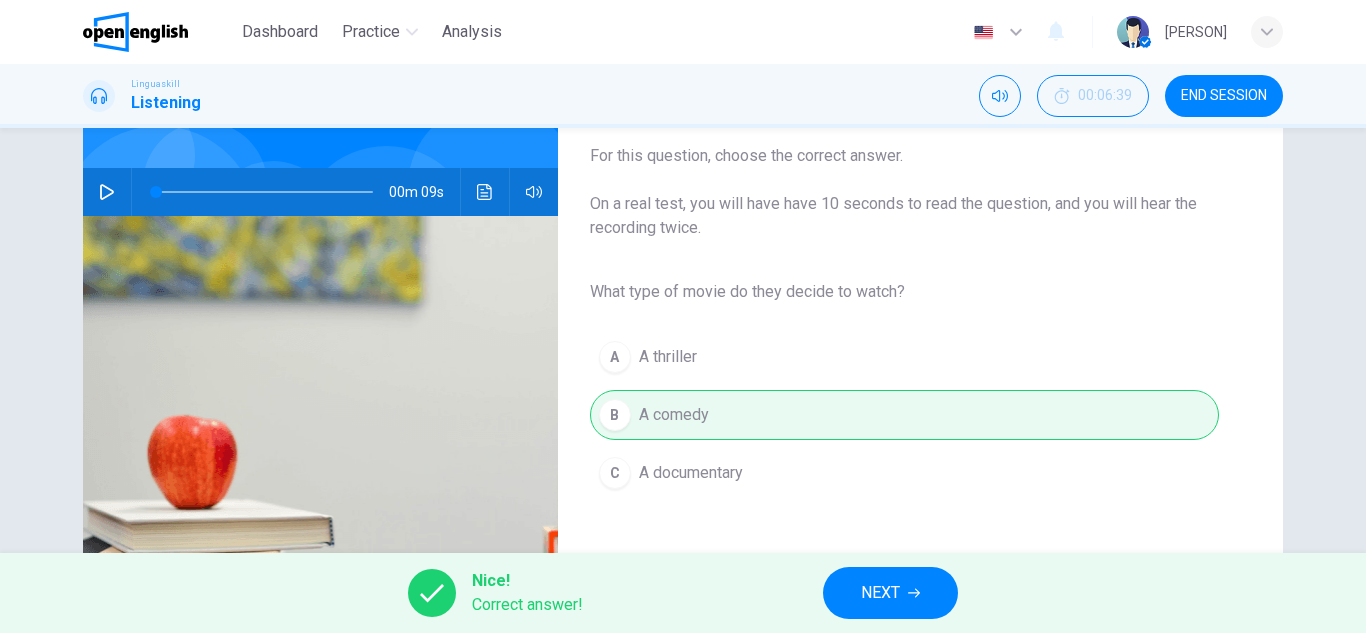 click on "NEXT" at bounding box center [880, 593] 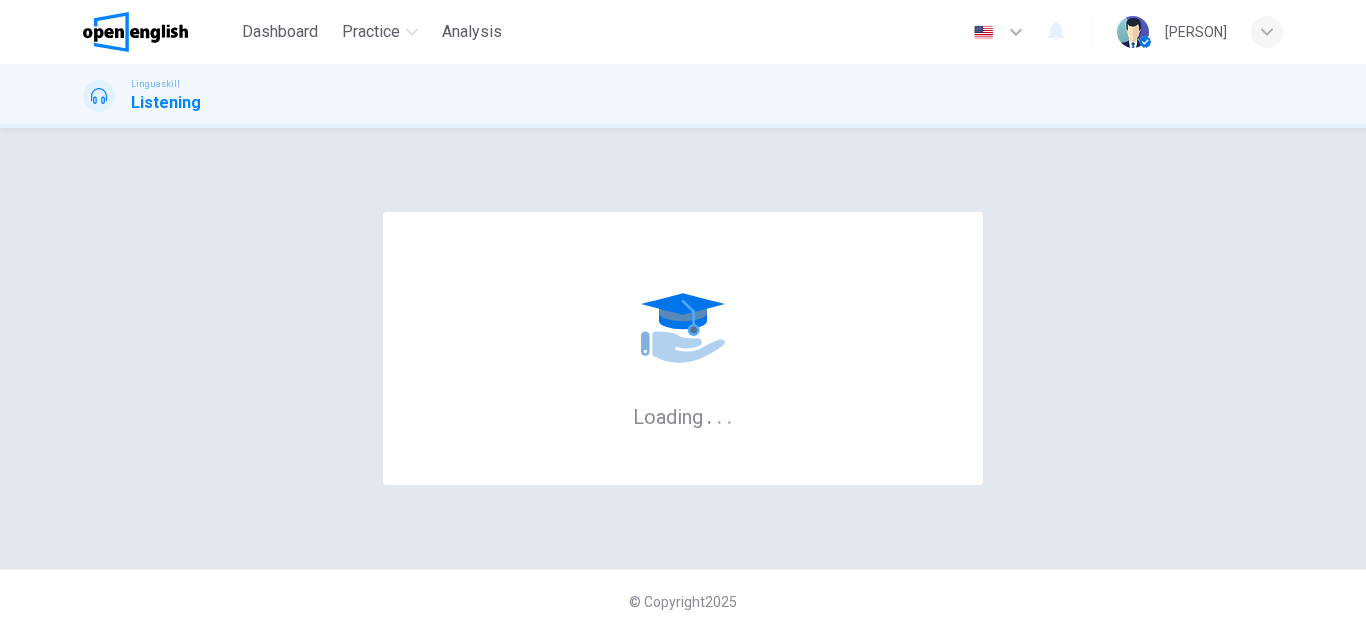 scroll, scrollTop: 0, scrollLeft: 0, axis: both 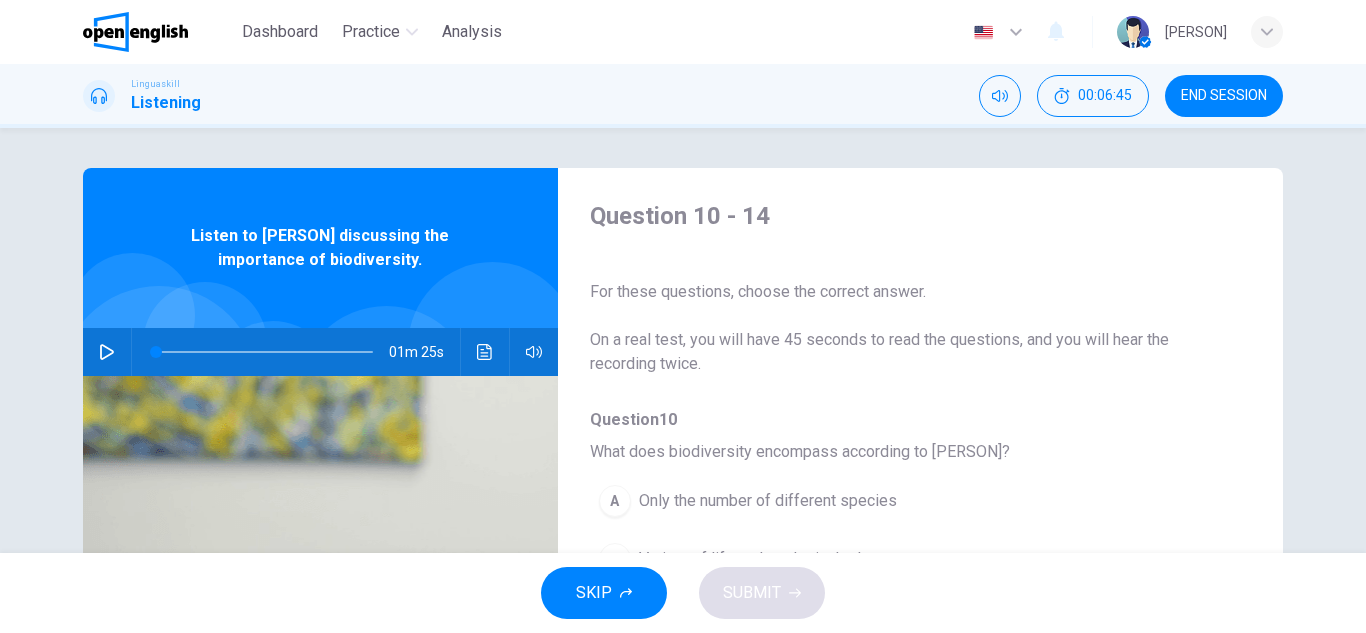 click on "Question 10 - 14 For these questions, choose the correct answer. On a real test, you will have 45 seconds to read the questions, and you will hear the recording twice." at bounding box center [904, 288] 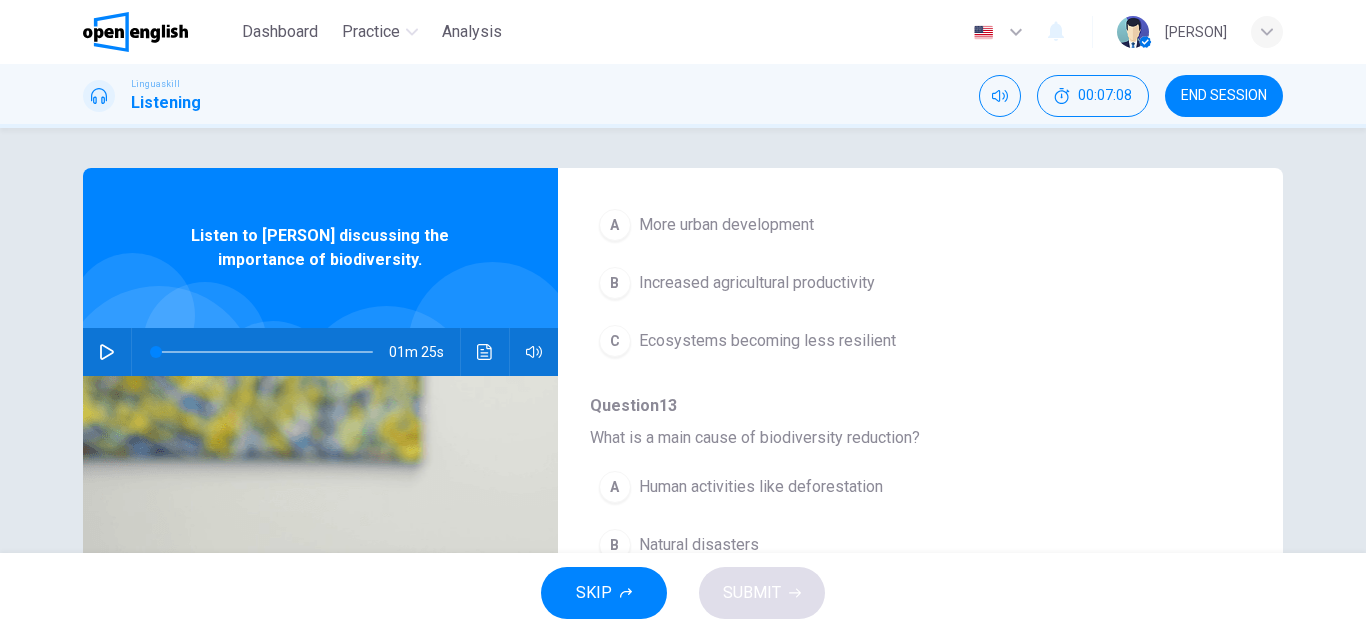 scroll, scrollTop: 863, scrollLeft: 0, axis: vertical 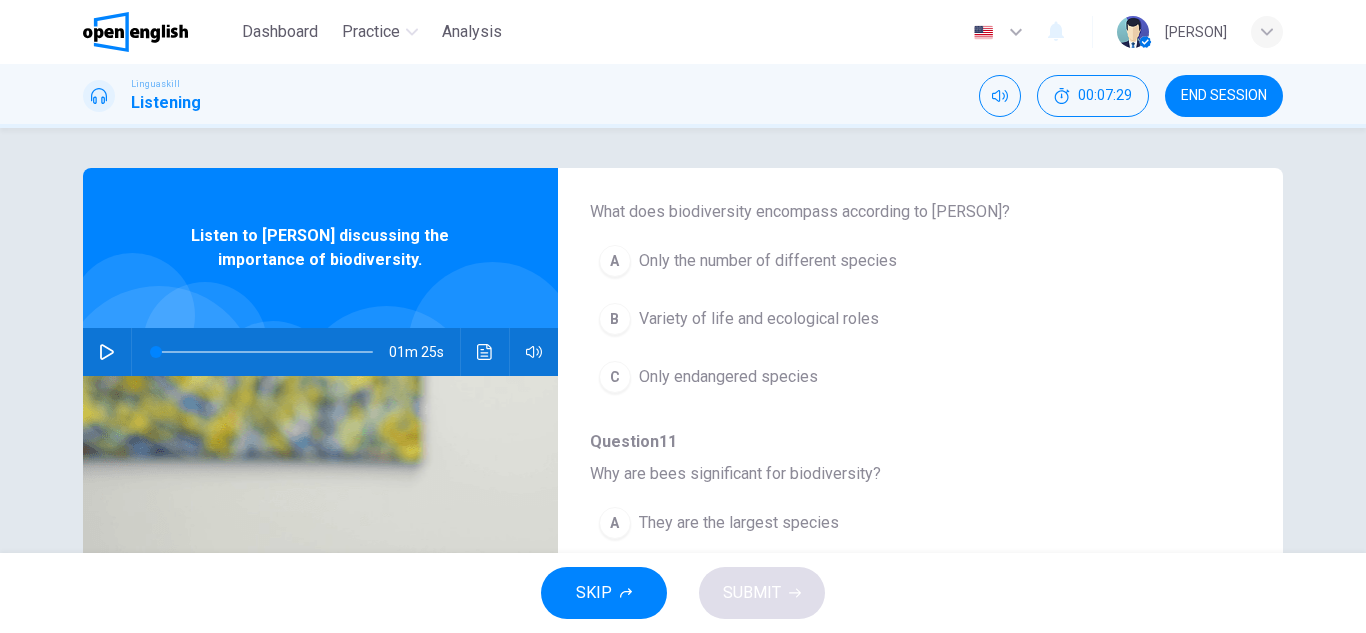 click at bounding box center (107, 352) 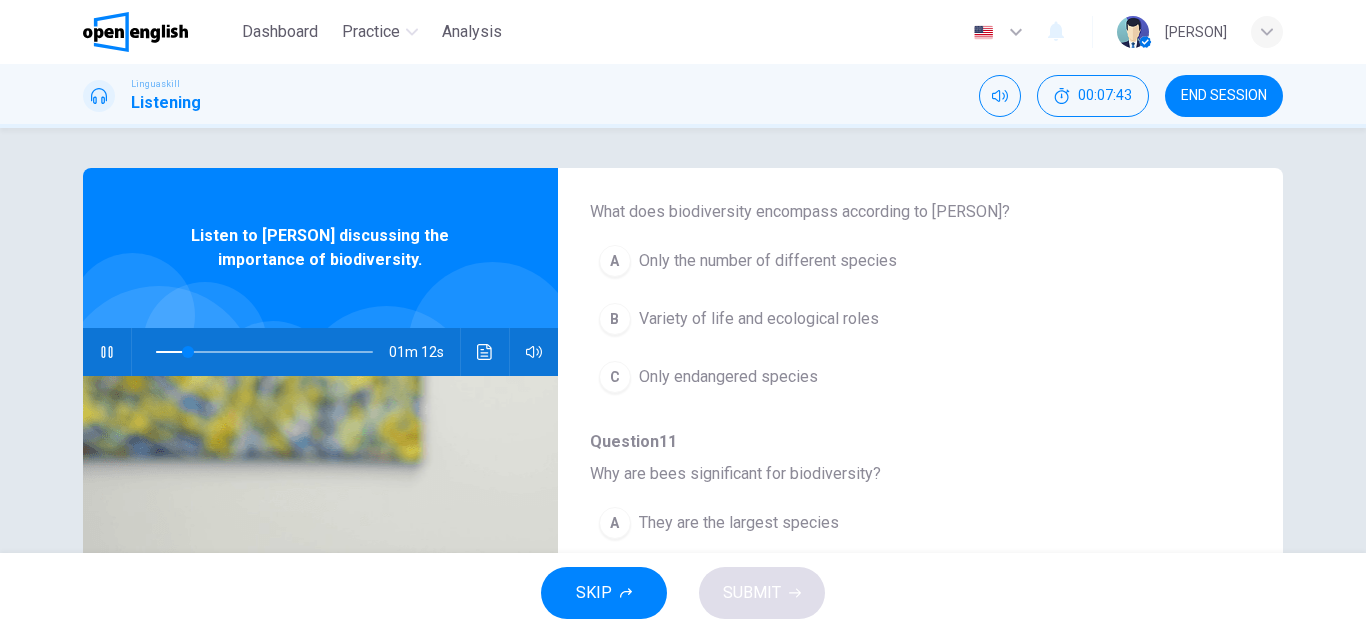 click on "B" at bounding box center [615, 319] 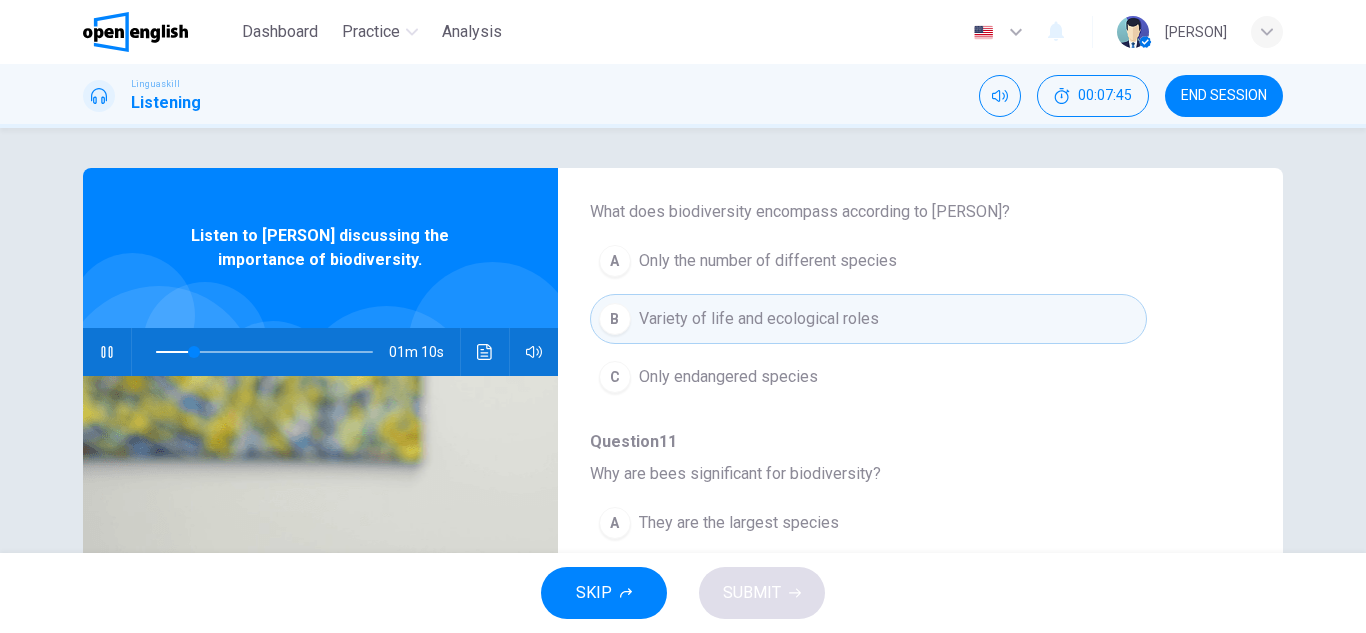 click on "Question 10 - 14 For these questions, choose the correct answer. On a real test, you will have 45 seconds to read the questions, and you will hear the recording twice. Question  10 What does biodiversity encompass according to [PERSON]? A Only the number of different species B Variety of life and ecological roles C Only endangered species Question  11 Why are bees significant for biodiversity? A They are the largest species B They are a source of honey C They act as primary pollinators Question  12 What consequence does [PERSON] mention about the loss of biodiversity? A More urban development B Increased agricultural productivity C Ecosystems becoming less resilient Question  13 What is a main cause of biodiversity reduction? A Human activities like deforestation B Natural disasters C Alien species invasion Question  14 How can individuals contribute to biodiversity conservation? A By participating in wildlife expeditions B Reducing waste and supporting sustainable products C By becoming a vegetarian" at bounding box center (904, 275) 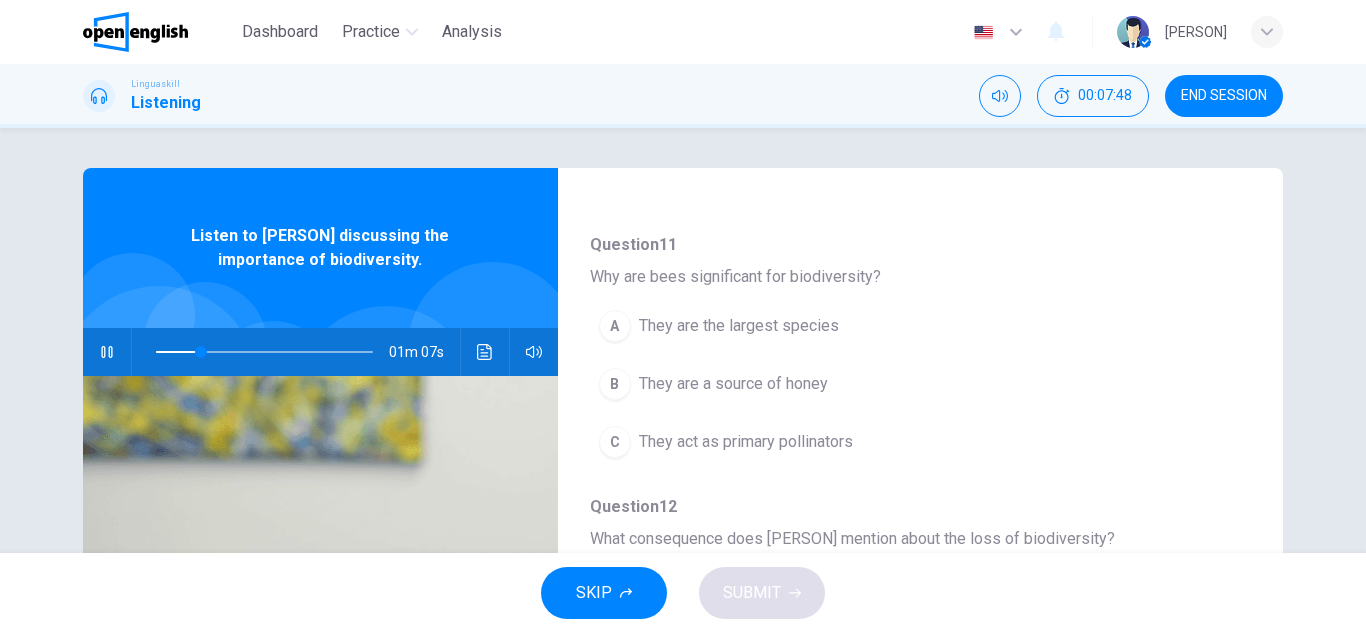 scroll, scrollTop: 440, scrollLeft: 0, axis: vertical 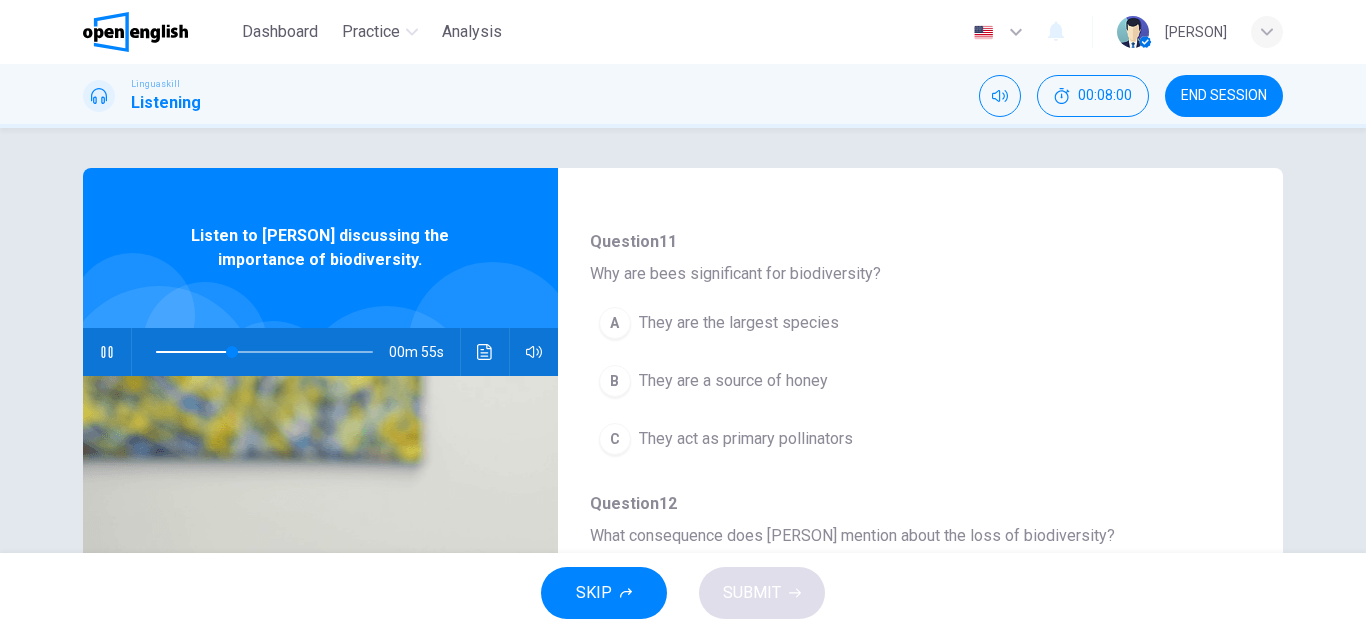 click on "They act as primary pollinators" at bounding box center [746, 439] 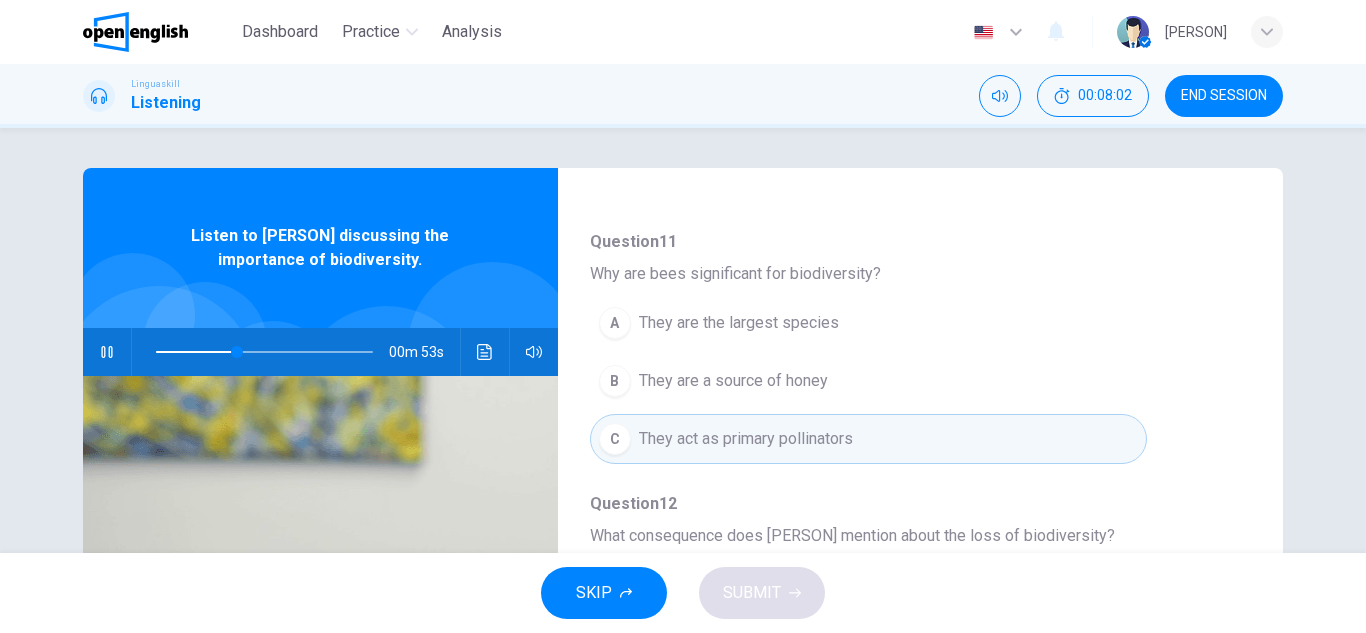 type on "**" 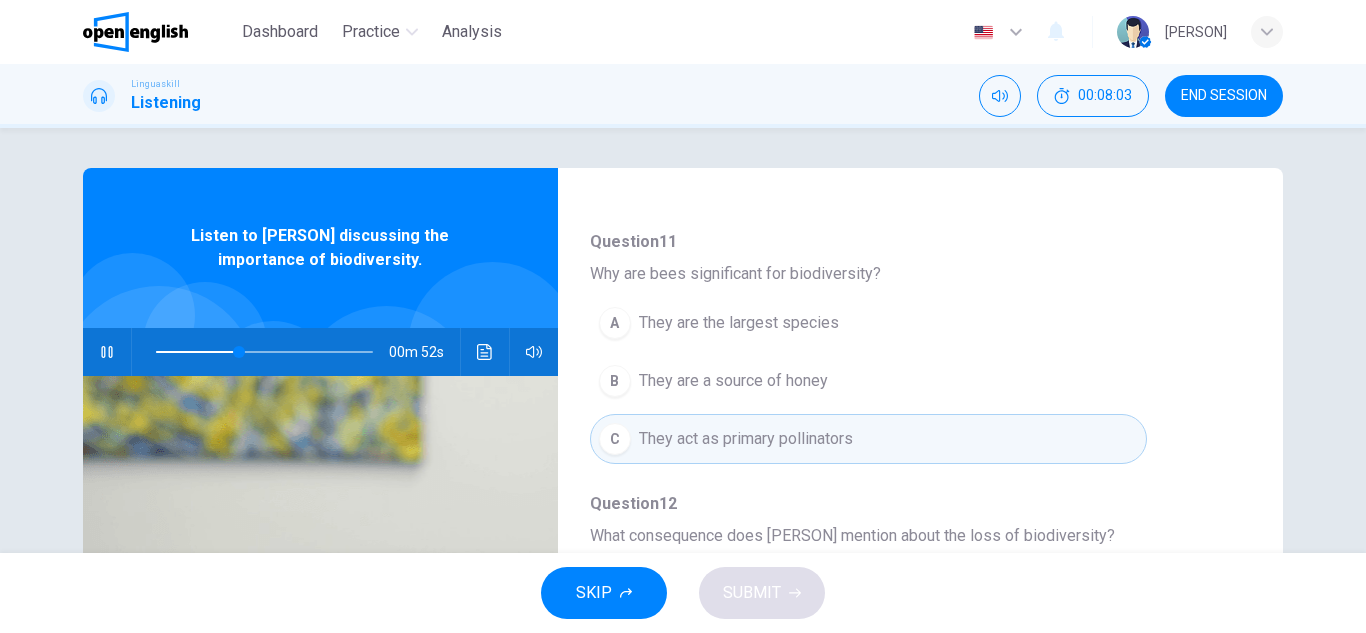 type 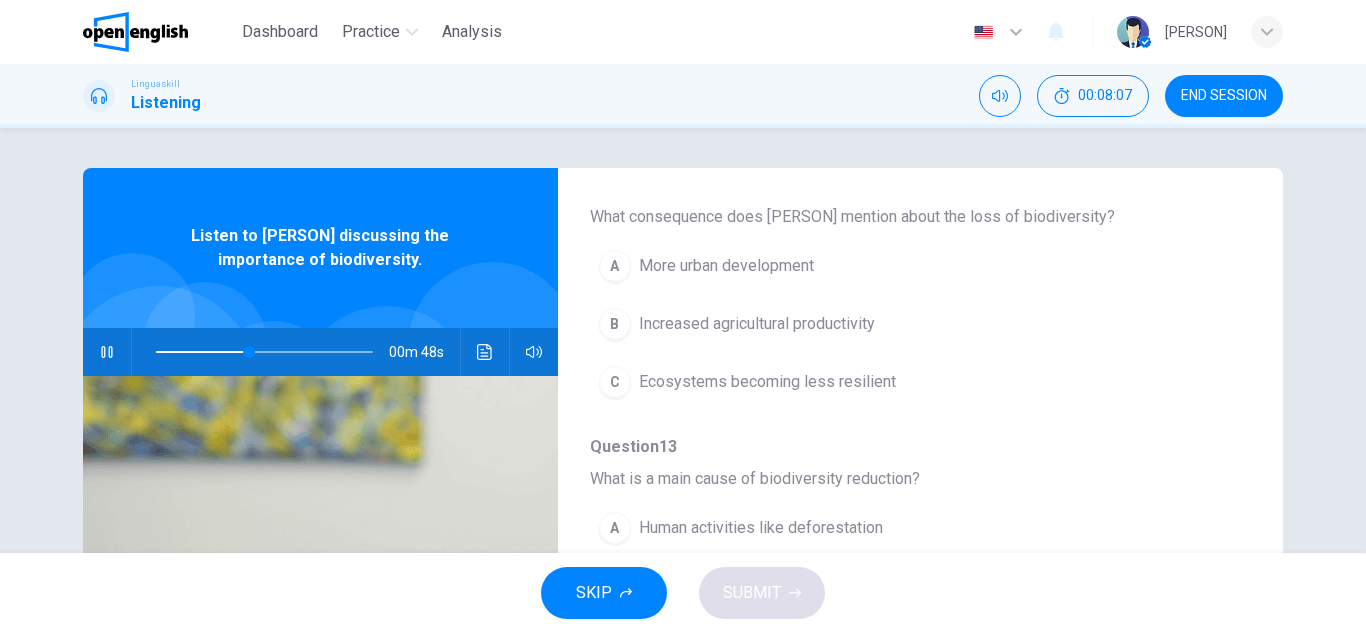 scroll, scrollTop: 760, scrollLeft: 0, axis: vertical 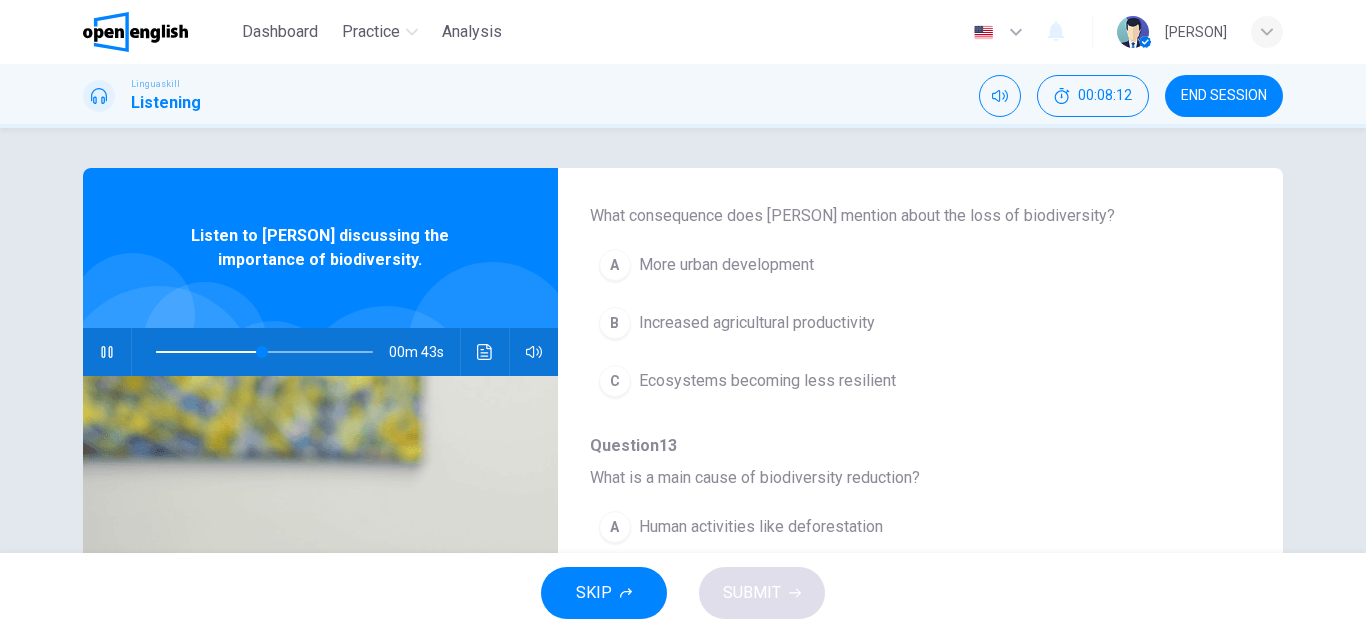 click on "C" at bounding box center (615, 381) 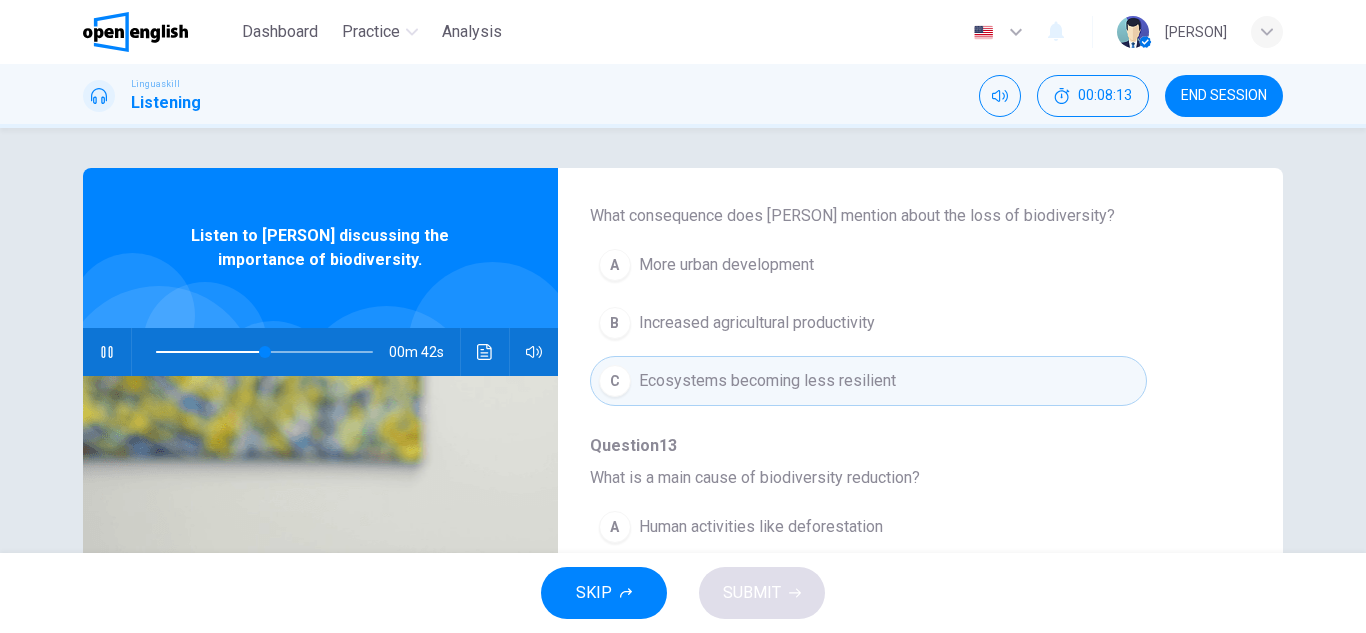 click on "A More urban development B Increased agricultural productivity C Ecosystems becoming less resilient" at bounding box center [904, 323] 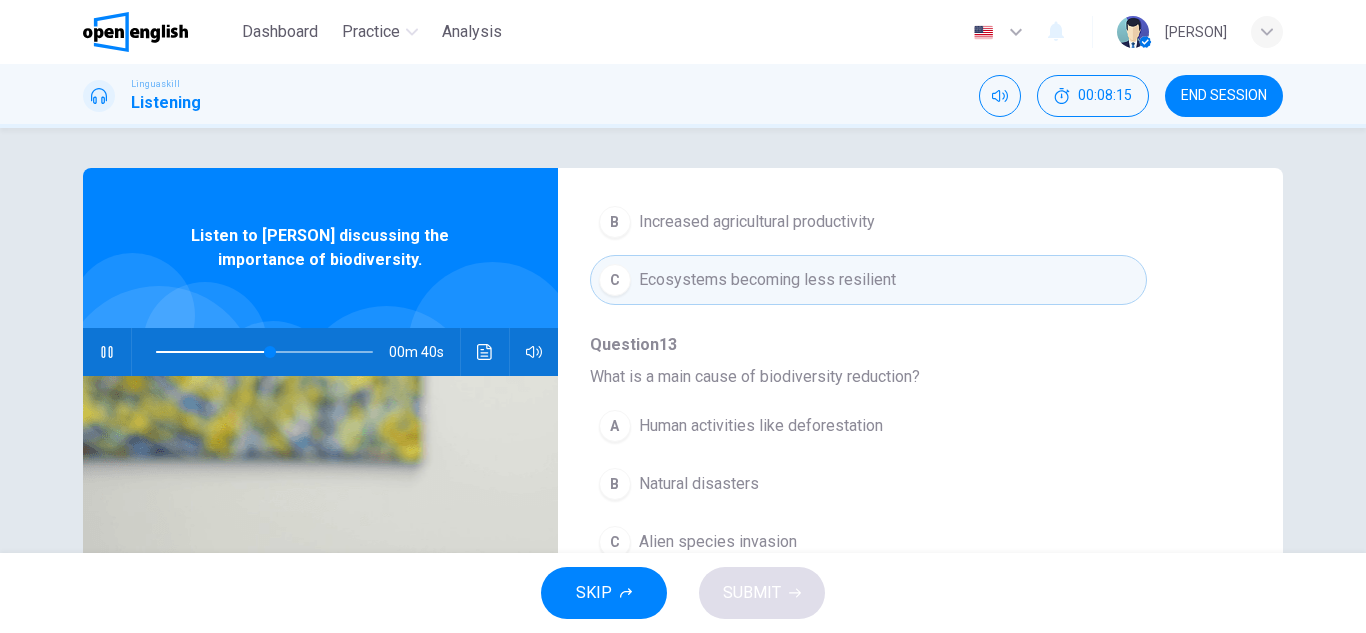 scroll, scrollTop: 863, scrollLeft: 0, axis: vertical 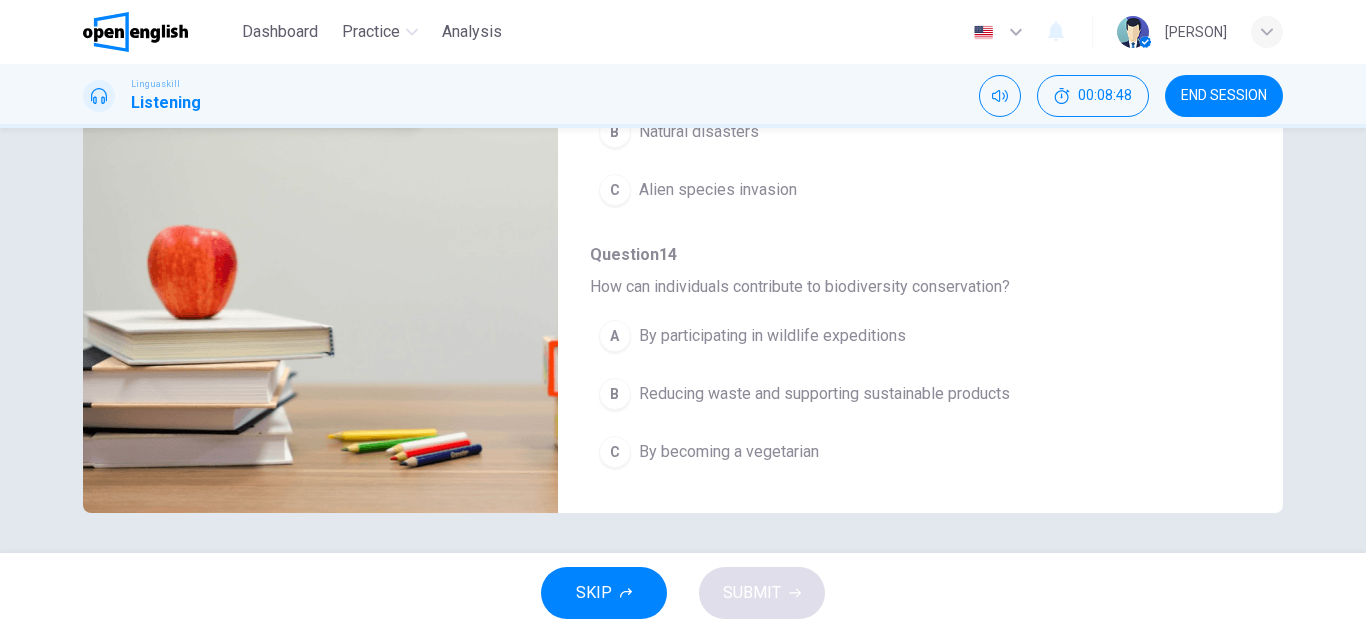 click on "B" at bounding box center (615, 394) 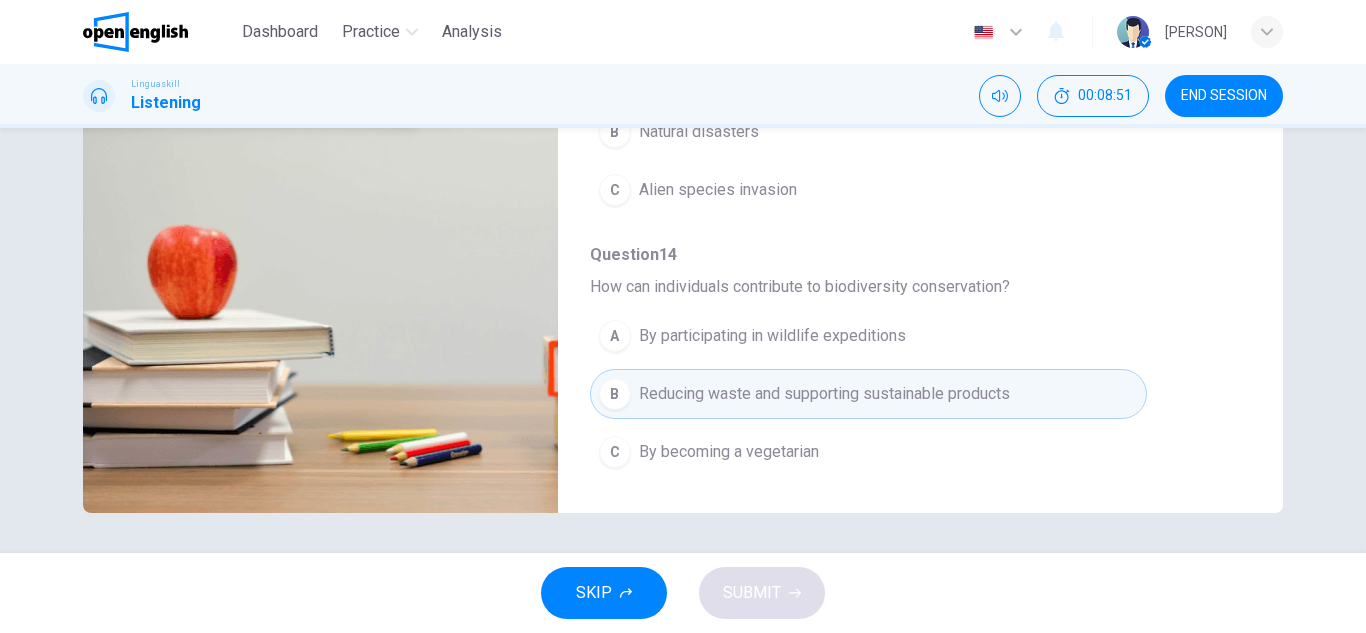 click on "Question 10 - 14 For these questions, choose the correct answer. On a real test, you will have 45 seconds to read the questions, and you will hear the recording twice. Question  10 What does biodiversity encompass according to [PERSON]? A Only the number of different species B Variety of life and ecological roles C Only endangered species Question  11 Why are bees significant for biodiversity? A They are the largest species B They are a source of honey C They act as primary pollinators Question  12 What consequence does [PERSON] mention about the loss of biodiversity? A More urban development B Increased agricultural productivity C Ecosystems becoming less resilient Question  13 What is a main cause of biodiversity reduction? A Human activities like deforestation B Natural disasters C Alien species invasion Question  14 How can individuals contribute to biodiversity conservation? A By participating in wildlife expeditions B Reducing waste and supporting sustainable products C By becoming a vegetarian" at bounding box center (683, 165) 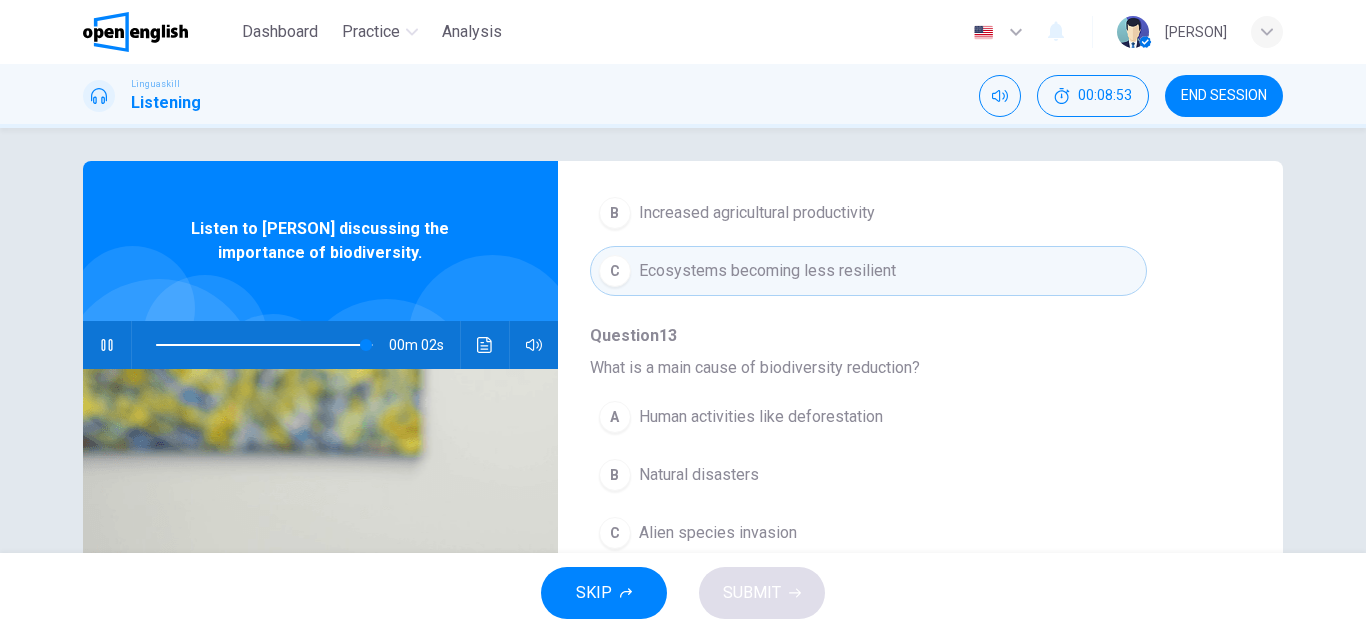 scroll, scrollTop: 0, scrollLeft: 0, axis: both 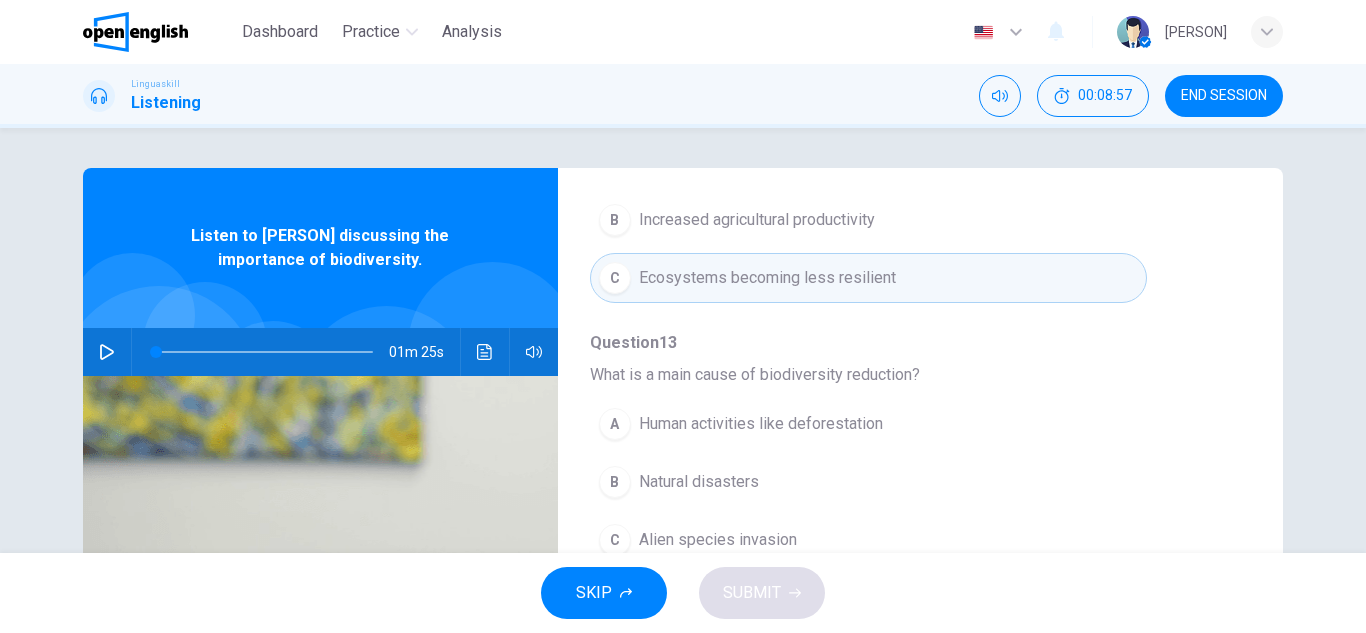 click 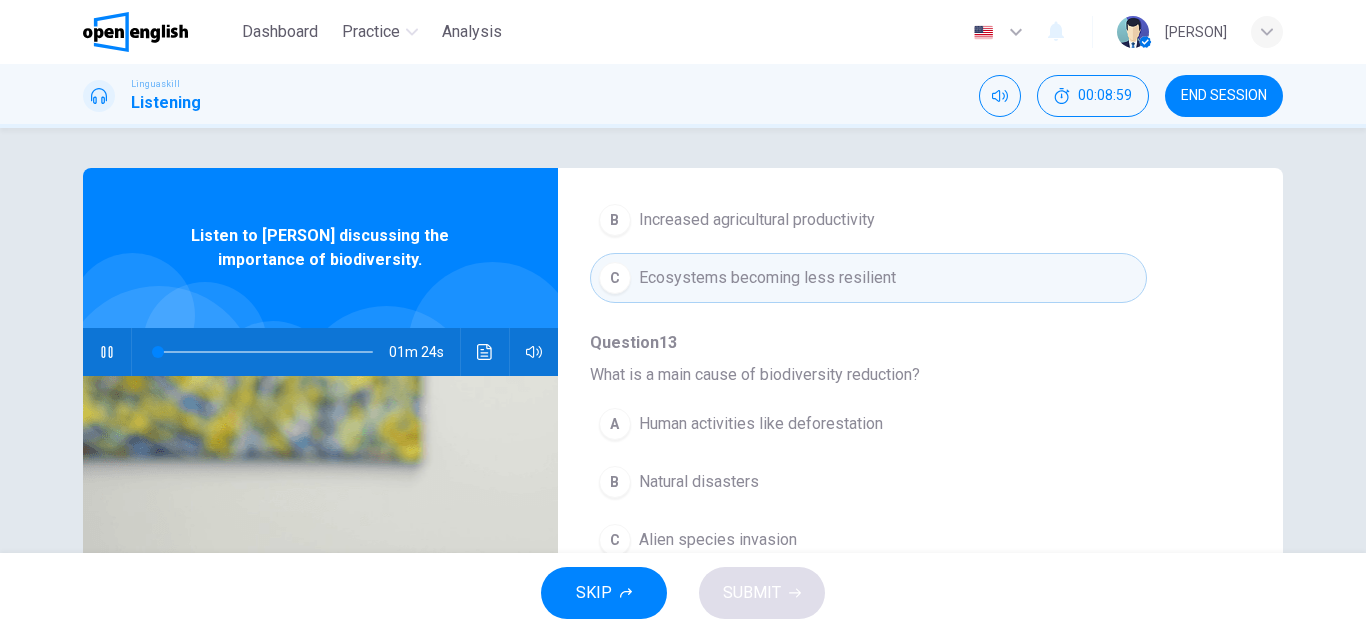 type on "*" 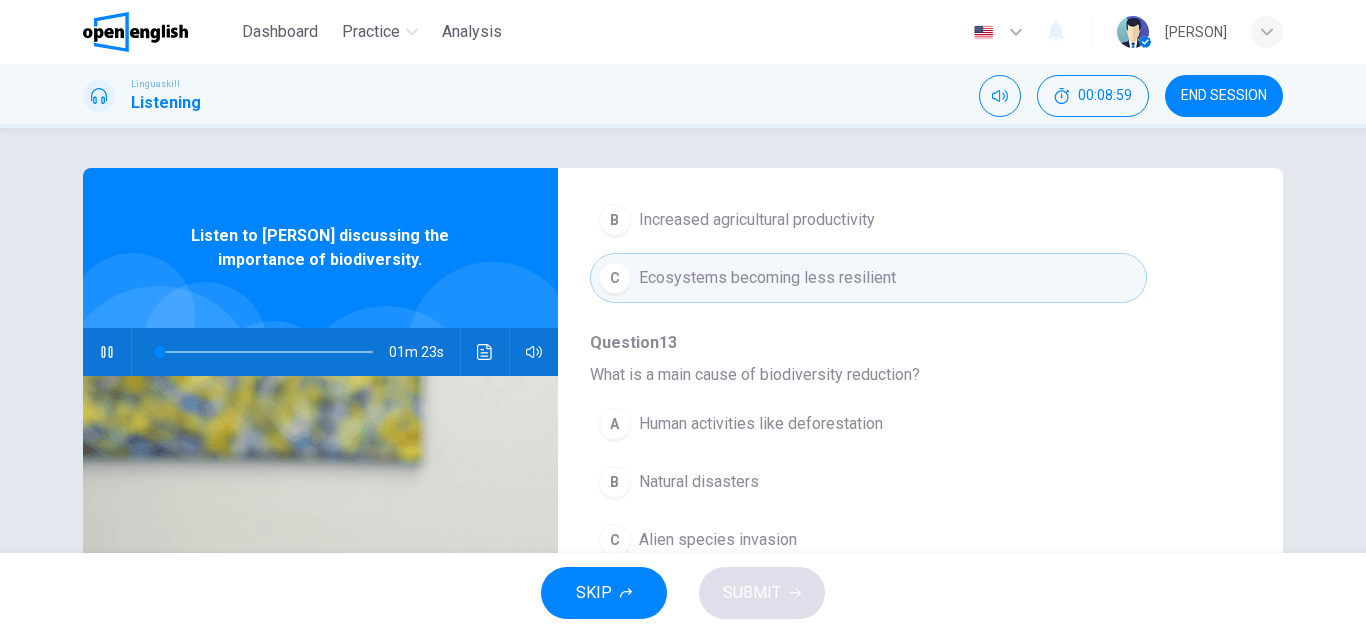 type 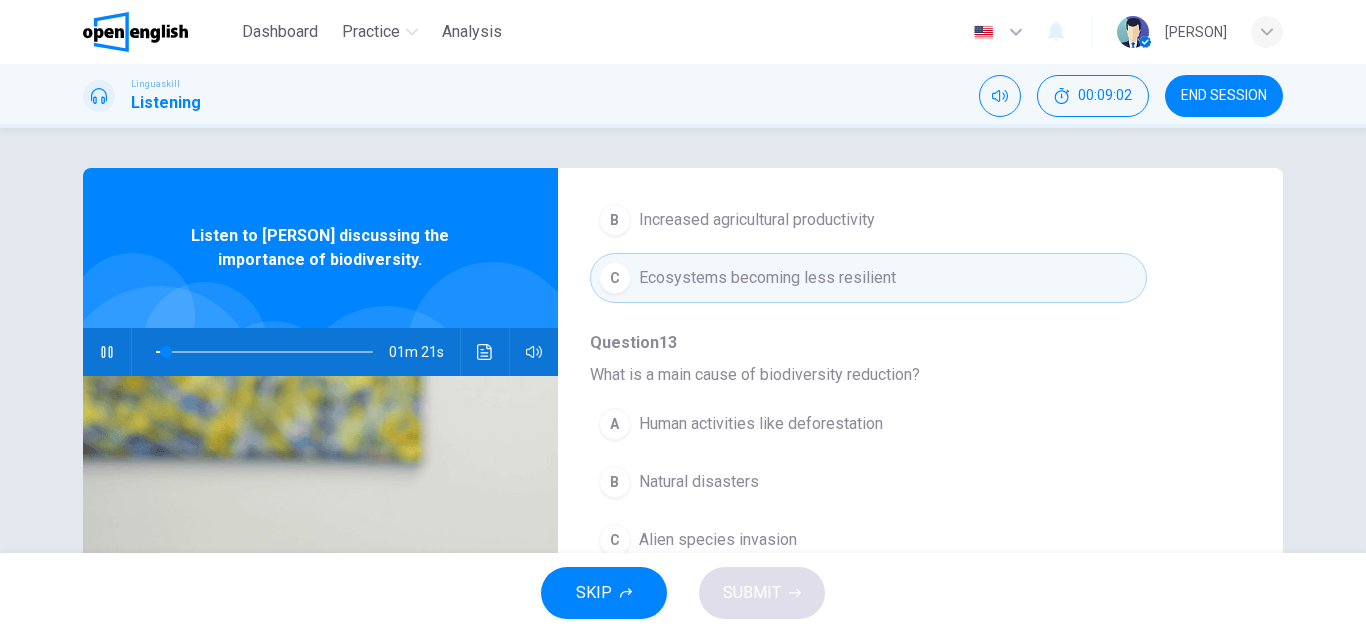 click on "Question 10 - 14 For these questions, choose the correct answer. On a real test, you will have 45 seconds to read the questions, and you will hear the recording twice. Question  10 What does biodiversity encompass according to [PERSON]? A Only the number of different species B Variety of life and ecological roles C Only endangered species Question  11 Why are bees significant for biodiversity? A They are the largest species B They are a source of honey C They act as primary pollinators Question  12 What consequence does [PERSON] mention about the loss of biodiversity? A More urban development B Increased agricultural productivity C Ecosystems becoming less resilient Question  13 What is a main cause of biodiversity reduction? A Human activities like deforestation B Natural disasters C Alien species invasion Question  14 How can individuals contribute to biodiversity conservation? A By participating in wildlife expeditions B Reducing waste and supporting sustainable products C By becoming a vegetarian" at bounding box center (683, 515) 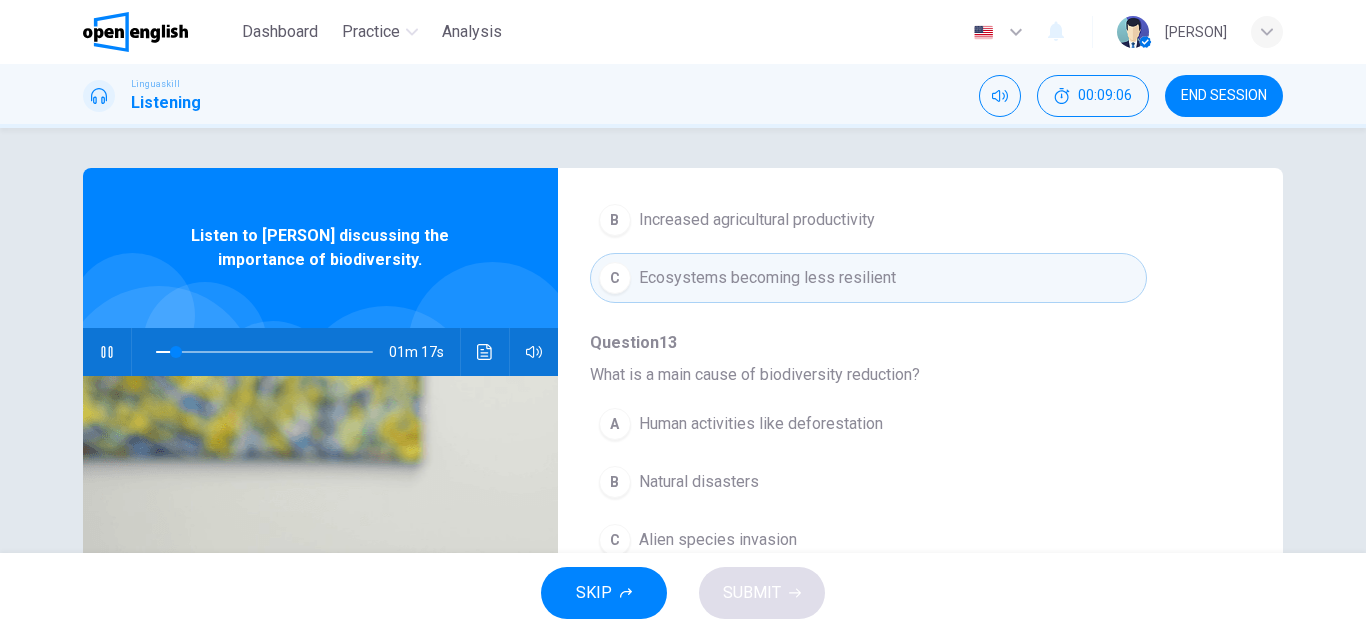 click on "Question 10 - 14 For these questions, choose the correct answer. On a real test, you will have 45 seconds to read the questions, and you will hear the recording twice. Question  10 What does biodiversity encompass according to [PERSON]? A Only the number of different species B Variety of life and ecological roles C Only endangered species Question  11 Why are bees significant for biodiversity? A They are the largest species B They are a source of honey C They act as primary pollinators Question  12 What consequence does [PERSON] mention about the loss of biodiversity? A More urban development B Increased agricultural productivity C Ecosystems becoming less resilient Question  13 What is a main cause of biodiversity reduction? A Human activities like deforestation B Natural disasters C Alien species invasion Question  14 How can individuals contribute to biodiversity conservation? A By participating in wildlife expeditions B Reducing waste and supporting sustainable products C By becoming a vegetarian" at bounding box center [904, 515] 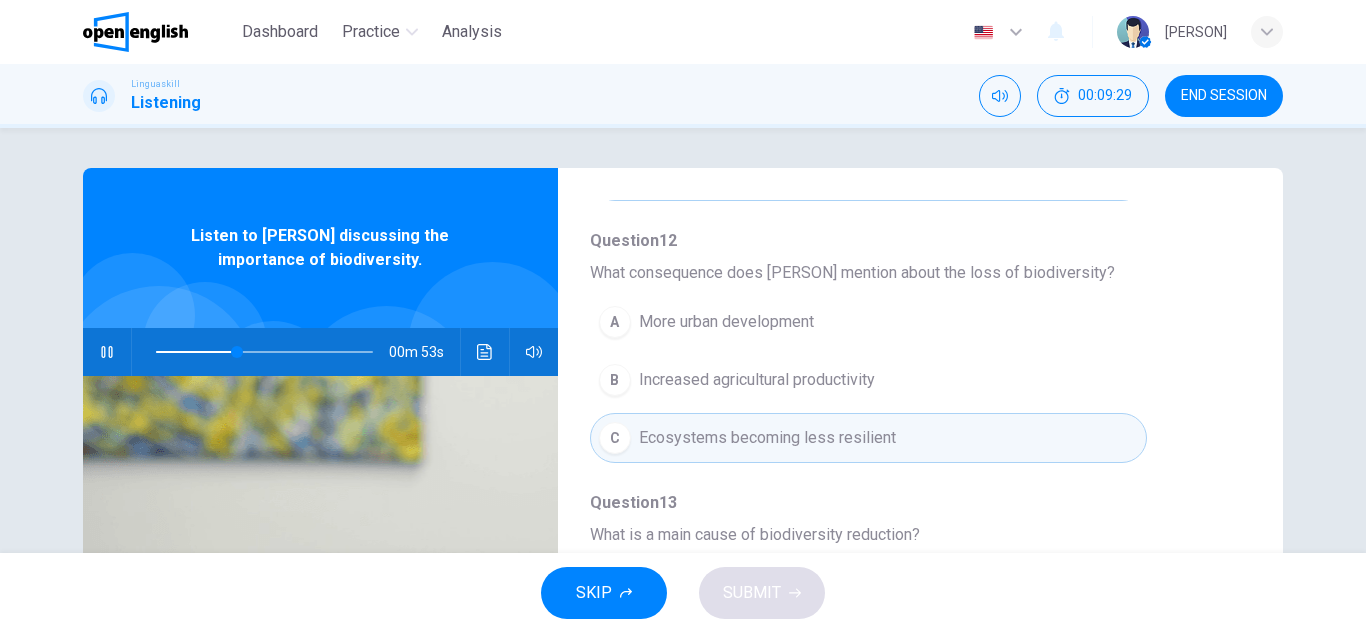 scroll, scrollTop: 844, scrollLeft: 0, axis: vertical 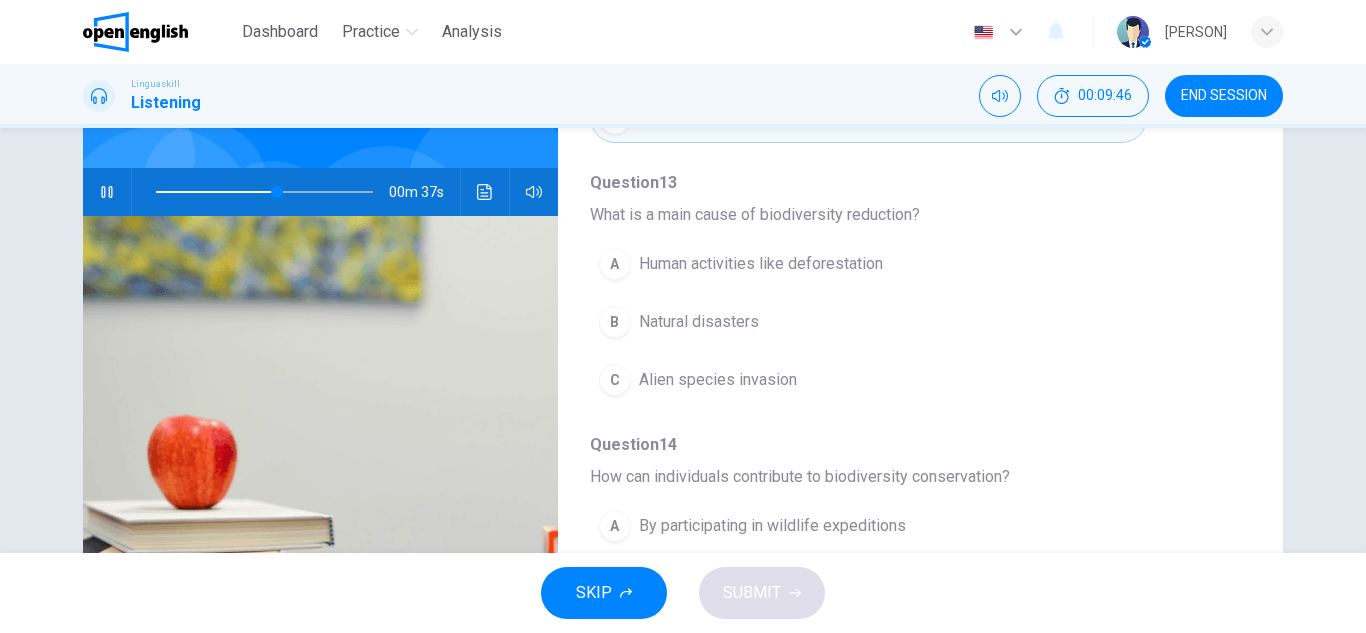 click on "A" at bounding box center [615, 264] 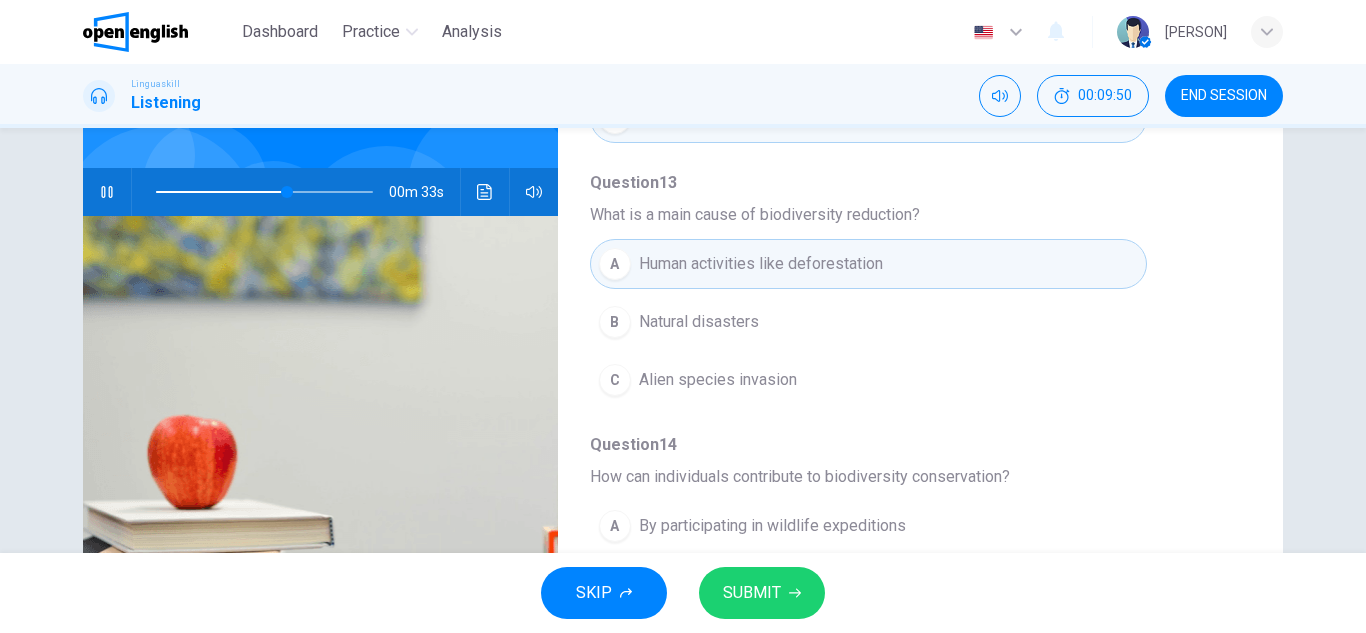 click on "SUBMIT" at bounding box center (752, 593) 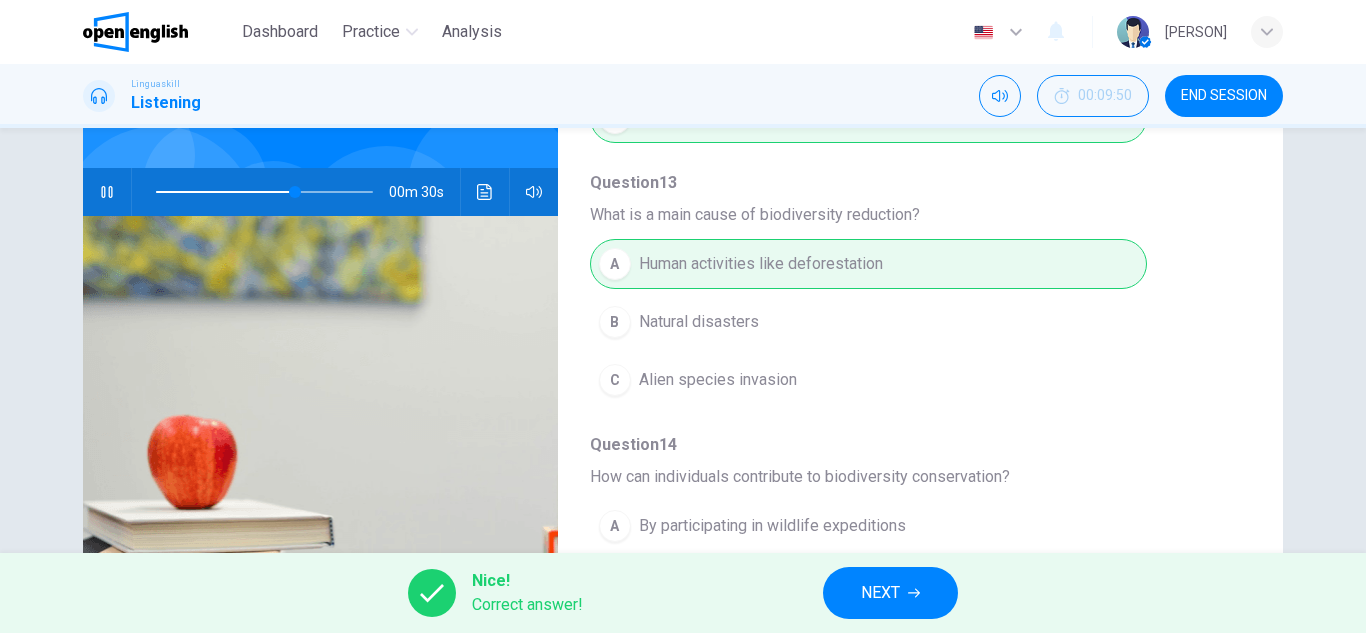 type on "**" 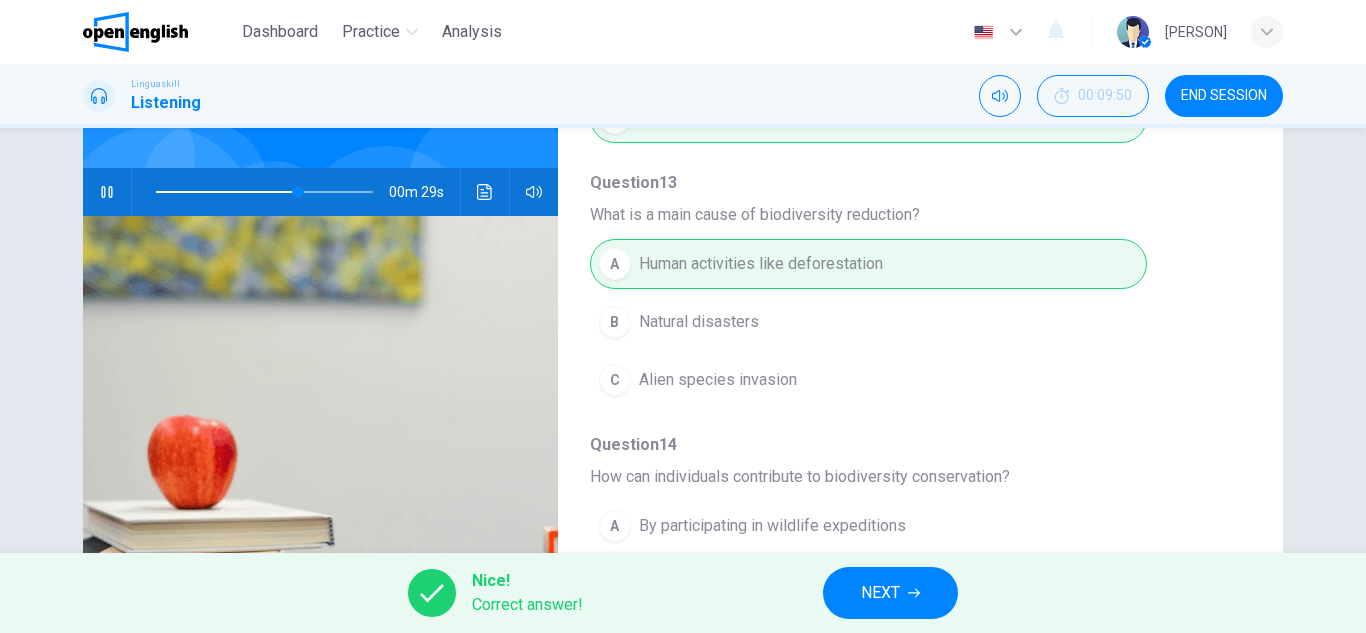 click on "NEXT" at bounding box center [890, 593] 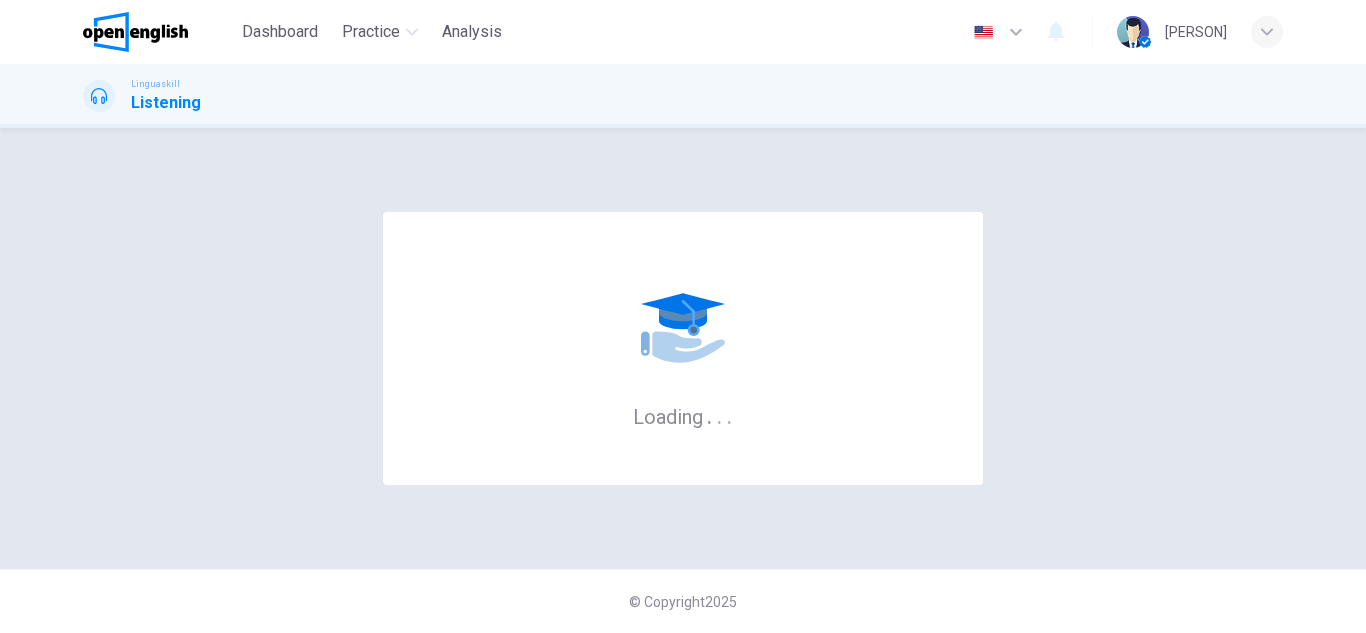 scroll, scrollTop: 0, scrollLeft: 0, axis: both 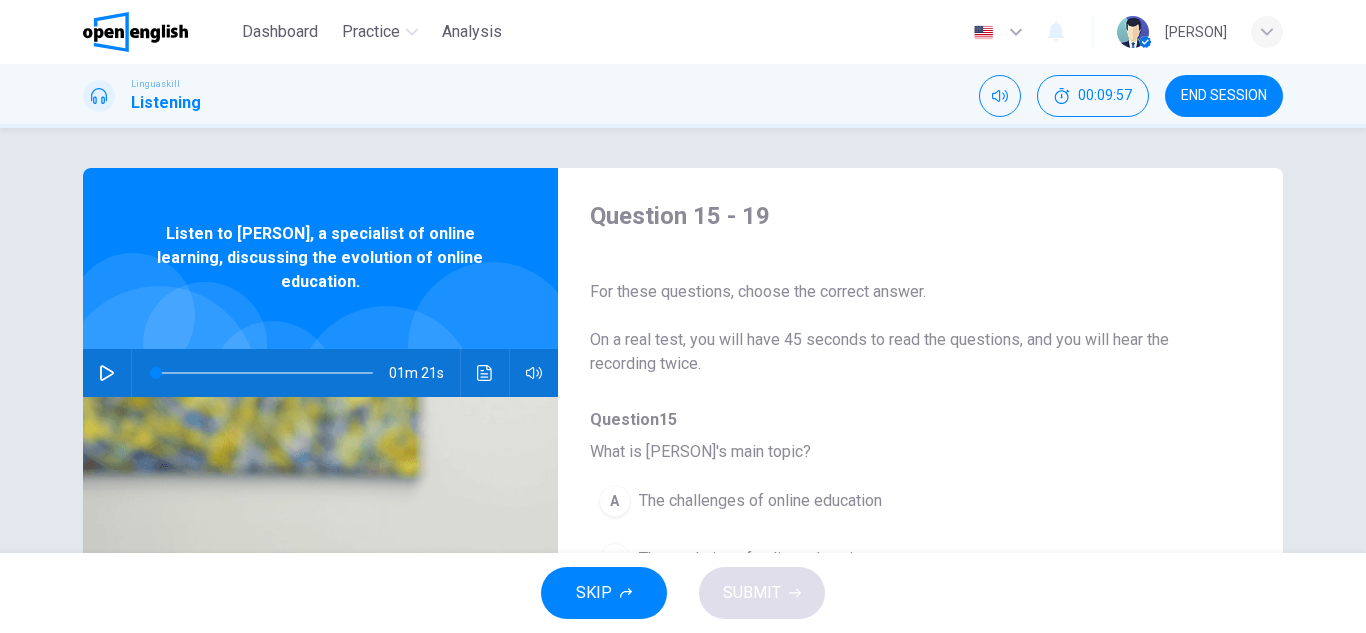 click on "Question 15 - 19 For these questions, choose the correct answer. On a real test, you will have 45 seconds to read the questions, and you will hear the recording twice." at bounding box center [904, 288] 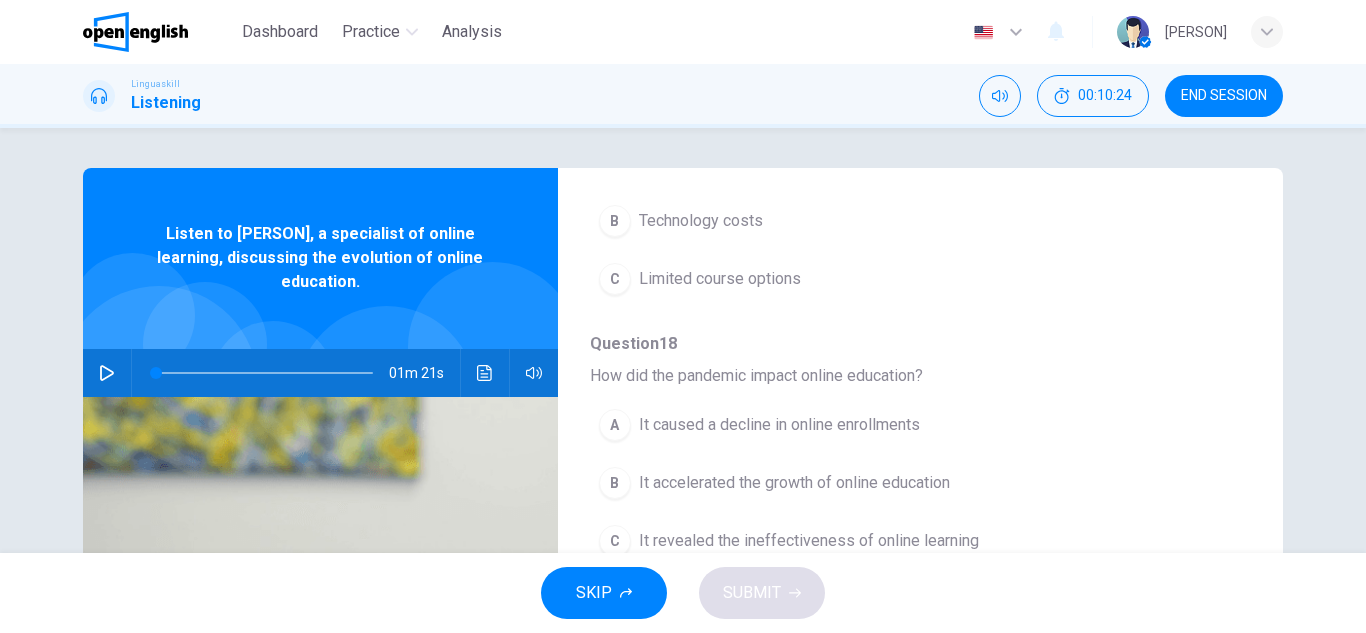 scroll, scrollTop: 863, scrollLeft: 0, axis: vertical 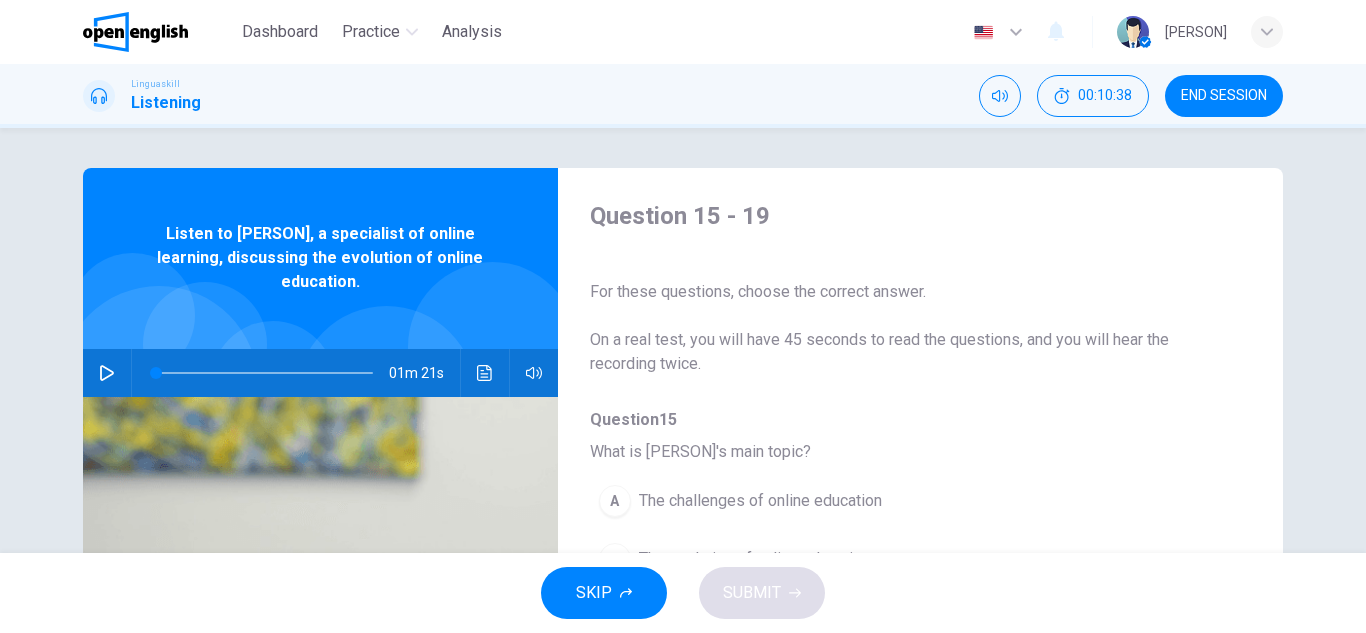 click 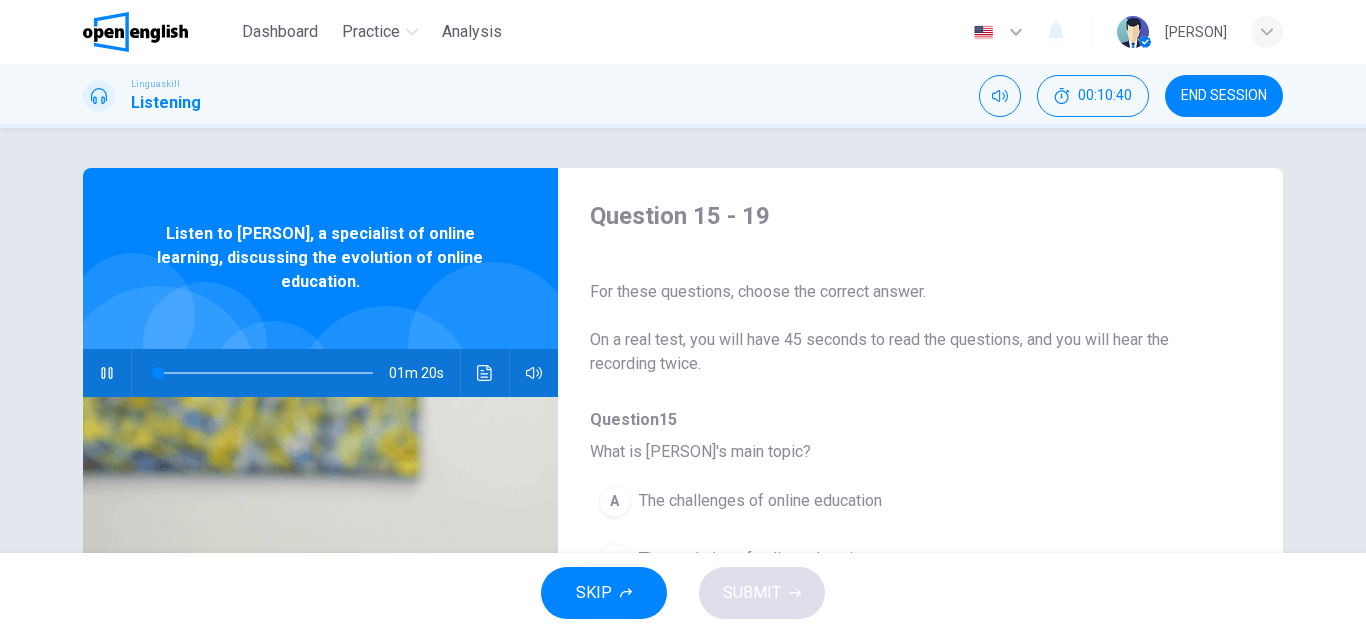 type on "*" 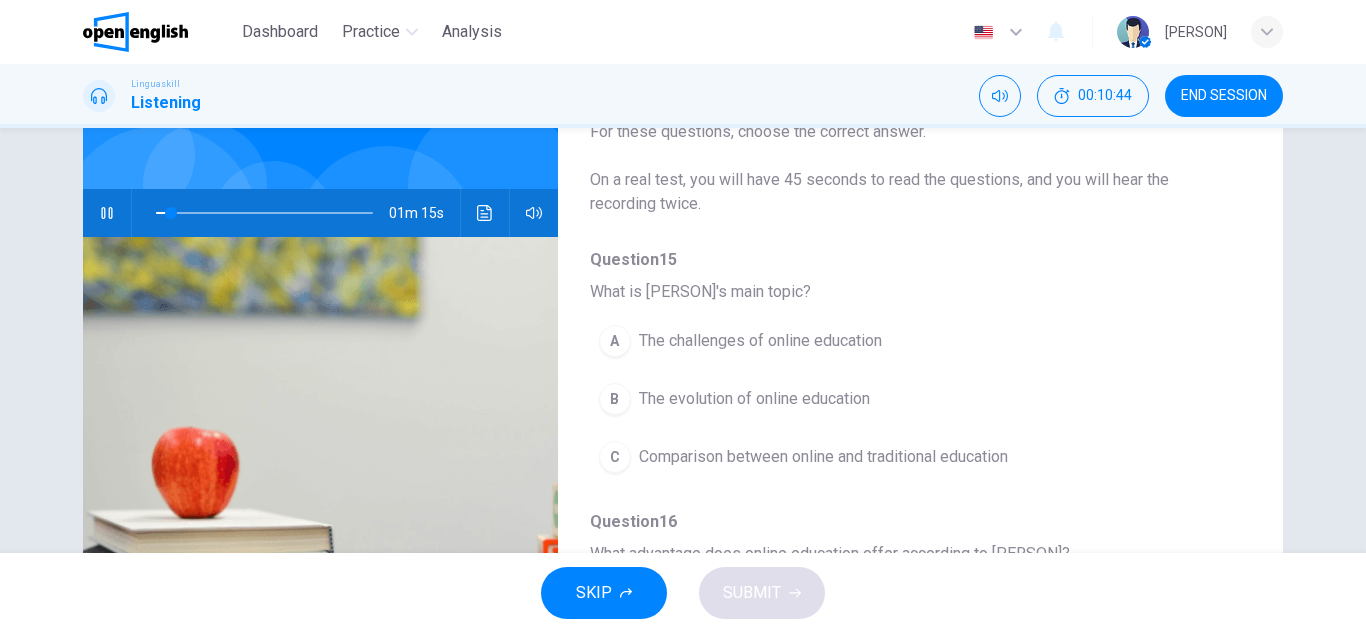 scroll, scrollTop: 200, scrollLeft: 0, axis: vertical 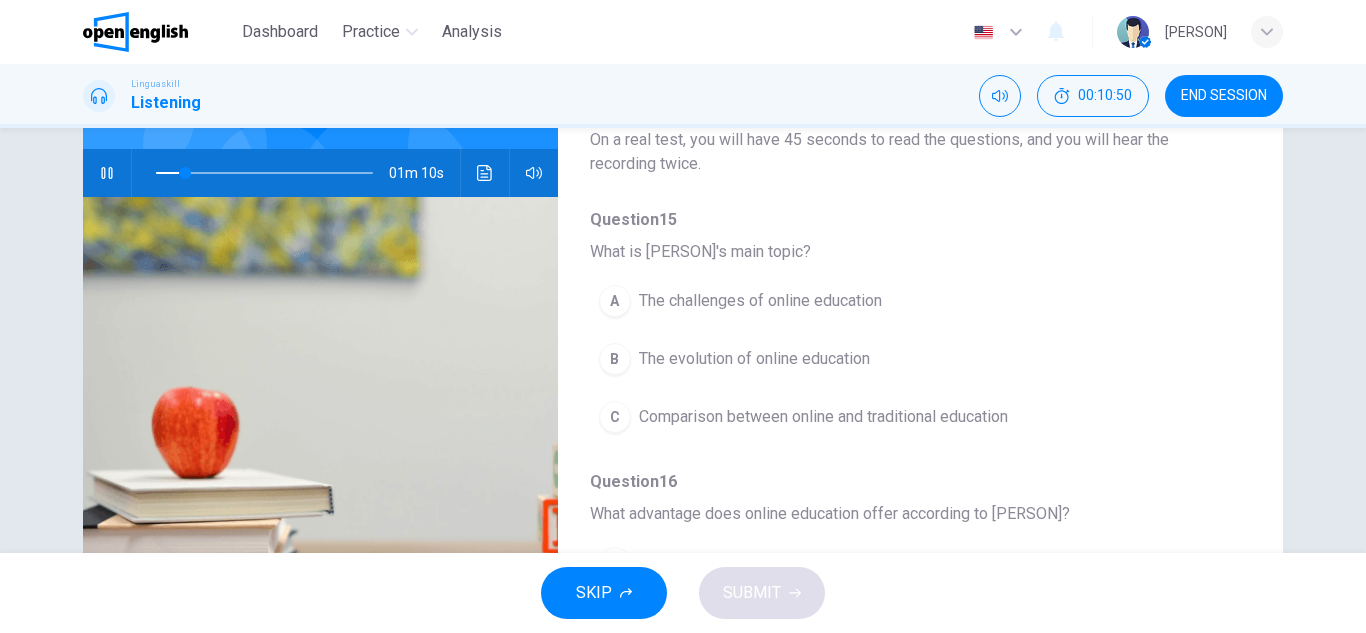 click on "B" at bounding box center [615, 359] 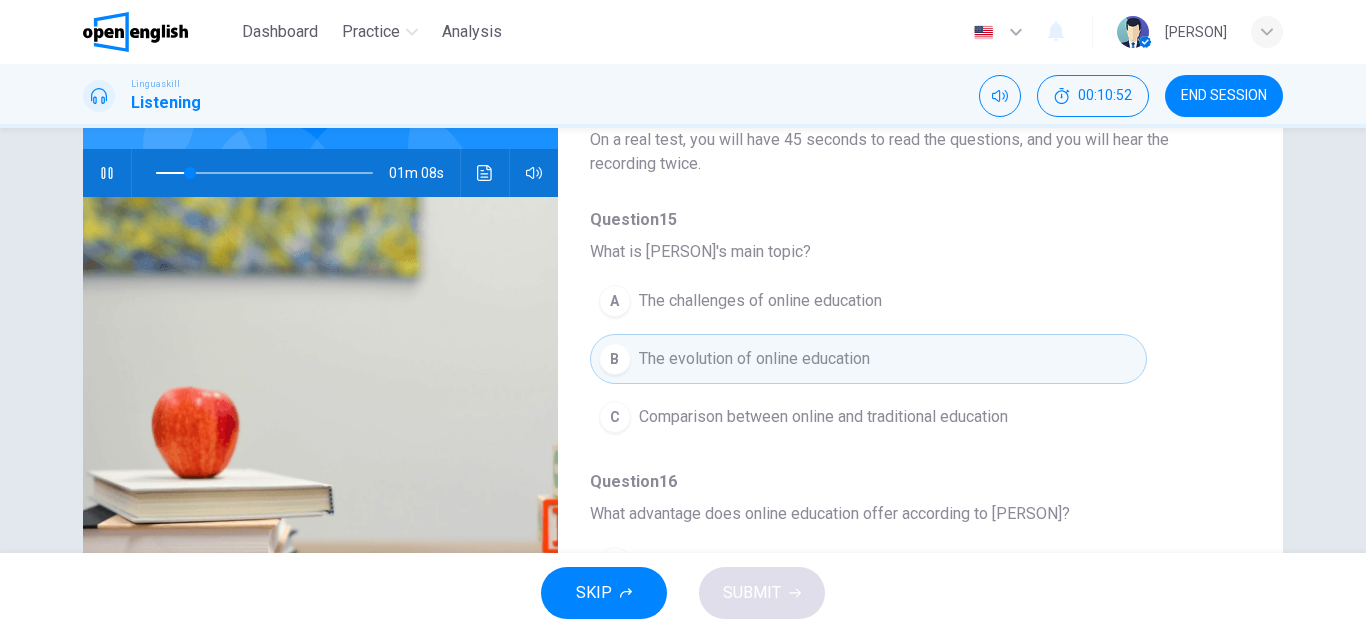 click on "Question  15 What is [PERSON]'s main topic? A The challenges of online education B The evolution of online education C Comparison between online and traditional education Question  16 What advantage does online education offer according to [PERSON]? A More affordable tuition fees B Removing geographical barriers C Easier exams and assessments Question  17 What is a key challenge of online education? A Maintaining student engagement B Technology costs C Limited course options Question  18 How did the pandemic impact online education? A It caused a decline in online enrollments B It accelerated the growth of online education C It revealed the ineffectiveness of online learning Question  19 What future educational model does [PERSON] predict? A A complete shift to online learning B A hybrid model of traditional and online methods C Discontinuation of online education platforms" at bounding box center [904, 851] 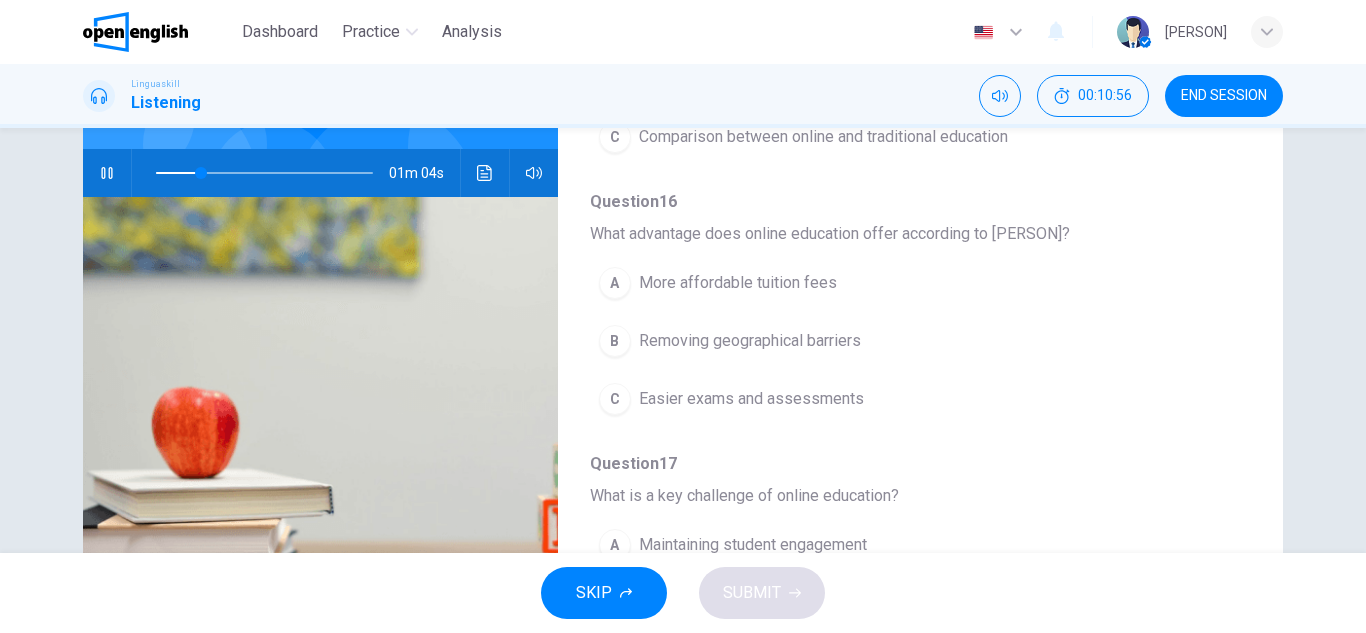 scroll, scrollTop: 320, scrollLeft: 0, axis: vertical 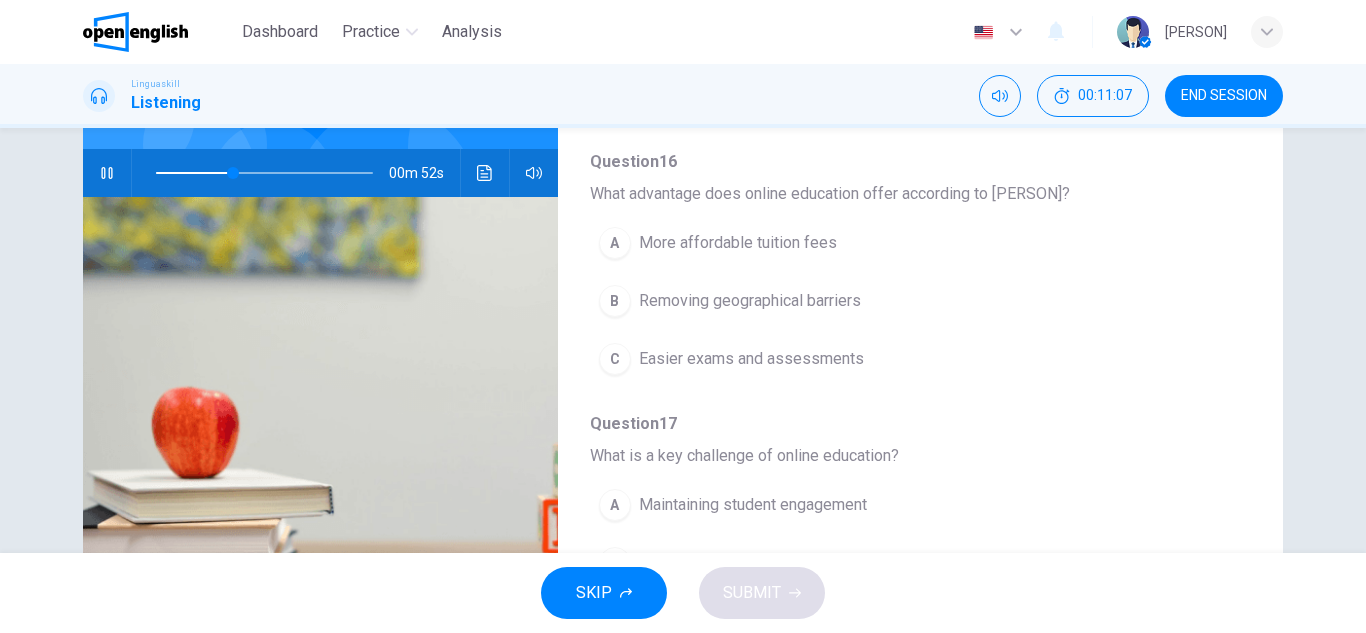 click on "B" at bounding box center [615, 301] 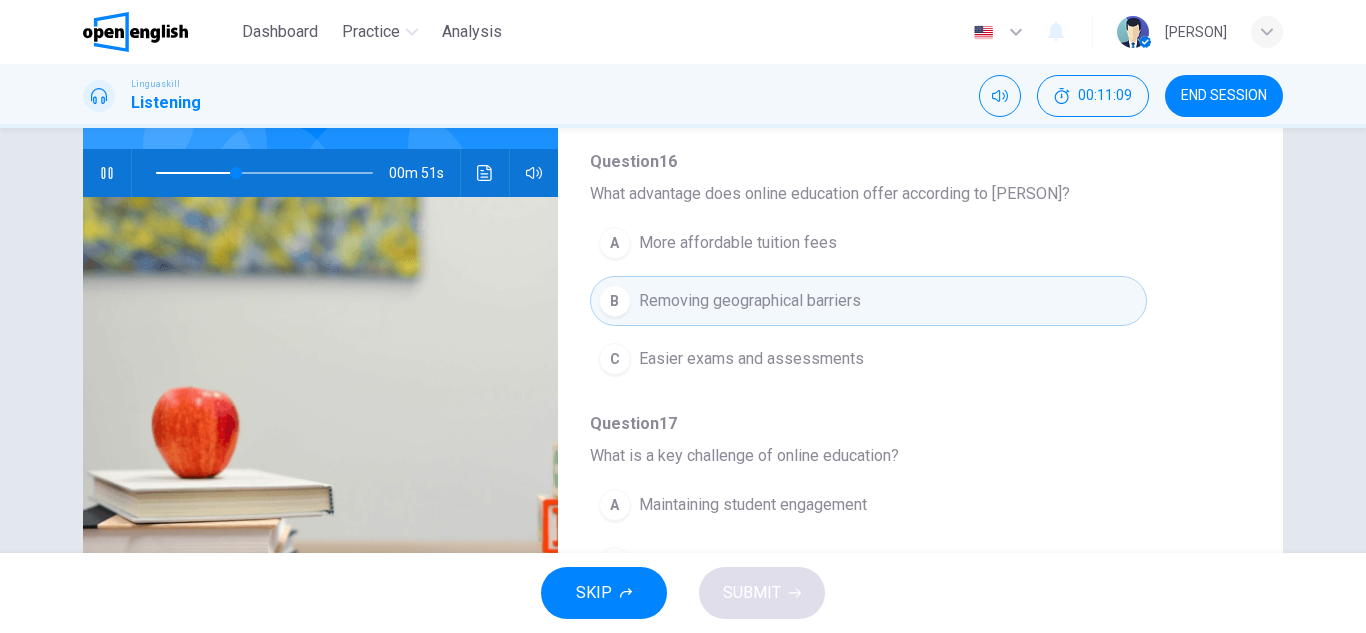 type on "**" 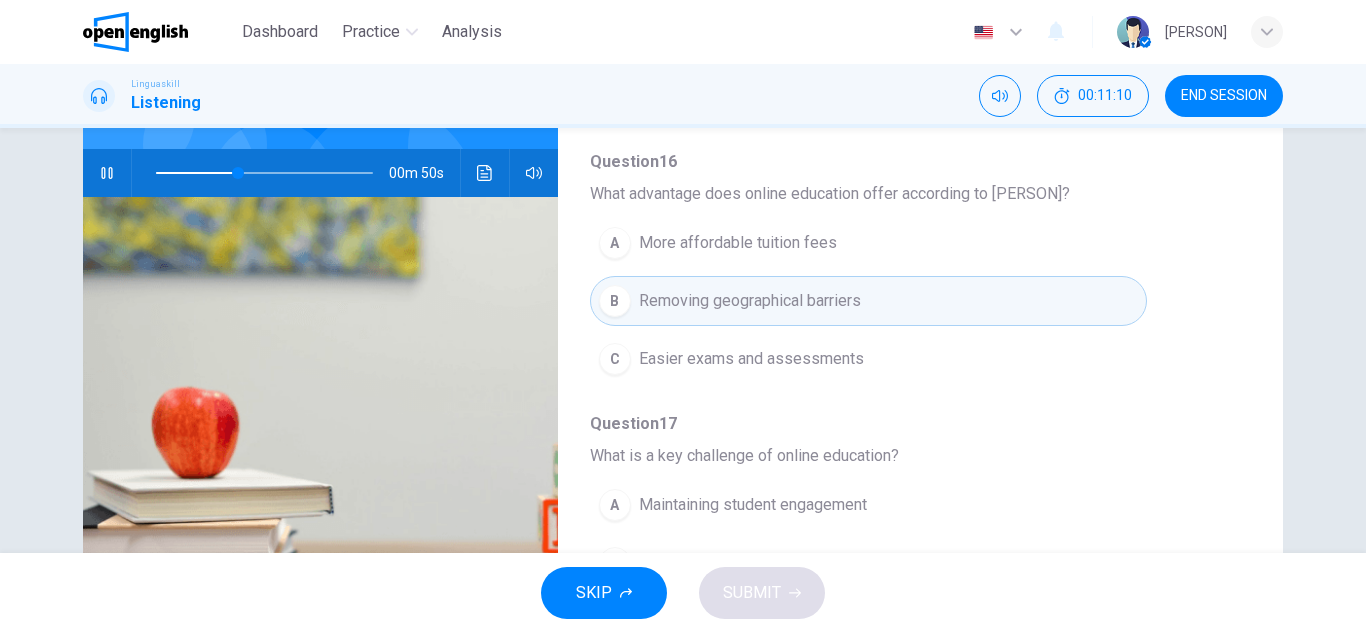type 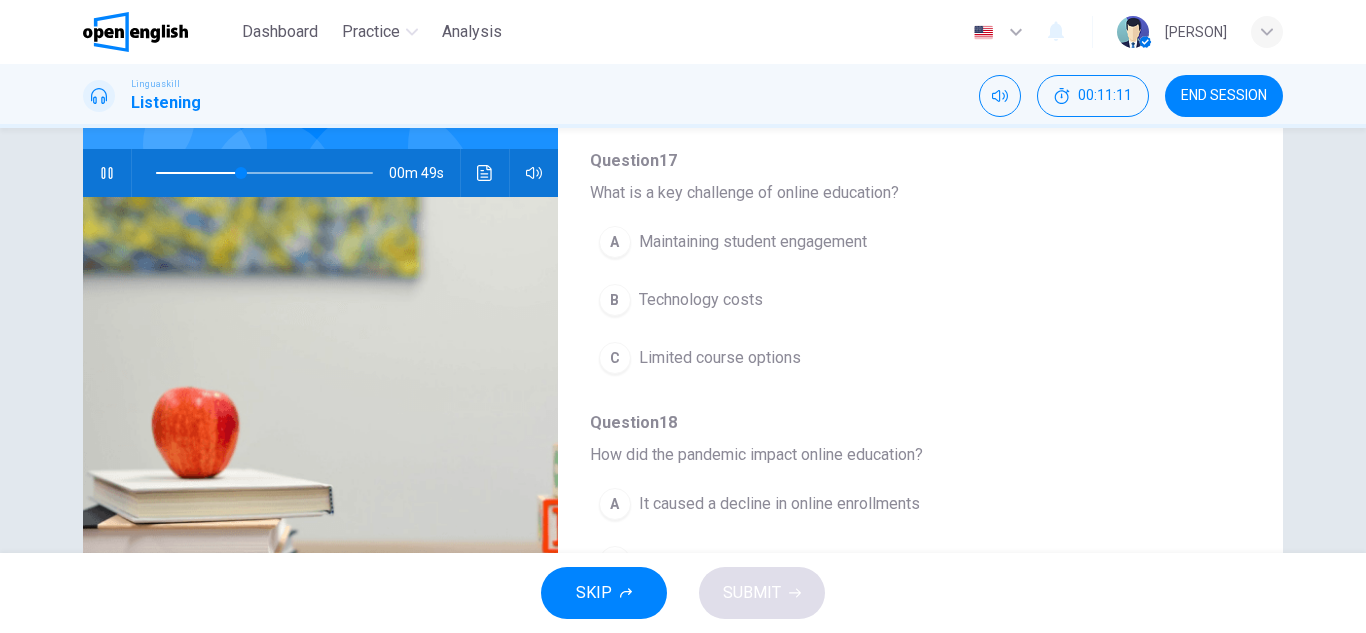 scroll, scrollTop: 600, scrollLeft: 0, axis: vertical 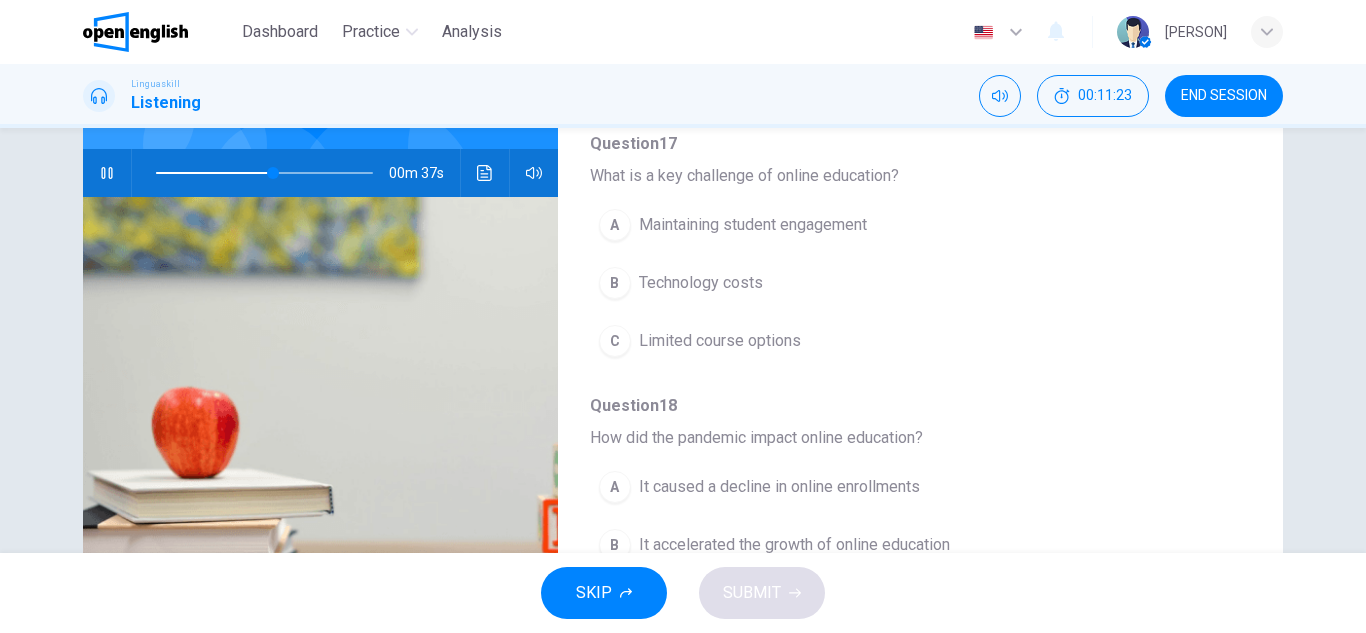 click on "A" at bounding box center [615, 225] 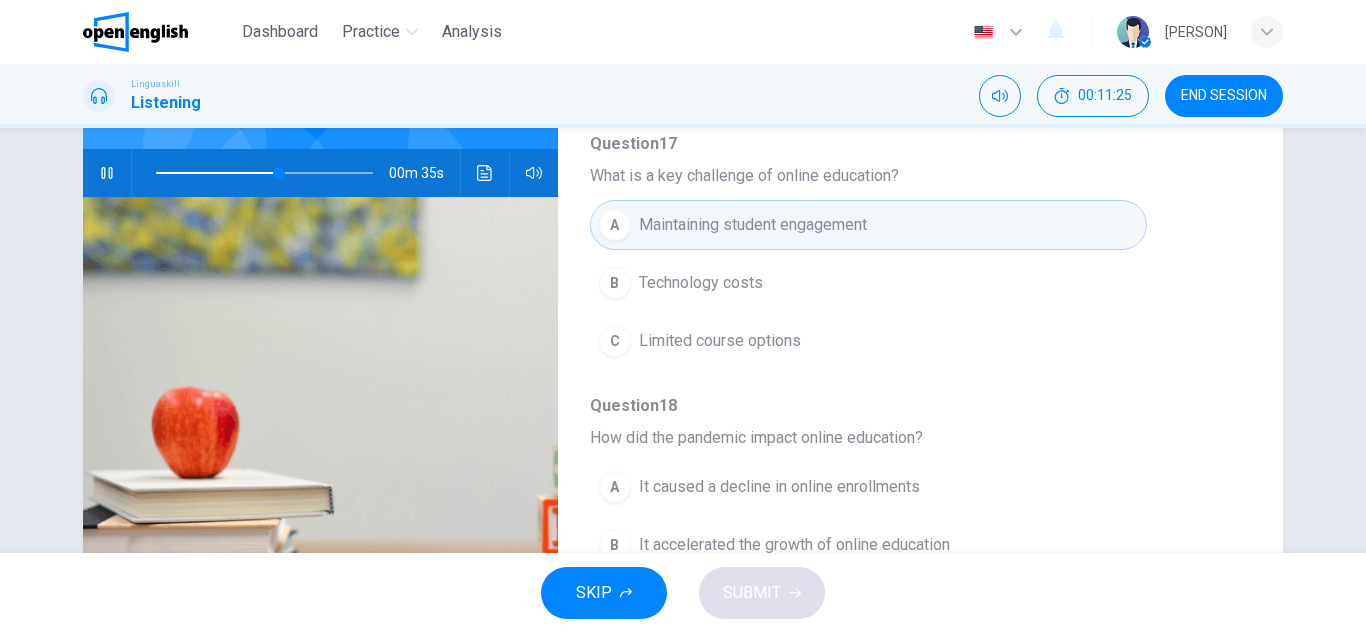 click on "A Maintaining student engagement B Technology costs C Limited course options" at bounding box center [904, 283] 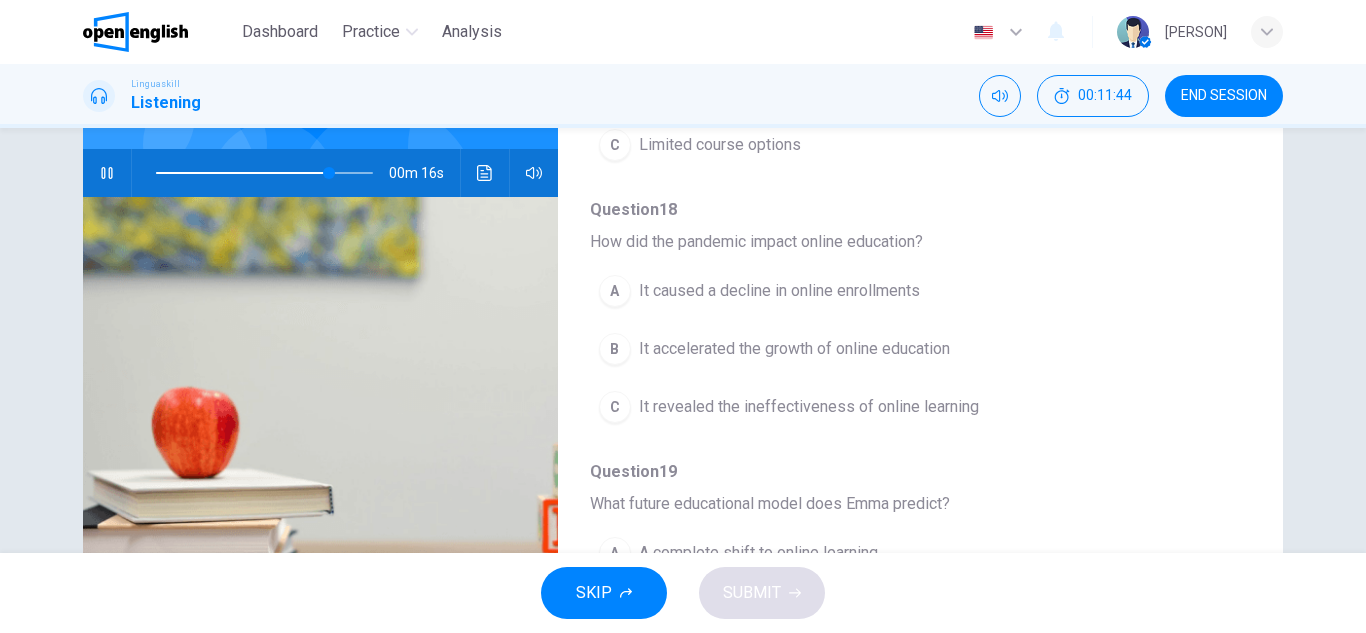 scroll, scrollTop: 800, scrollLeft: 0, axis: vertical 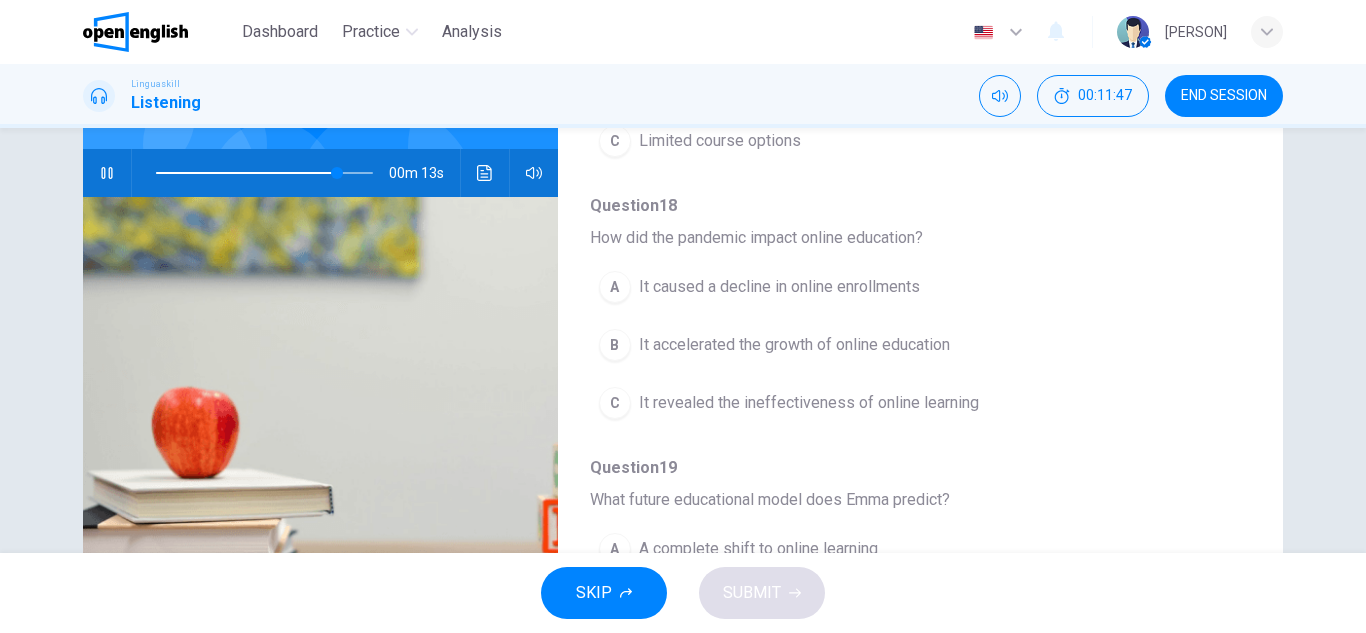 click on "B" at bounding box center (615, 345) 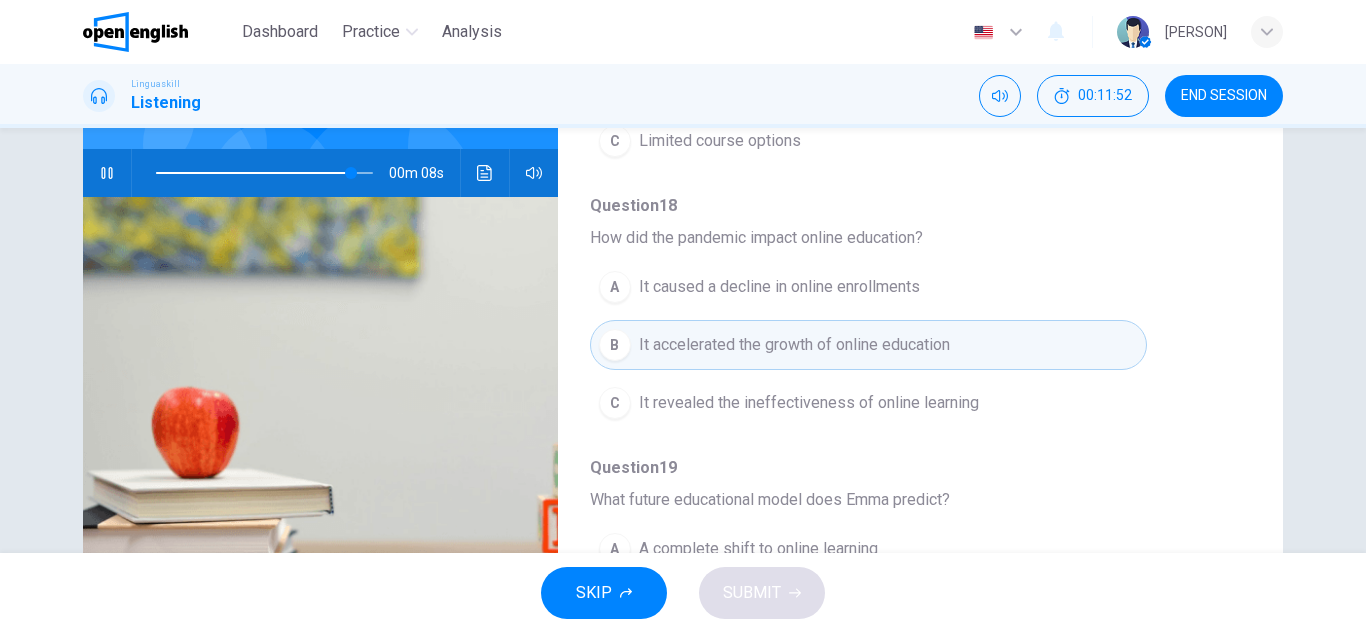 click on "Question  15 What is [PERSON]'s main topic? A The challenges of online education B The evolution of online education C Comparison between online and traditional education Question  16 What advantage does online education offer according to [PERSON]? A More affordable tuition fees B Removing geographical barriers C Easier exams and assessments Question  17 What is a key challenge of online education? A Maintaining student engagement B Technology costs C Limited course options Question  18 How did the pandemic impact online education? A It caused a decline in online enrollments B It accelerated the growth of online education C It revealed the ineffectiveness of online learning Question  19 What future educational model does [PERSON] predict? A A complete shift to online learning B A hybrid model of traditional and online methods C Discontinuation of online education platforms" at bounding box center [904, 51] 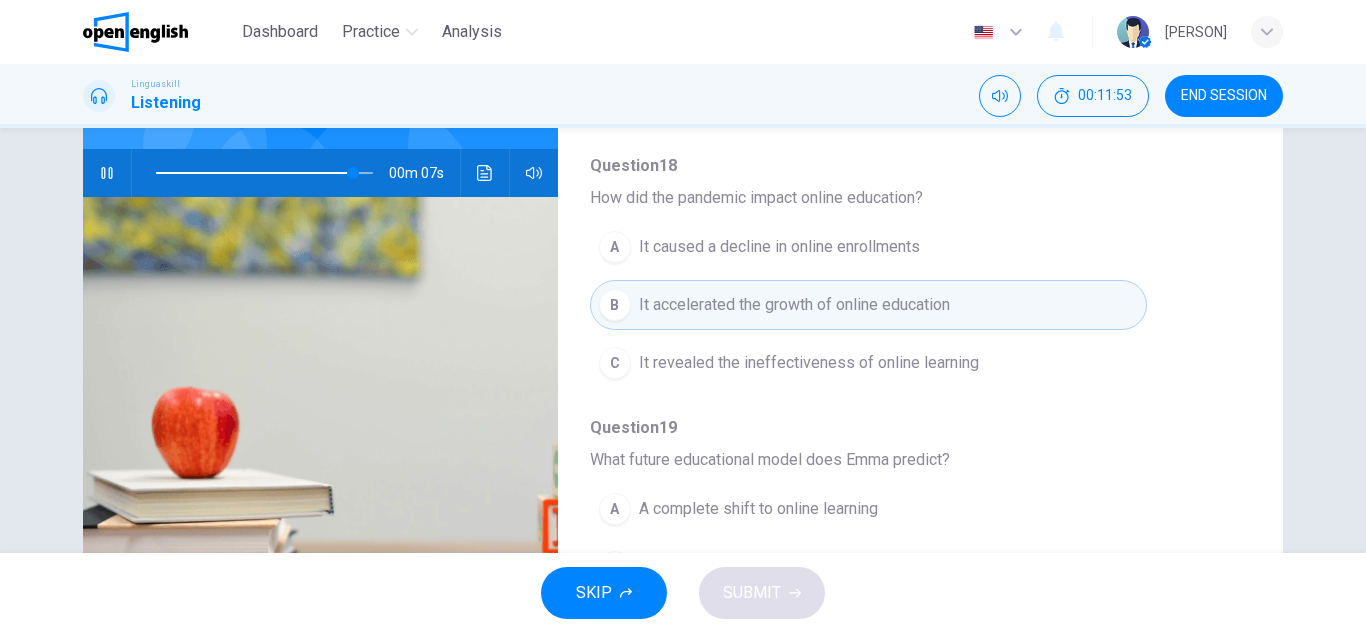 scroll, scrollTop: 863, scrollLeft: 0, axis: vertical 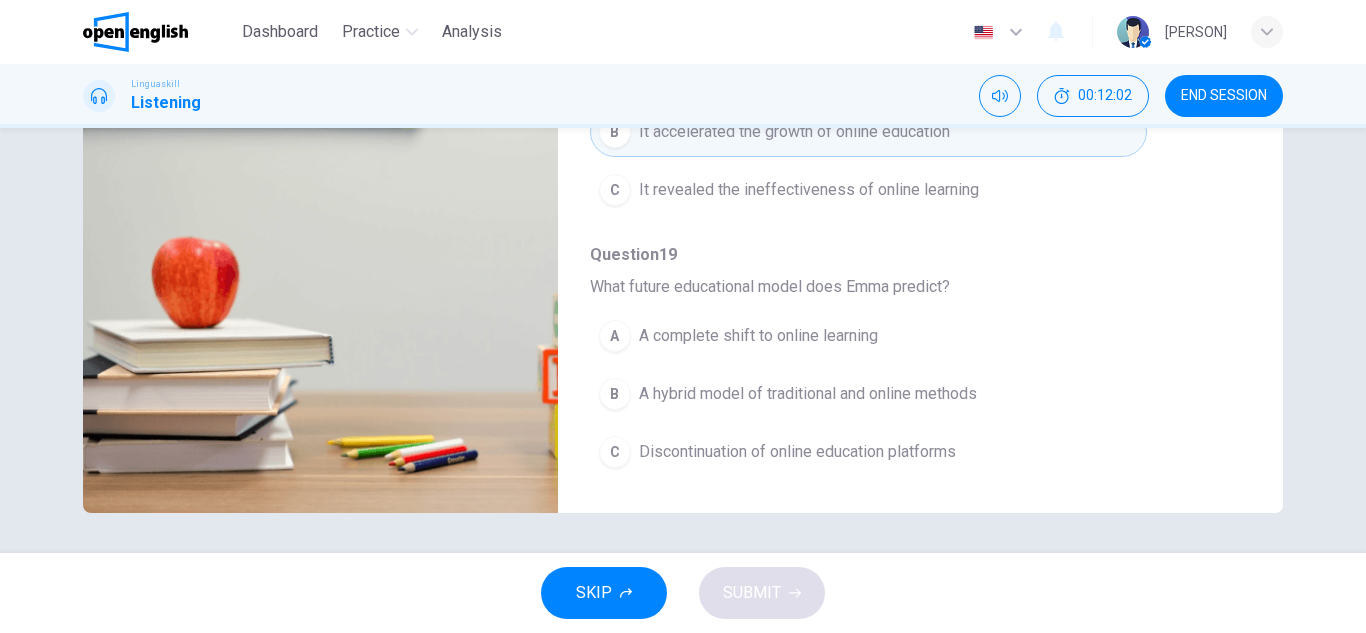 click on "Question  19" at bounding box center [904, 255] 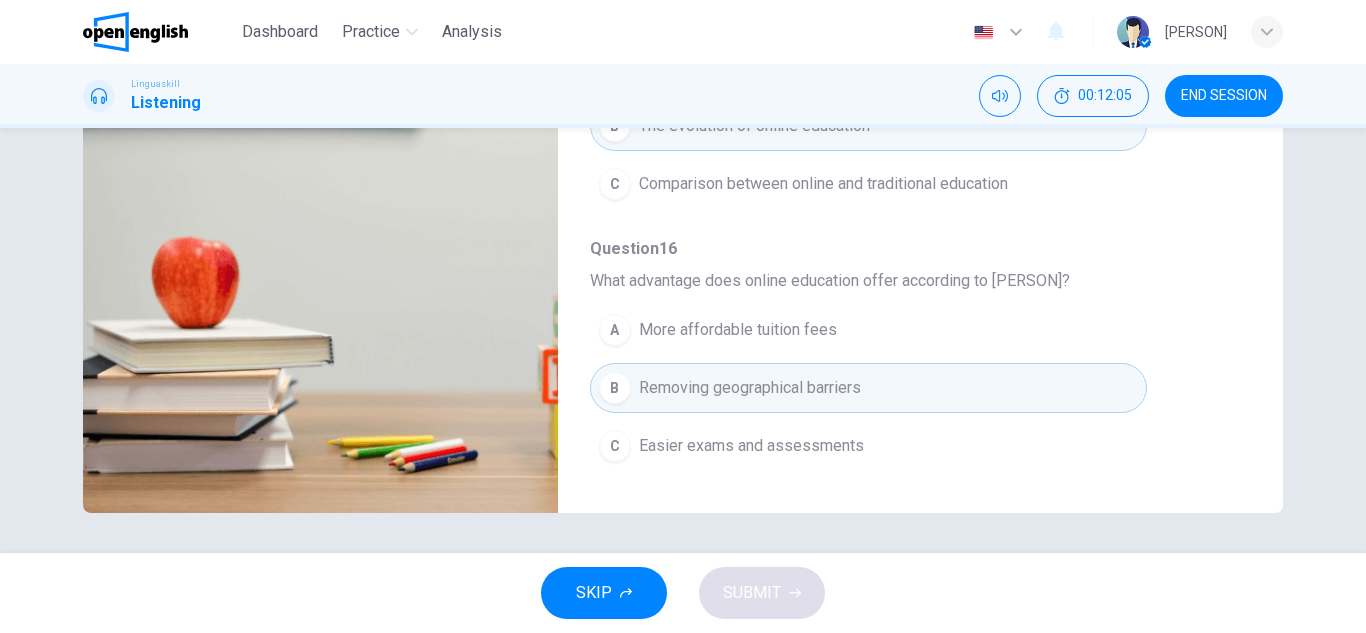 scroll, scrollTop: 0, scrollLeft: 0, axis: both 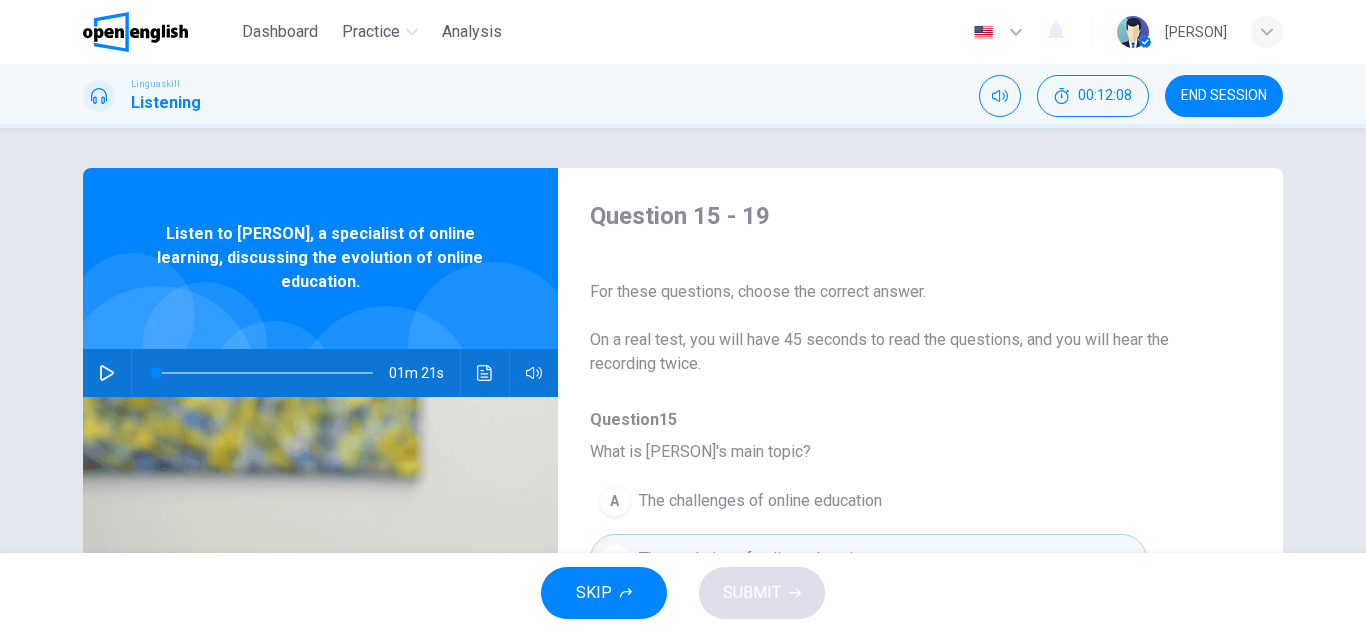 click 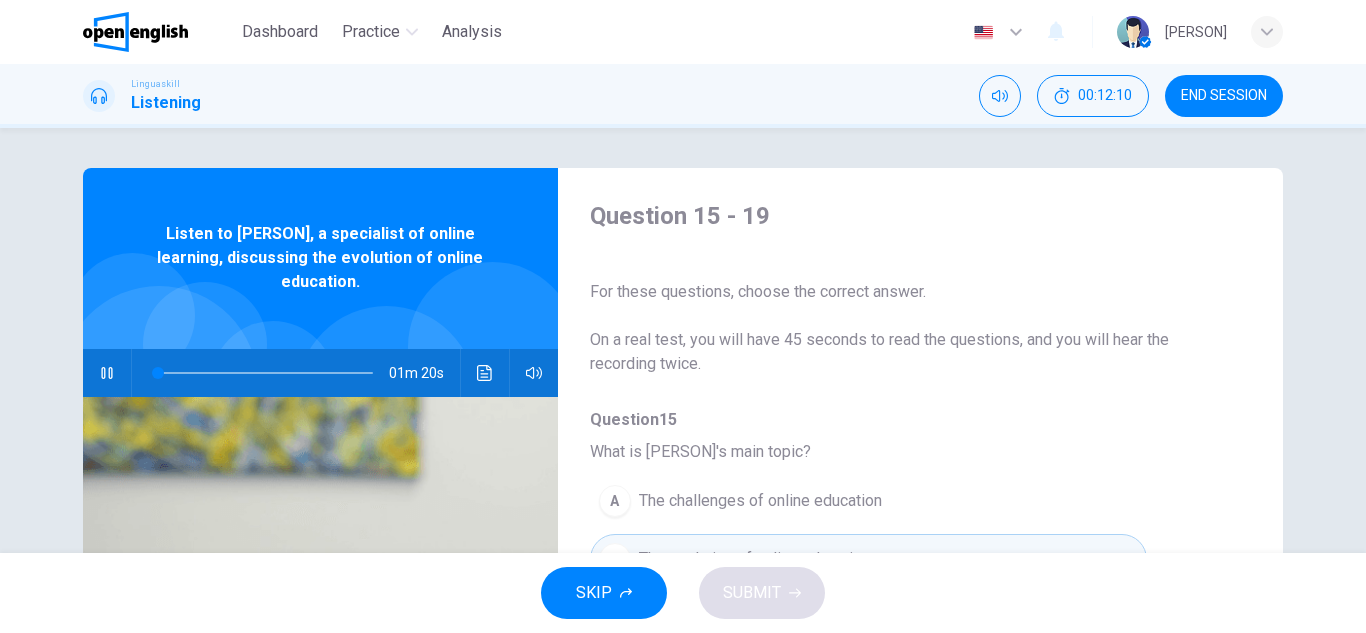 click on "Question 15 - 19 For these questions, choose the correct answer. On a real test, you will have 45 seconds to read the questions, and you will hear the recording twice. Question  15 What is [PERSON]'s main topic? A The challenges of online education B The evolution of online education C Comparison between online and traditional education Question  16 What advantage does online education offer according to [PERSON]? A More affordable tuition fees B Removing geographical barriers C Easier exams and assessments Question  17 What is a key challenge of online education? A Maintaining student engagement B Technology costs C Limited course options Question  18 How did the pandemic impact online education? A It caused a decline in online enrollments B It accelerated the growth of online education C It revealed the ineffectiveness of online learning Question  19 What future educational model does [PERSON] predict? A A complete shift to online learning B A hybrid model of traditional and online methods C 01m 20s" at bounding box center [683, 515] 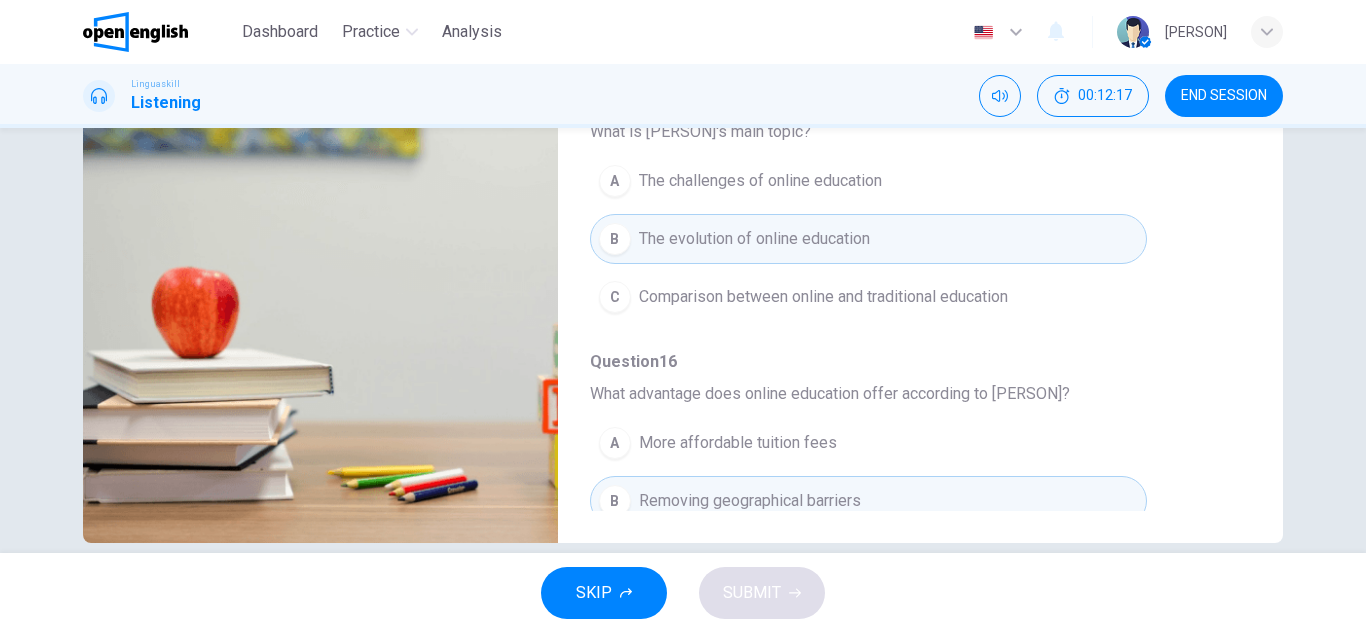 scroll, scrollTop: 350, scrollLeft: 0, axis: vertical 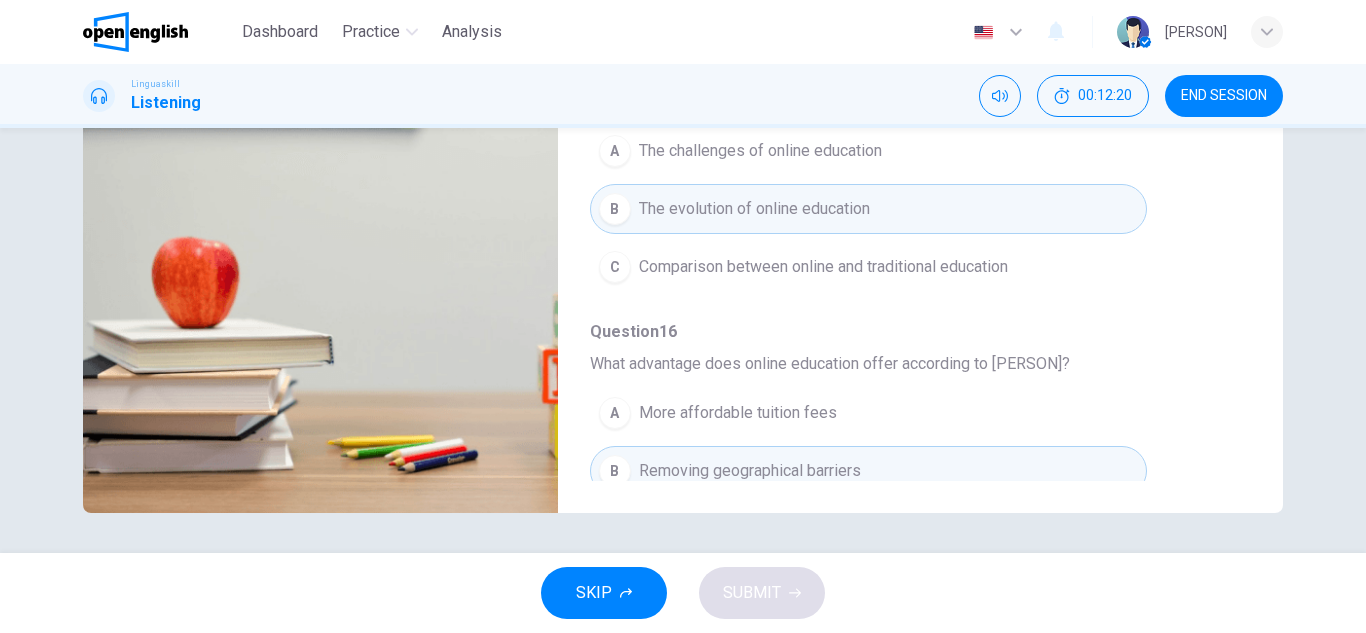 click on "Question  15 What is [PERSON]'s main topic? A The challenges of online education B The evolution of online education C Comparison between online and traditional education Question  16 What advantage does online education offer according to [PERSON]? A More affordable tuition fees B Removing geographical barriers C Easier exams and assessments Question  17 What is a key challenge of online education? A Maintaining student engagement B Technology costs C Limited course options Question  18 How did the pandemic impact online education? A It caused a decline in online enrollments B It accelerated the growth of online education C It revealed the ineffectiveness of online learning Question  19 What future educational model does [PERSON] predict? A A complete shift to online learning B A hybrid model of traditional and online methods C Discontinuation of online education platforms" at bounding box center (904, 701) 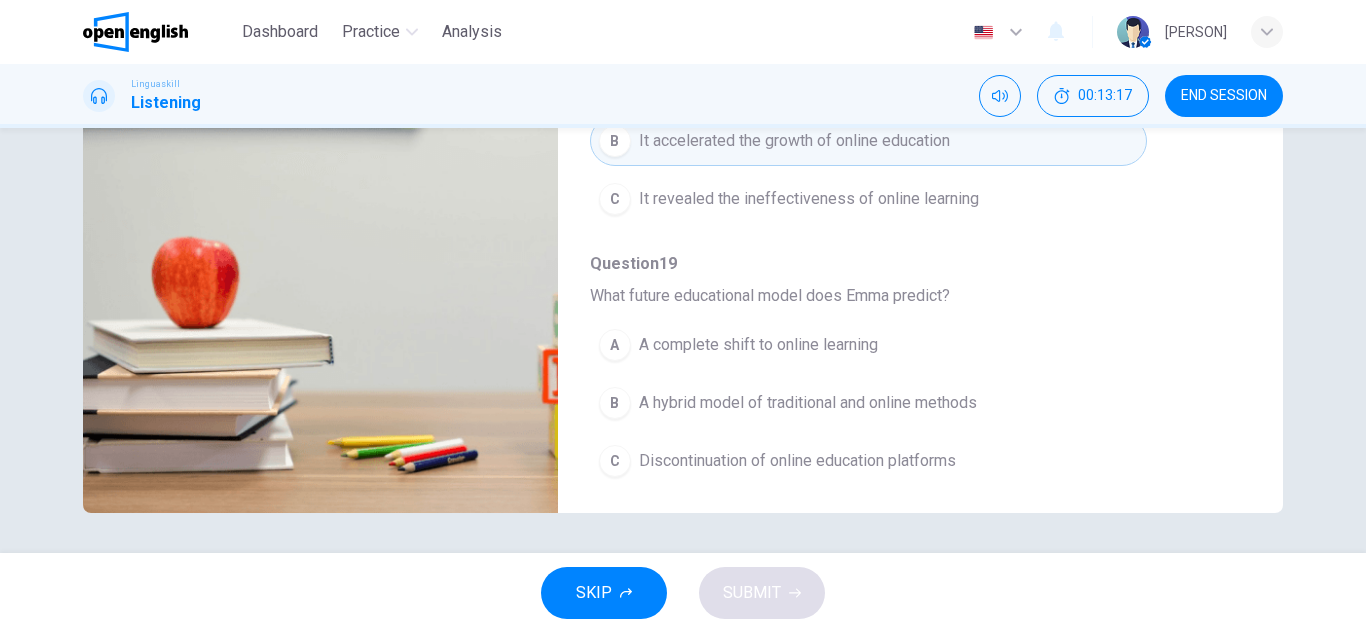 scroll, scrollTop: 863, scrollLeft: 0, axis: vertical 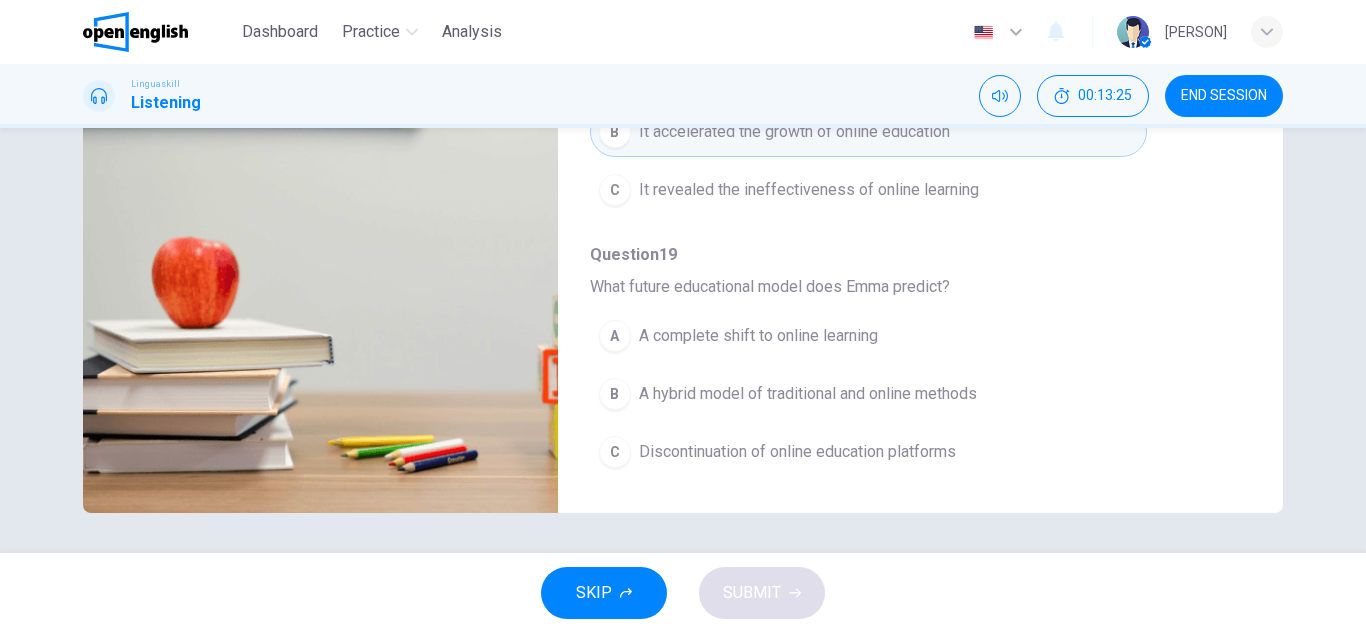 click on "A hybrid model of traditional and online methods" at bounding box center [808, 394] 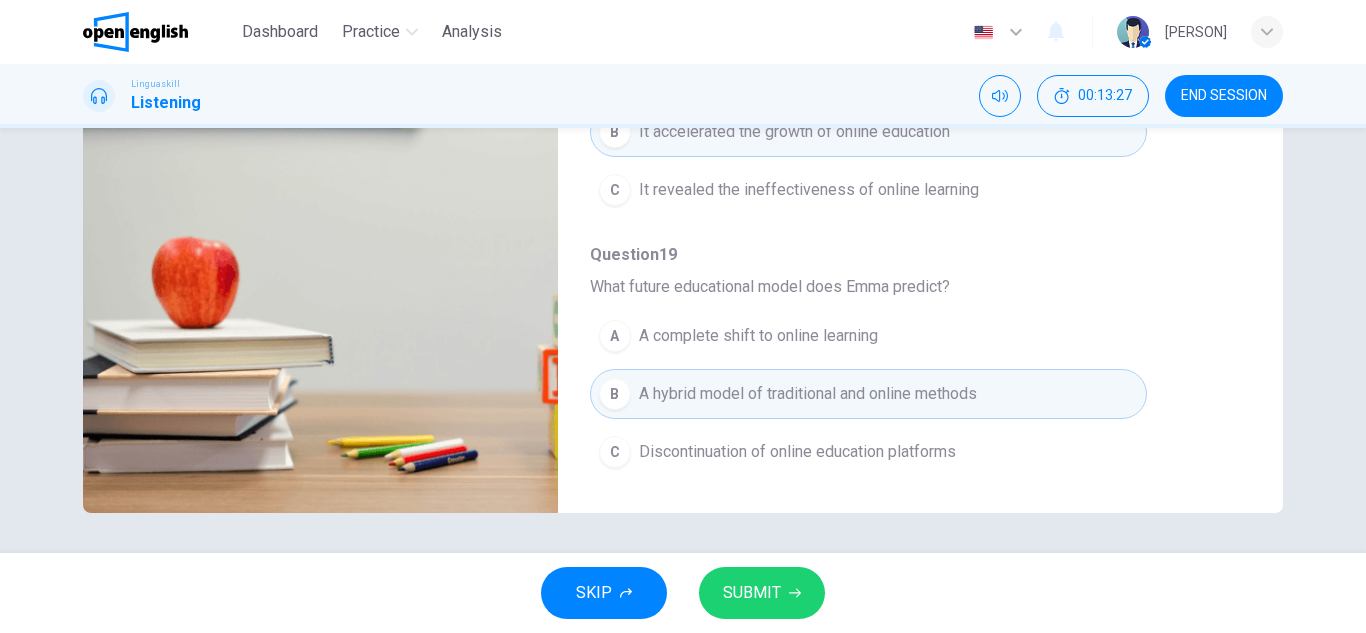 click on "SUBMIT" at bounding box center [752, 593] 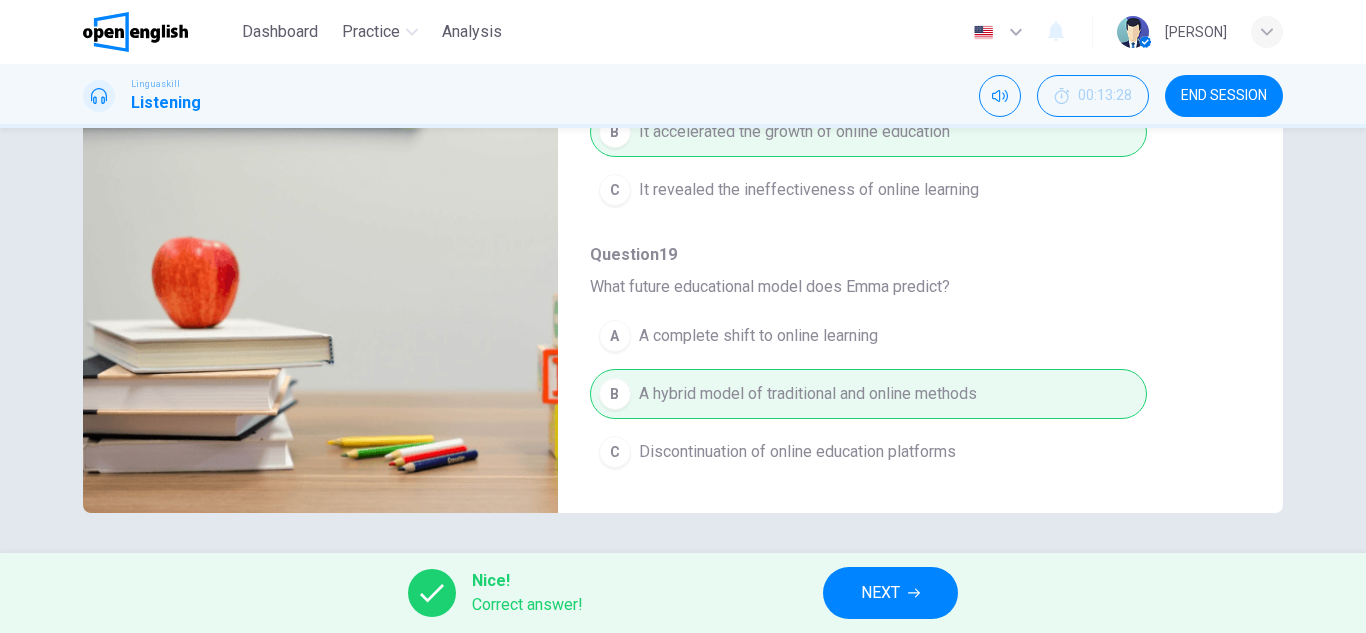 type on "*" 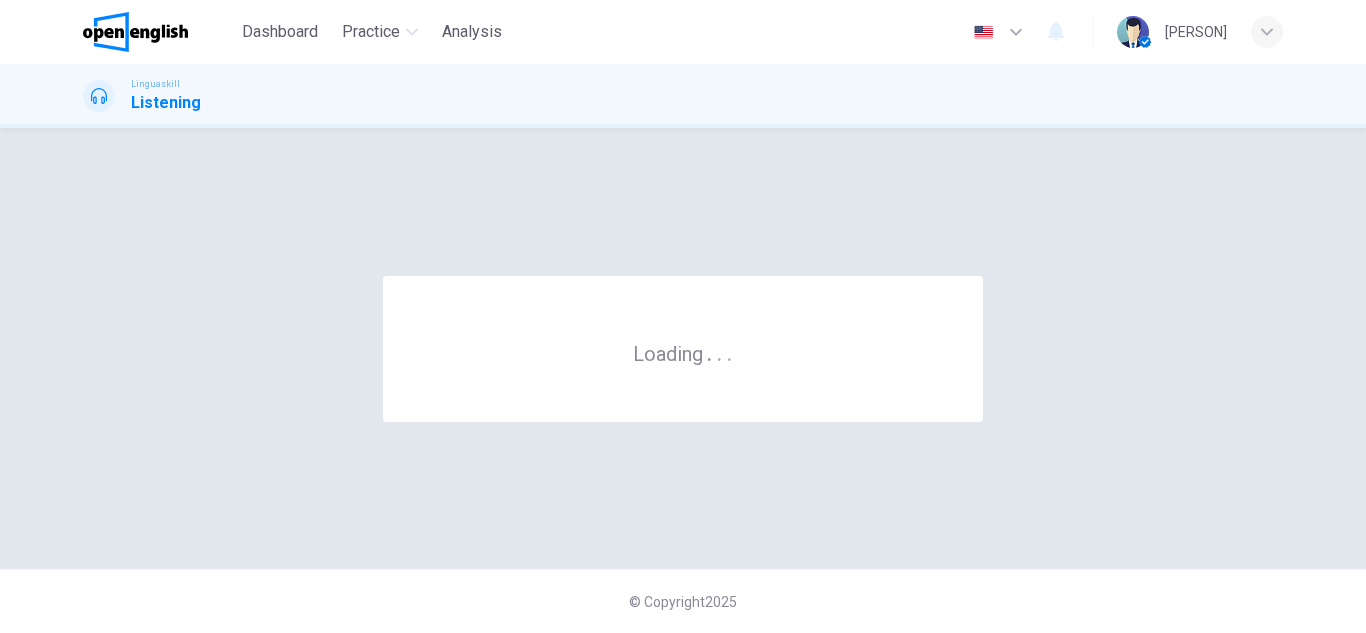 scroll, scrollTop: 0, scrollLeft: 0, axis: both 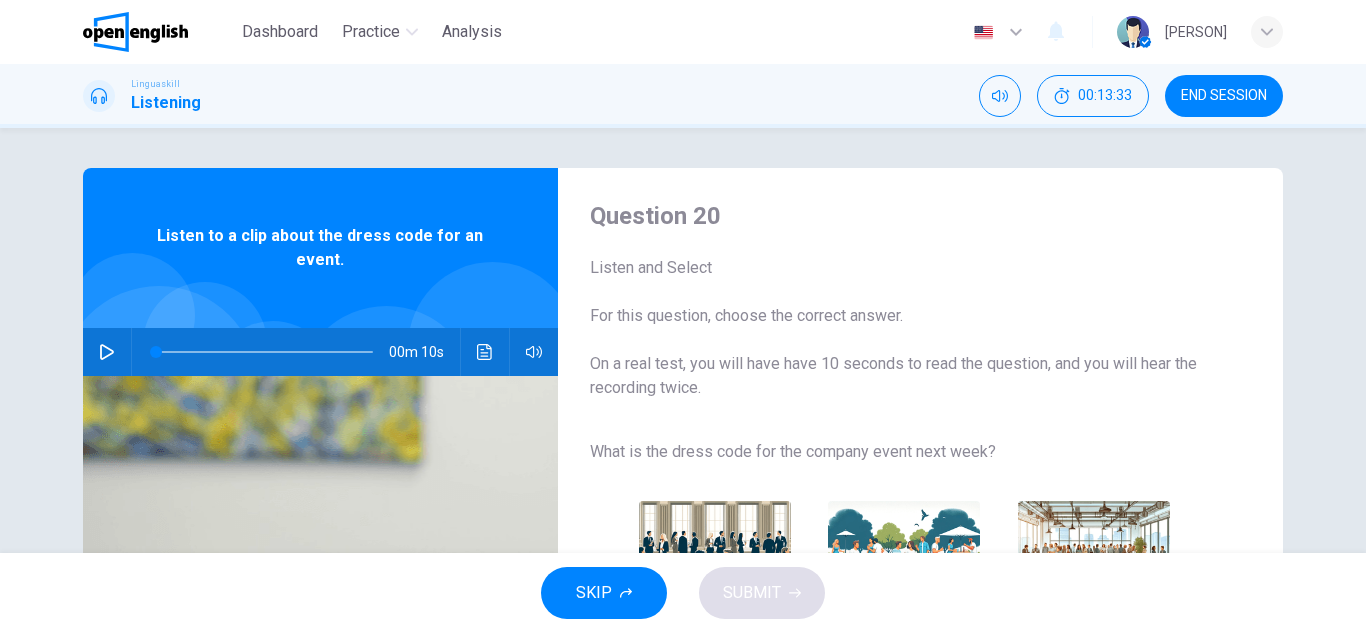 click on "Question 20 Listen and Select For this question, choose the correct answer.  On a real test, you will have have 10 seconds to read the question, and you will hear the recording twice." at bounding box center (904, 300) 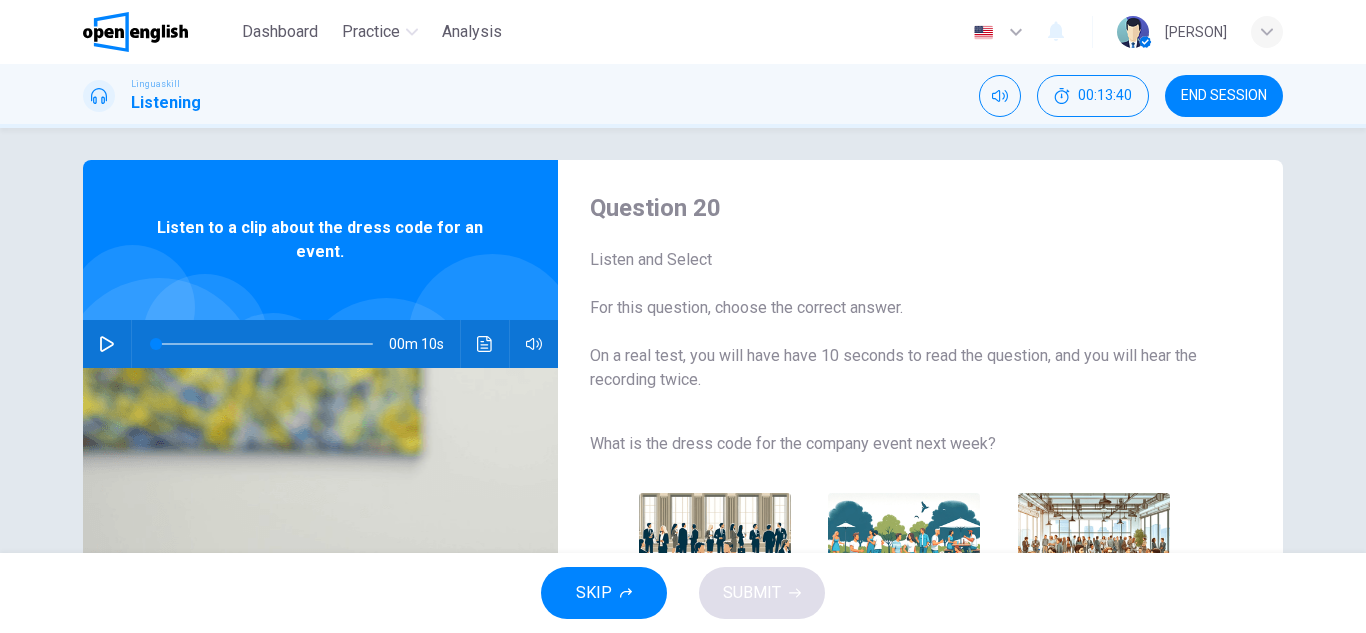 scroll, scrollTop: 0, scrollLeft: 0, axis: both 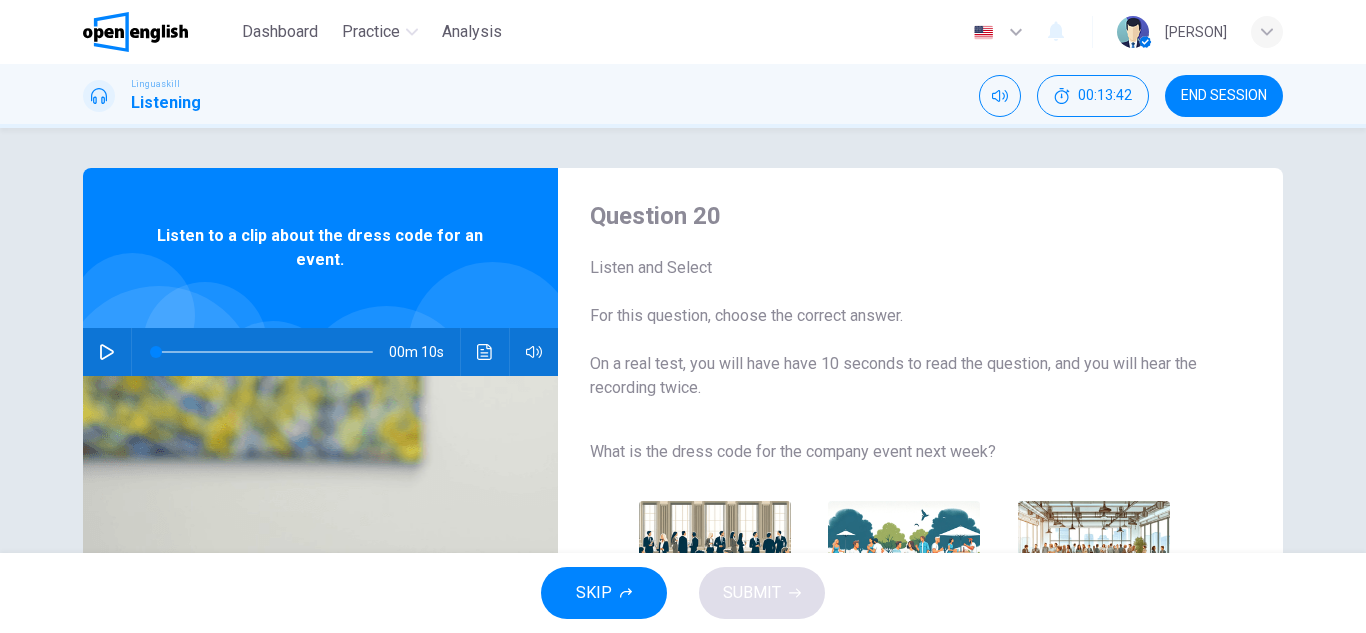 click 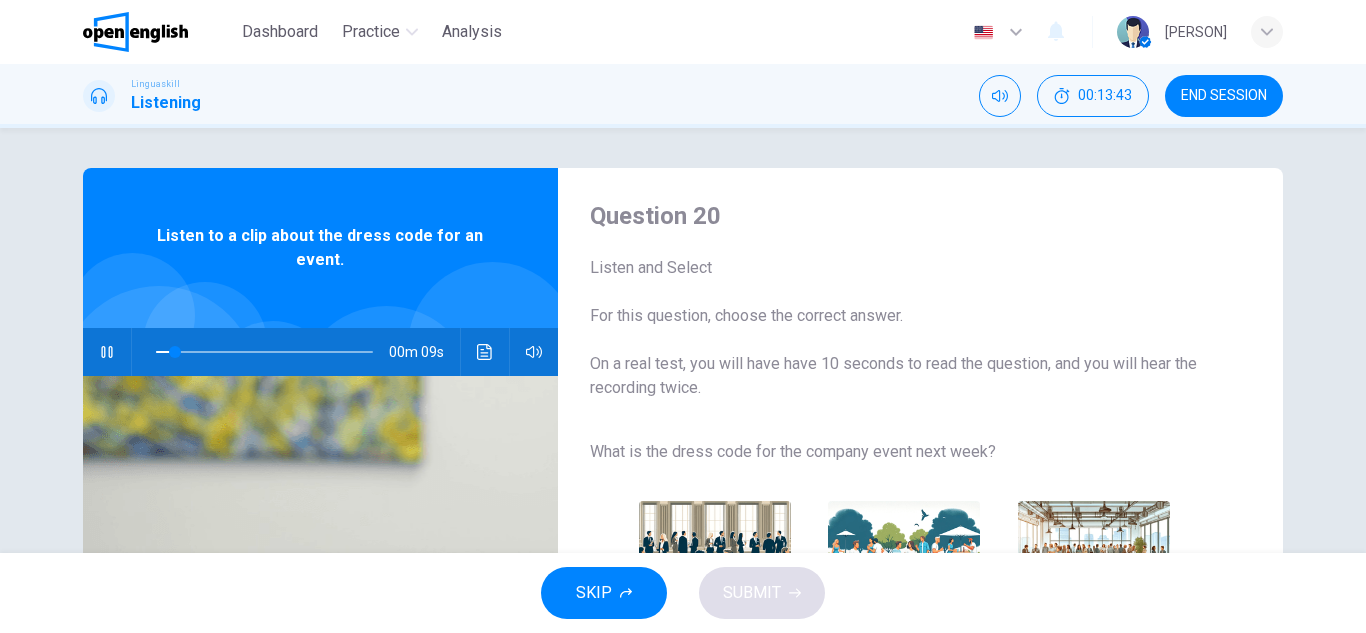 click on "Question 20" at bounding box center (904, 216) 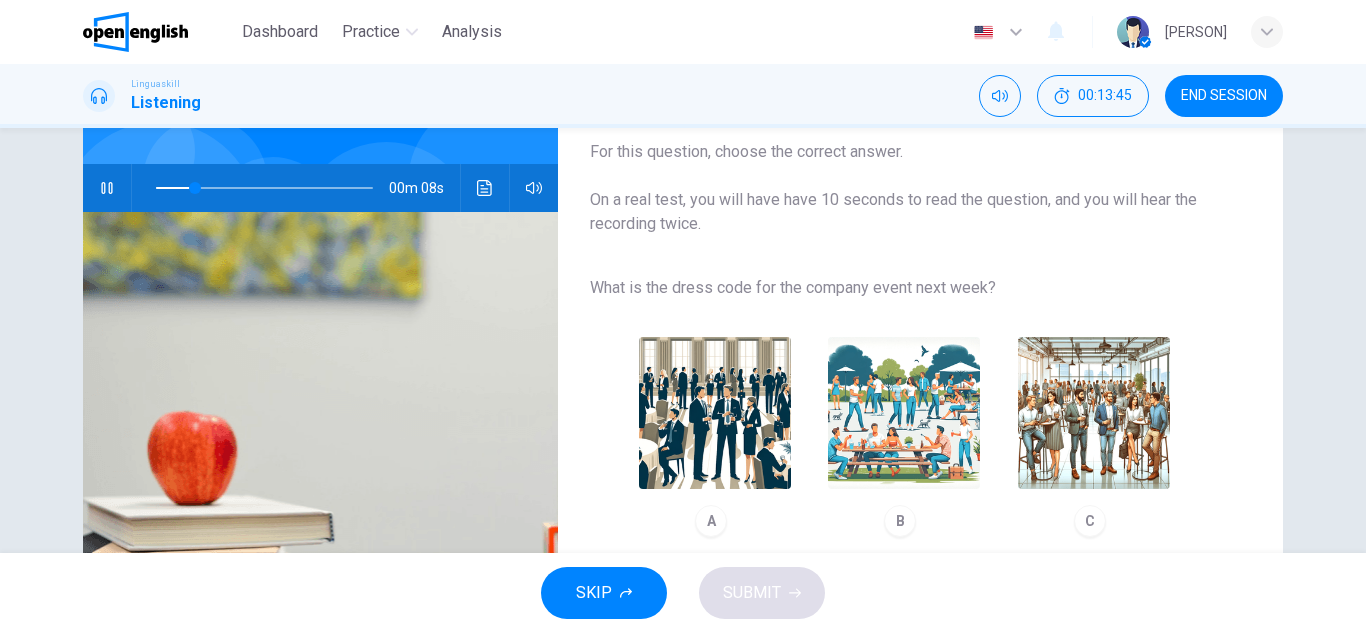 scroll, scrollTop: 200, scrollLeft: 0, axis: vertical 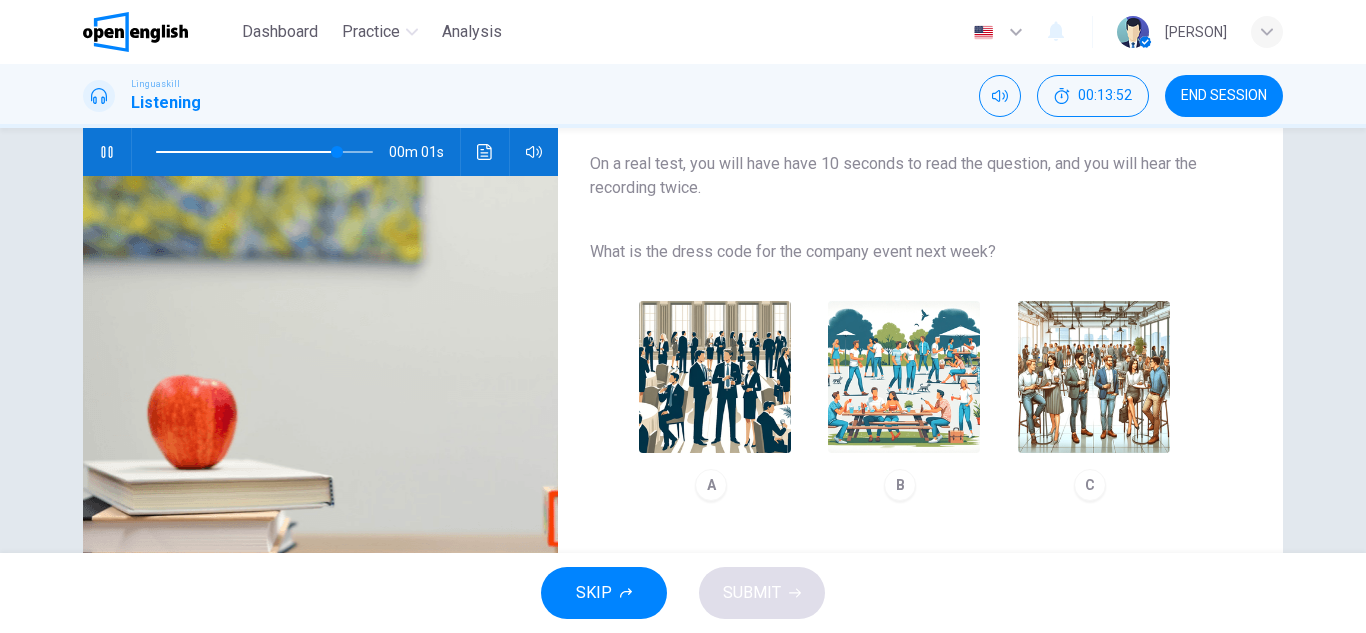 click at bounding box center (715, 377) 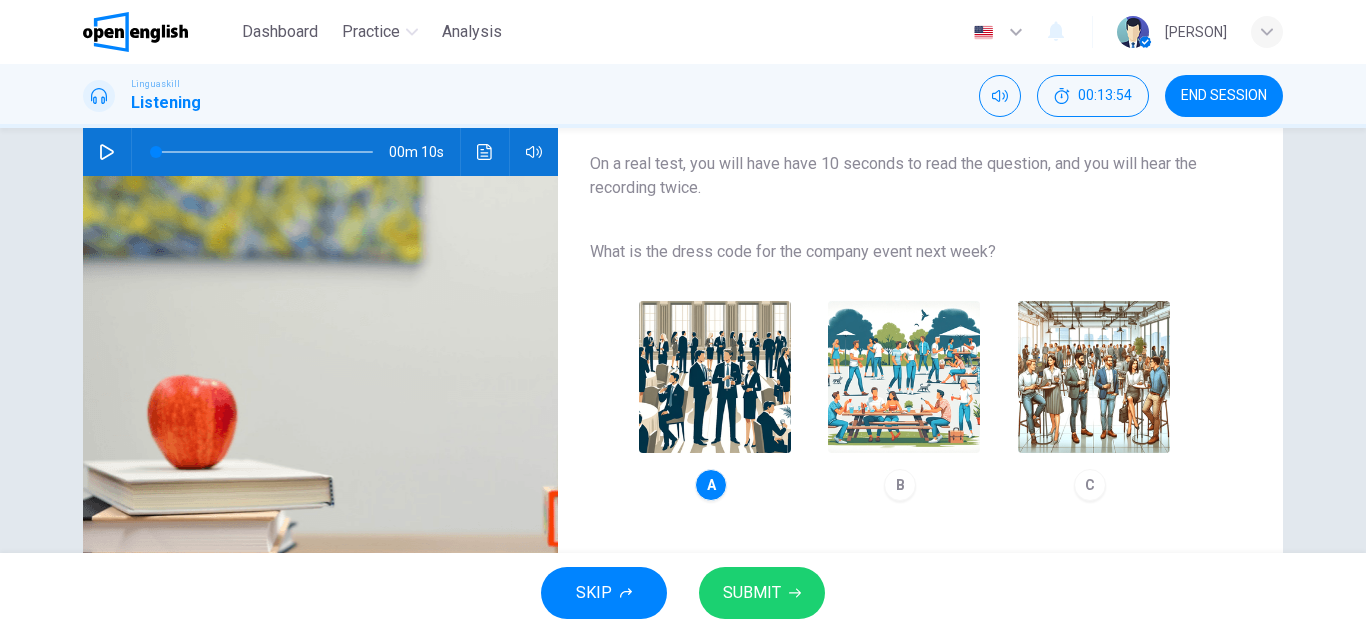 click on "SUBMIT" at bounding box center [752, 593] 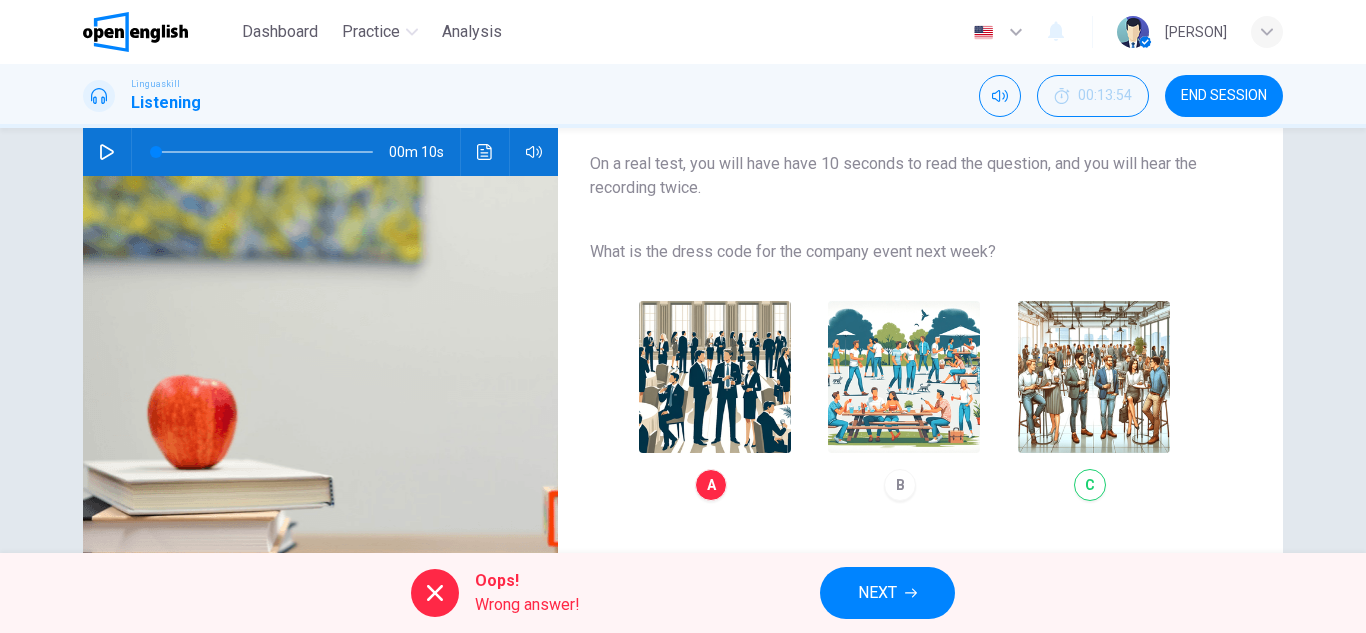 click 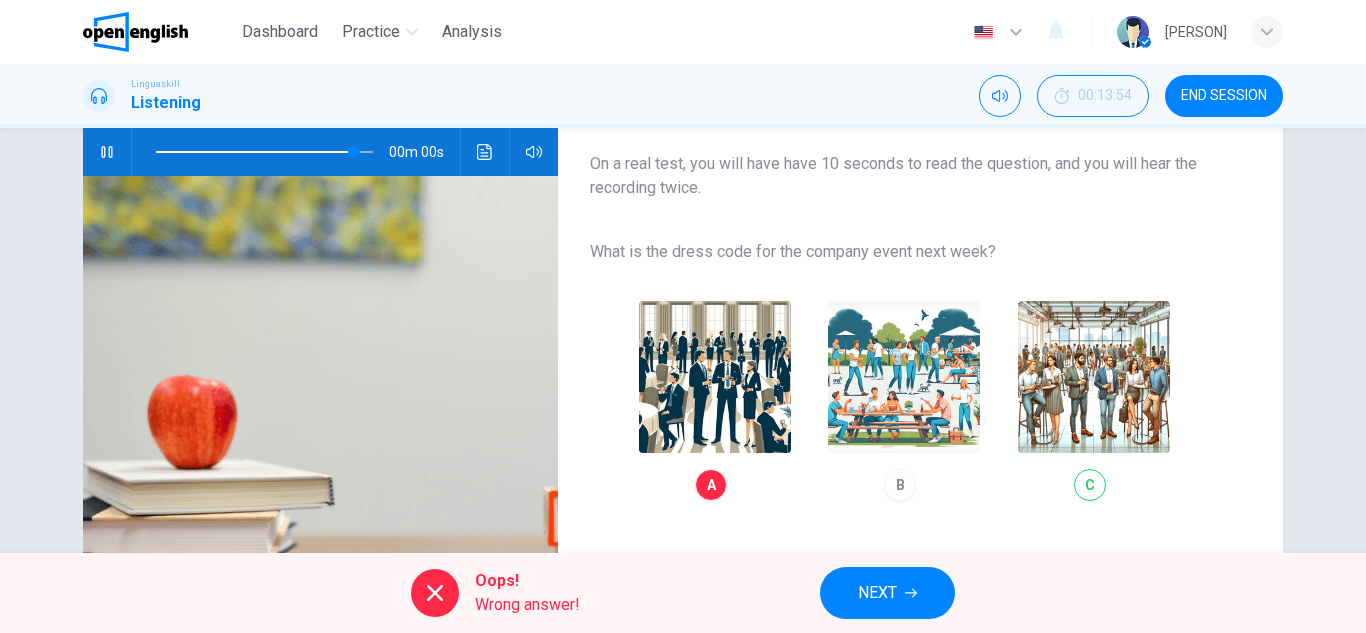 type on "*" 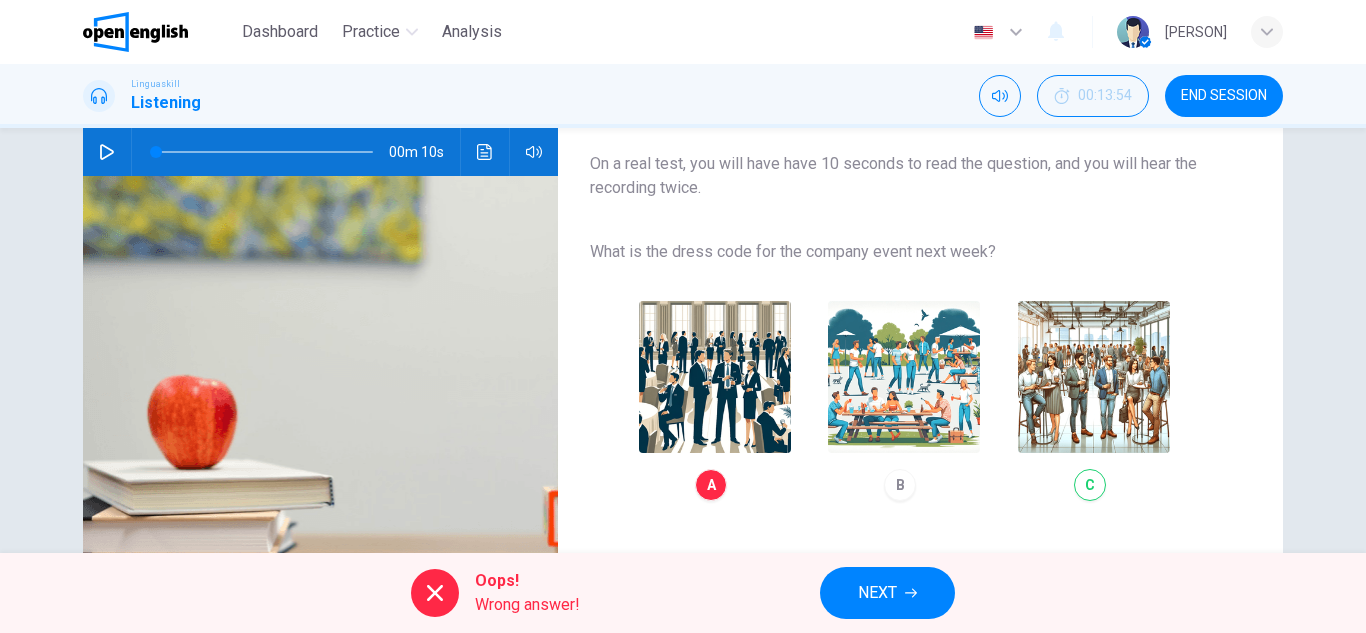 click on "A B C" at bounding box center [904, 401] 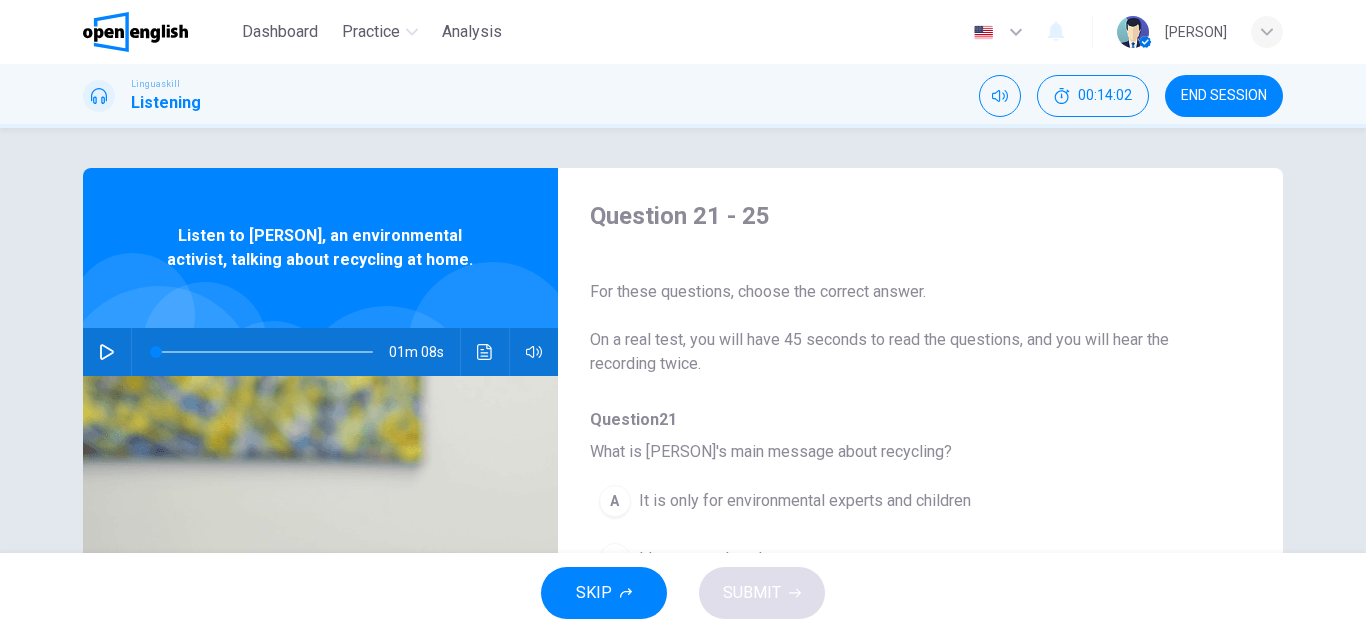 click on "END SESSION" at bounding box center [1224, 96] 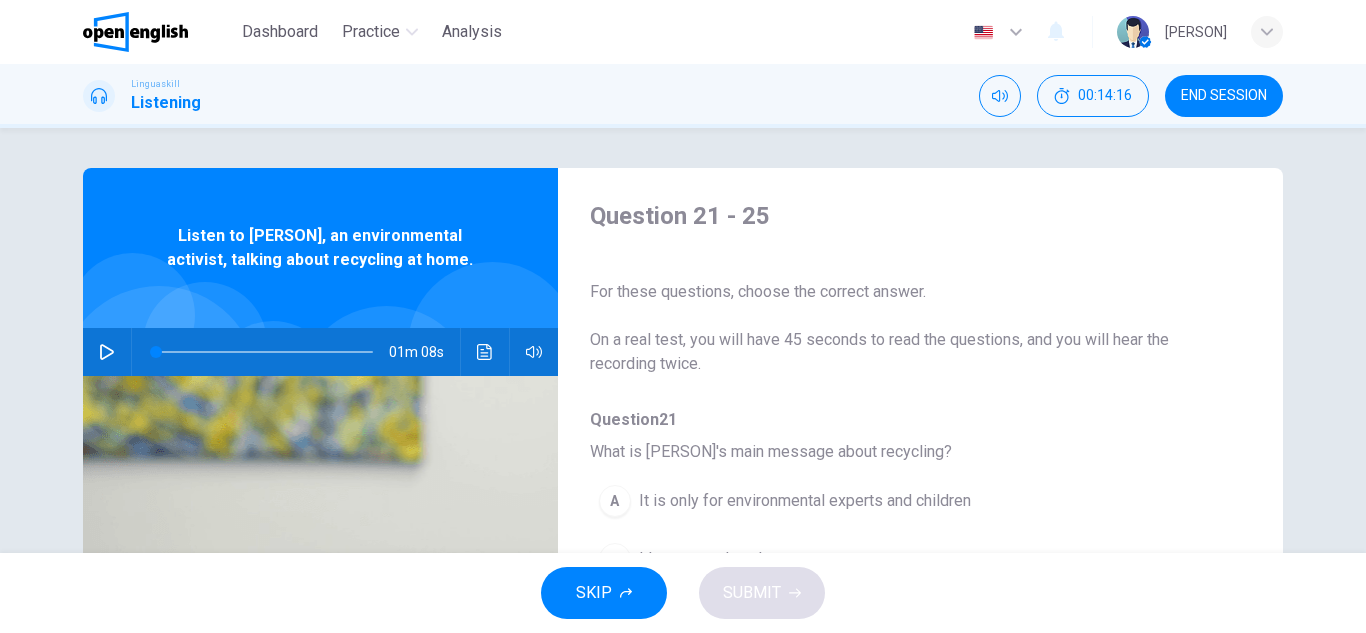 click on "Question 21 - 25" at bounding box center (904, 216) 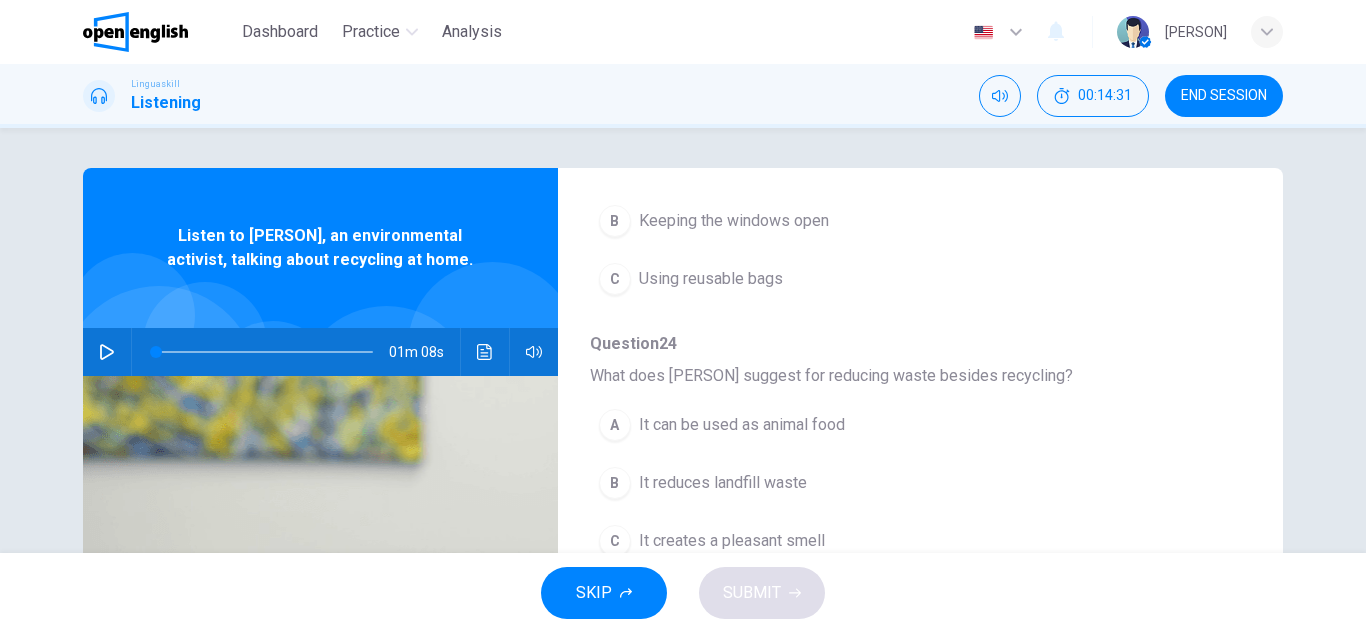 scroll, scrollTop: 863, scrollLeft: 0, axis: vertical 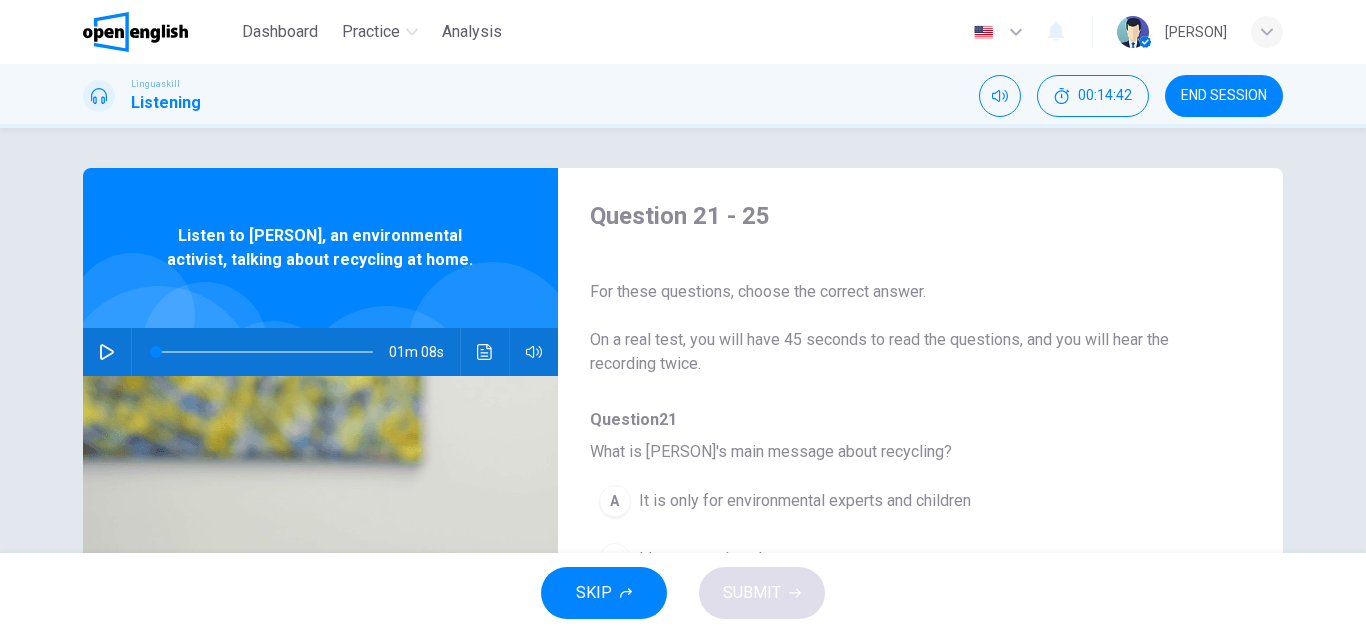 click 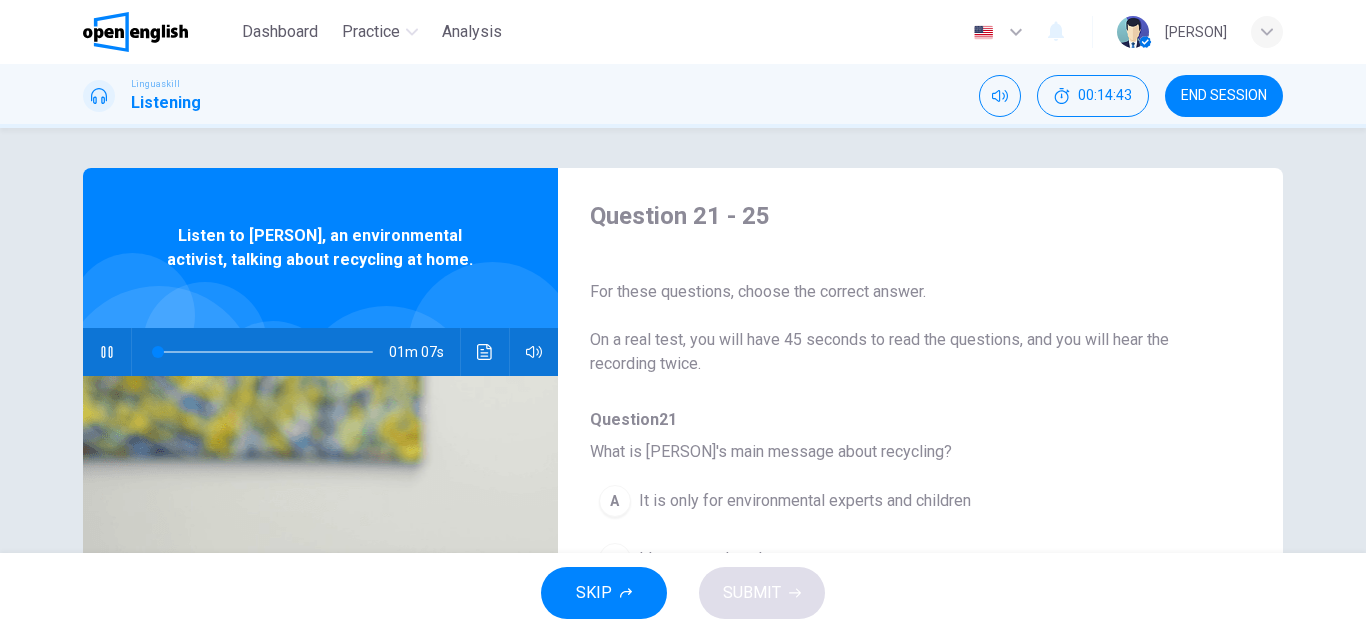 click on "Question 21 - 25 For these questions, choose the correct answer. On a real test, you will have 45 seconds to read the questions, and you will hear the recording twice." at bounding box center [904, 288] 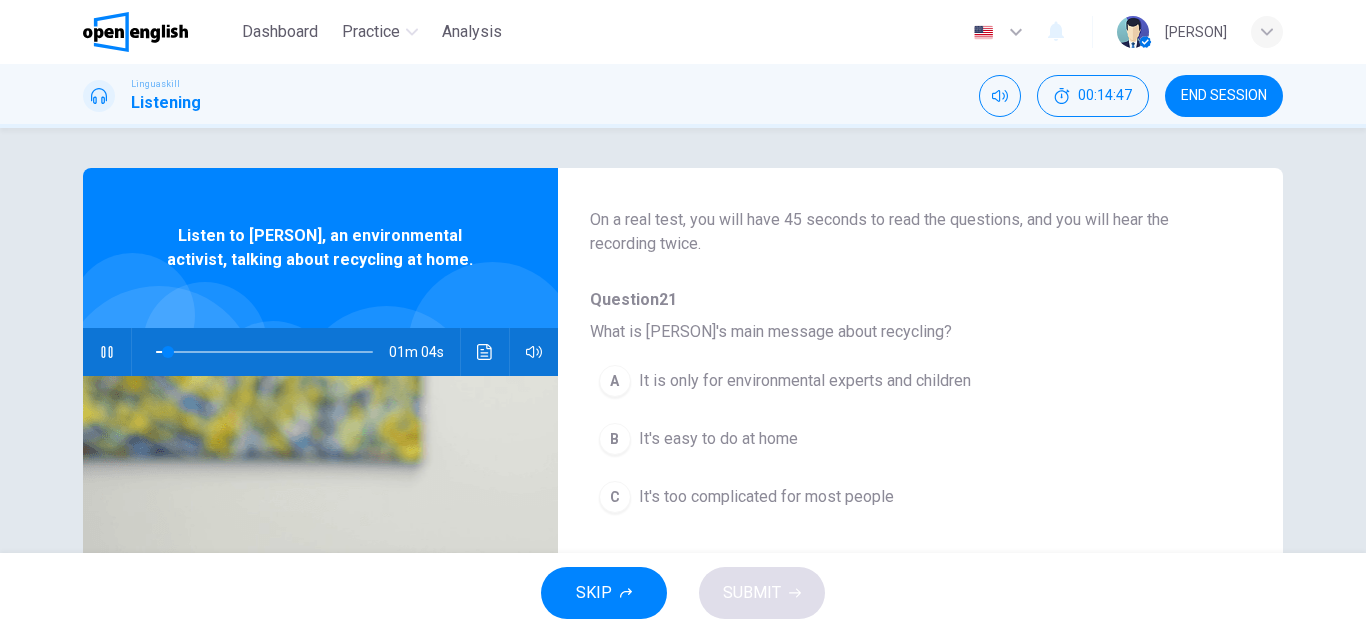 scroll, scrollTop: 160, scrollLeft: 0, axis: vertical 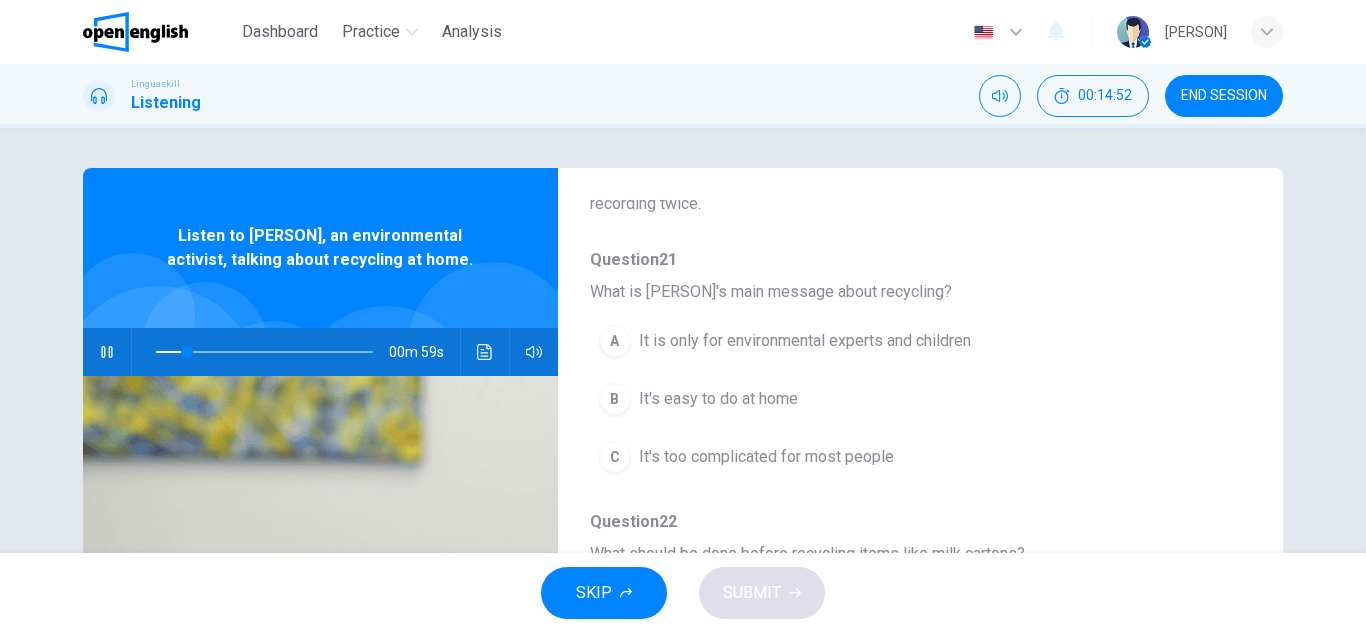 click on "It's easy to do at home" at bounding box center [718, 399] 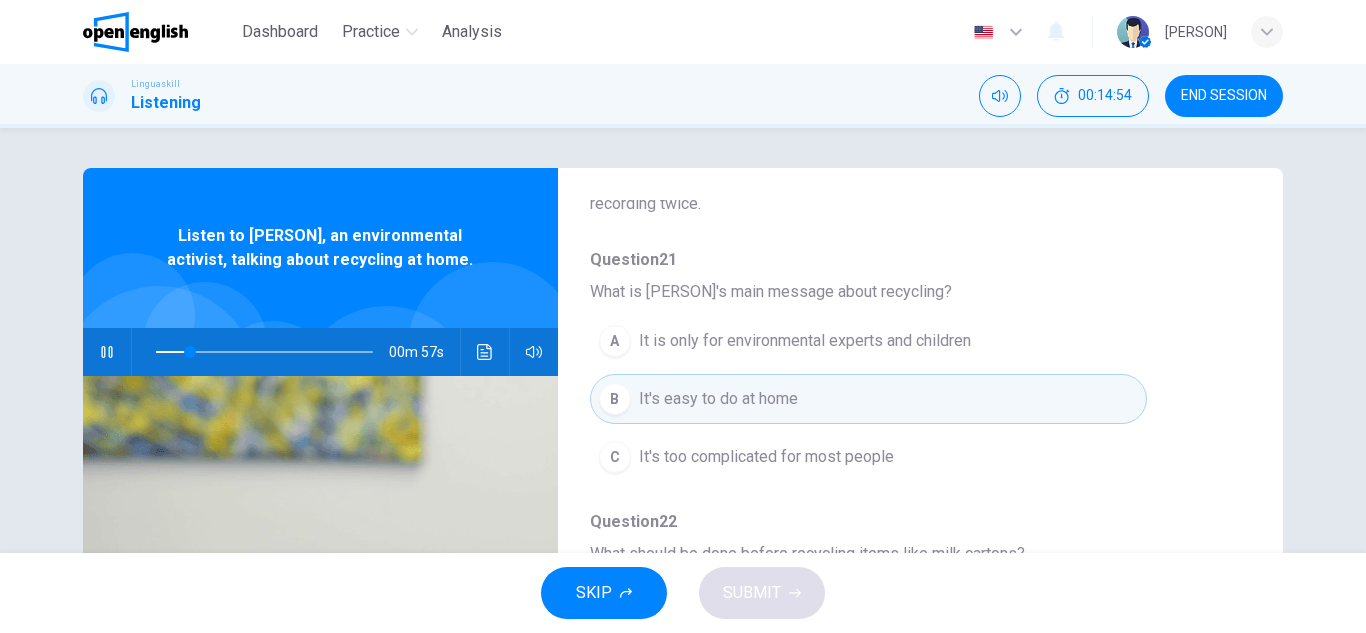 click on "Question 21 - 25 For these questions, choose the correct answer. On a real test, you will have 45 seconds to read the questions, and you will hear the recording twice. Question  21 What is [PERSON]'s main message about recycling? A It is only for environmental experts and children B It's easy to do at home C It's too complicated for most people Question  22 What should be done before recycling items like milk cartons? A Rinse them out B Paint them C Break them Question  23 What does [PERSON] suggest for reducing waste besides recycling? A Buying more products B Keeping the windows open C Using reusable bags  Question  24 Why is composting food waste beneficial according to [PERSON]? A It can be used as animal food B It reduces landfill waste C It creates a pleasant smell Question  25 What is the first step in recycling at home mentioned by [PERSON]? A Separating waste into different bins B Buying new bins C Taking waste to a recycling center" at bounding box center (904, 355) 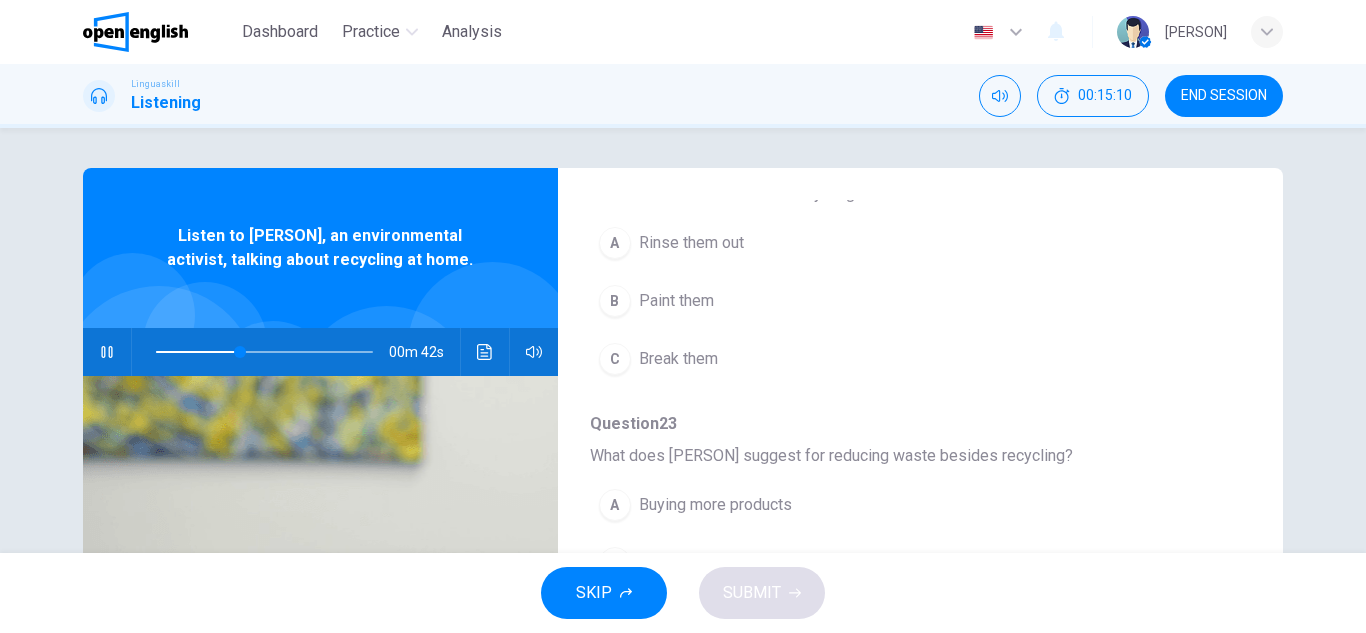 scroll, scrollTop: 560, scrollLeft: 0, axis: vertical 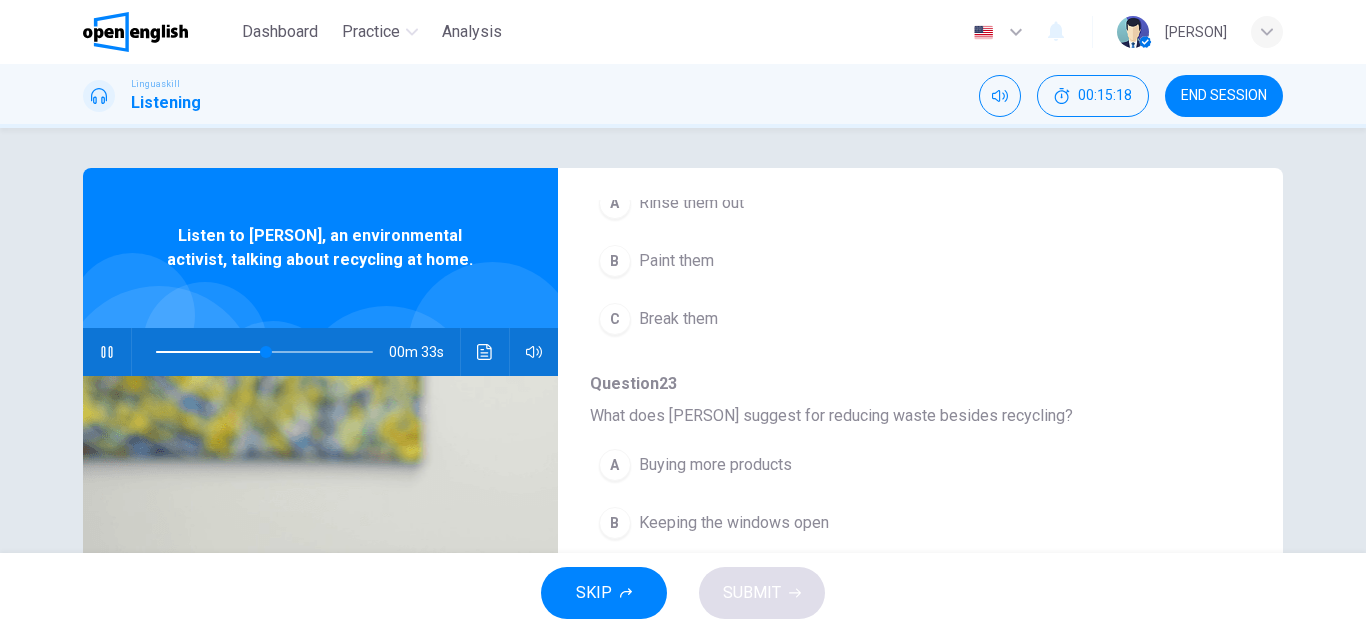 click on "A" at bounding box center [615, 203] 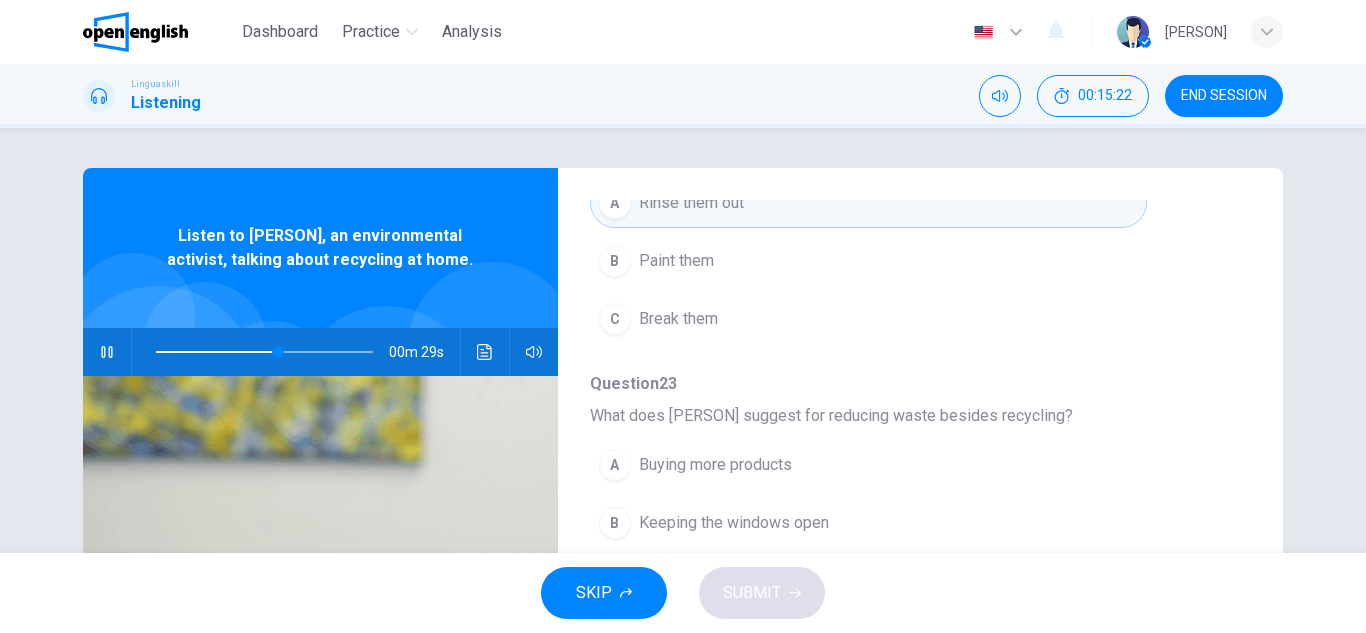 type on "**" 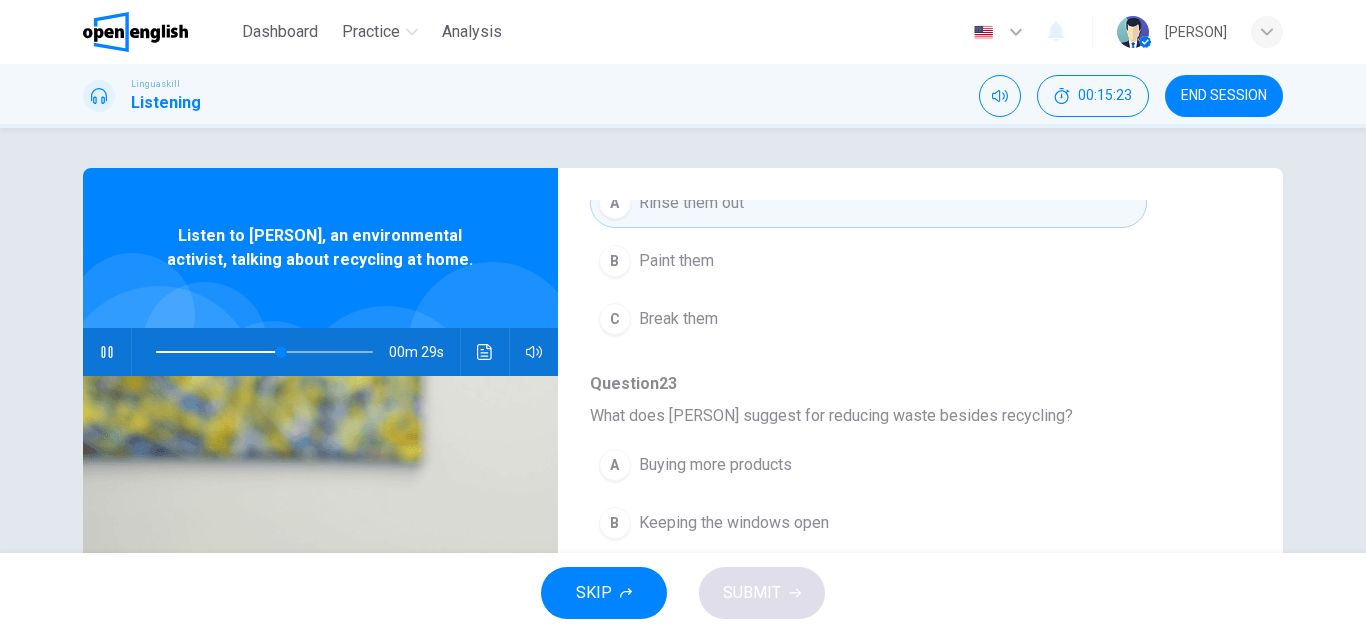 type 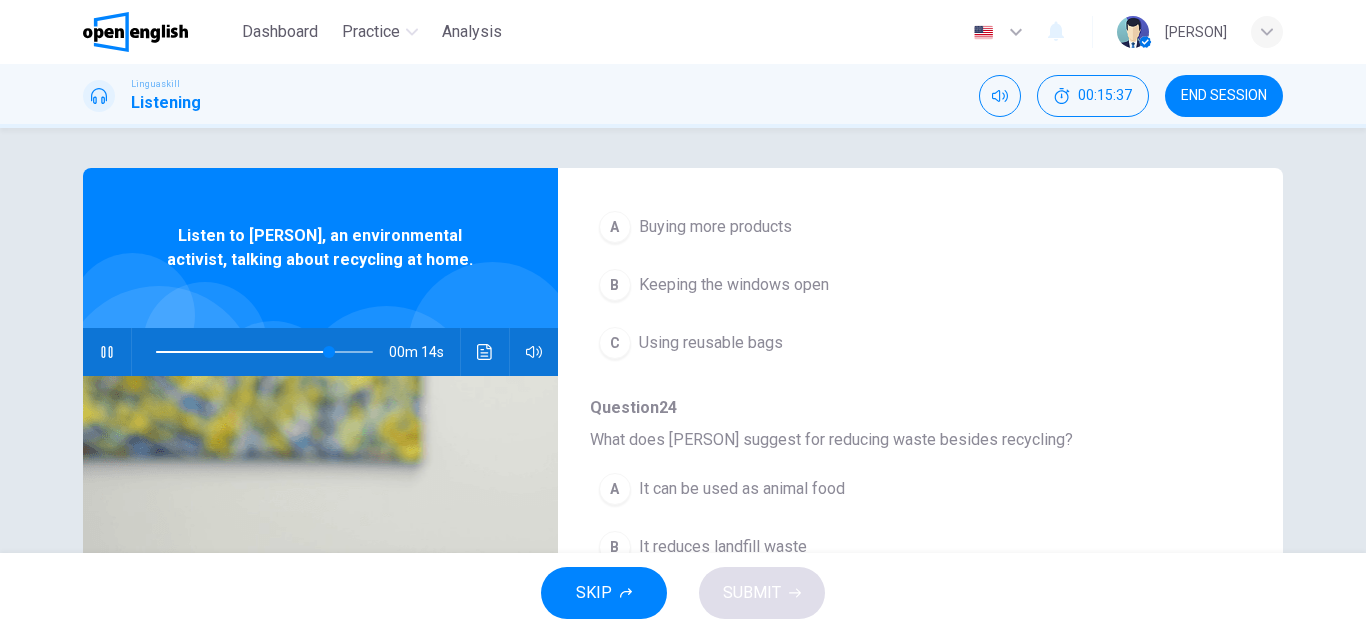 scroll, scrollTop: 800, scrollLeft: 0, axis: vertical 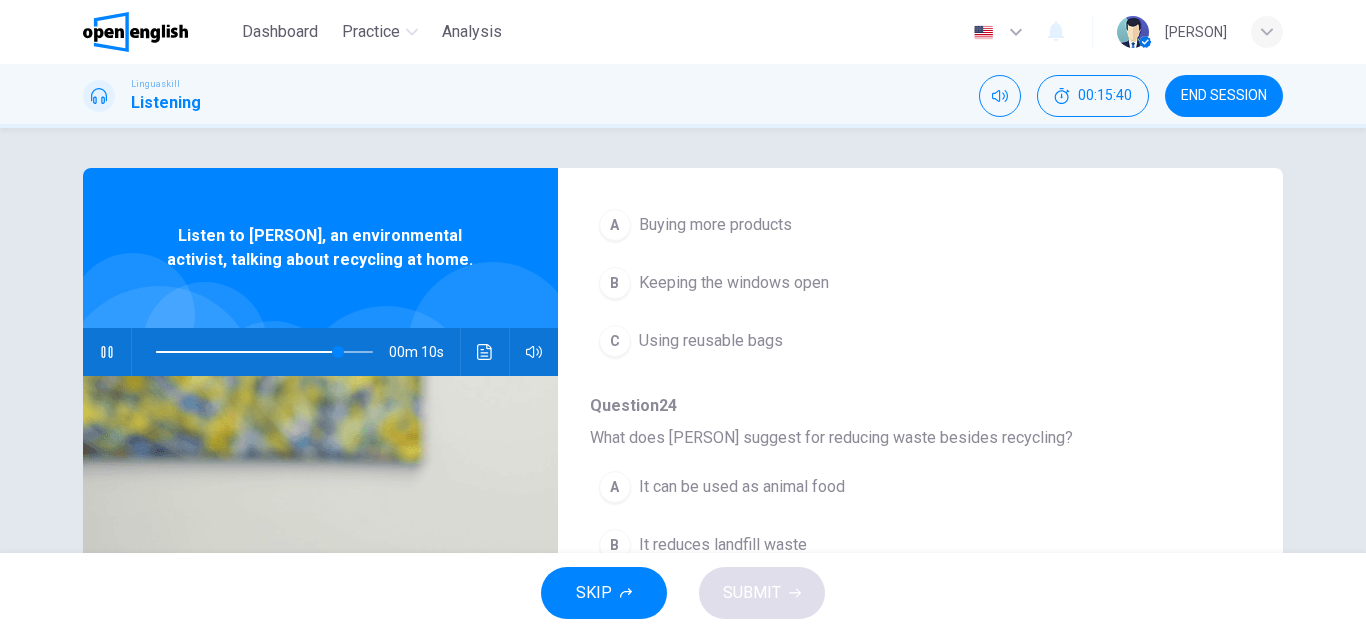 click on "C" at bounding box center [615, 341] 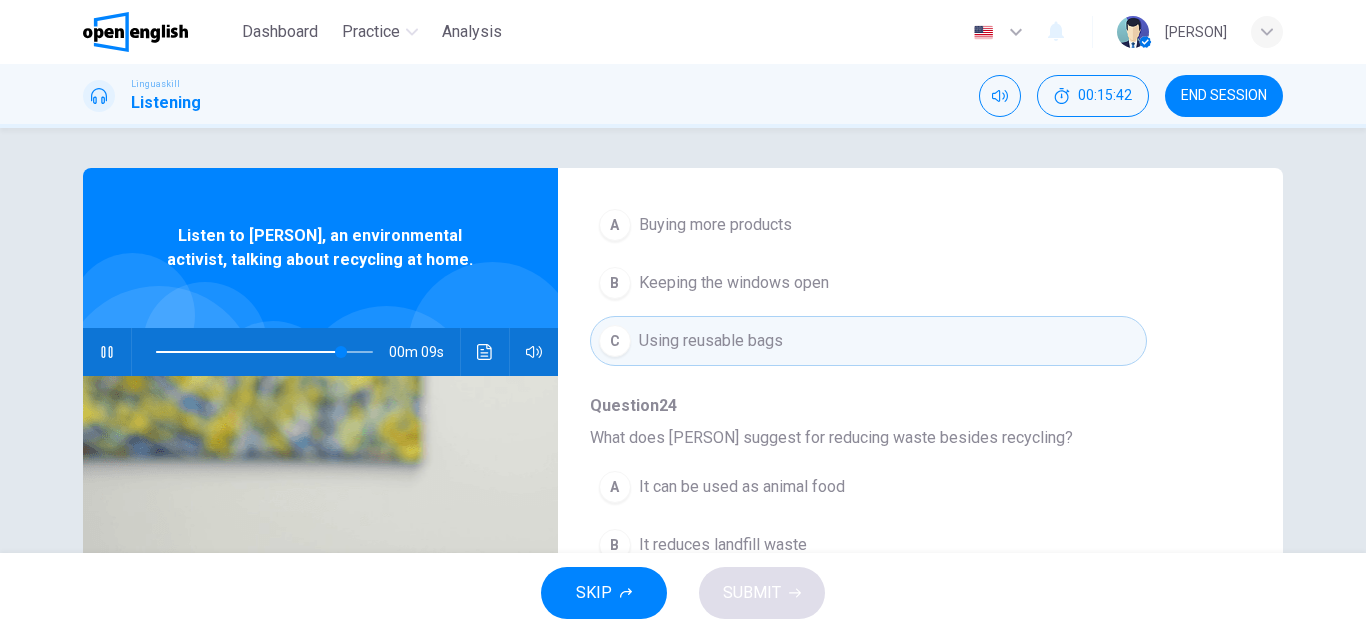 click on "A Buying more products B Keeping the windows open C Using reusable bags" at bounding box center (904, 283) 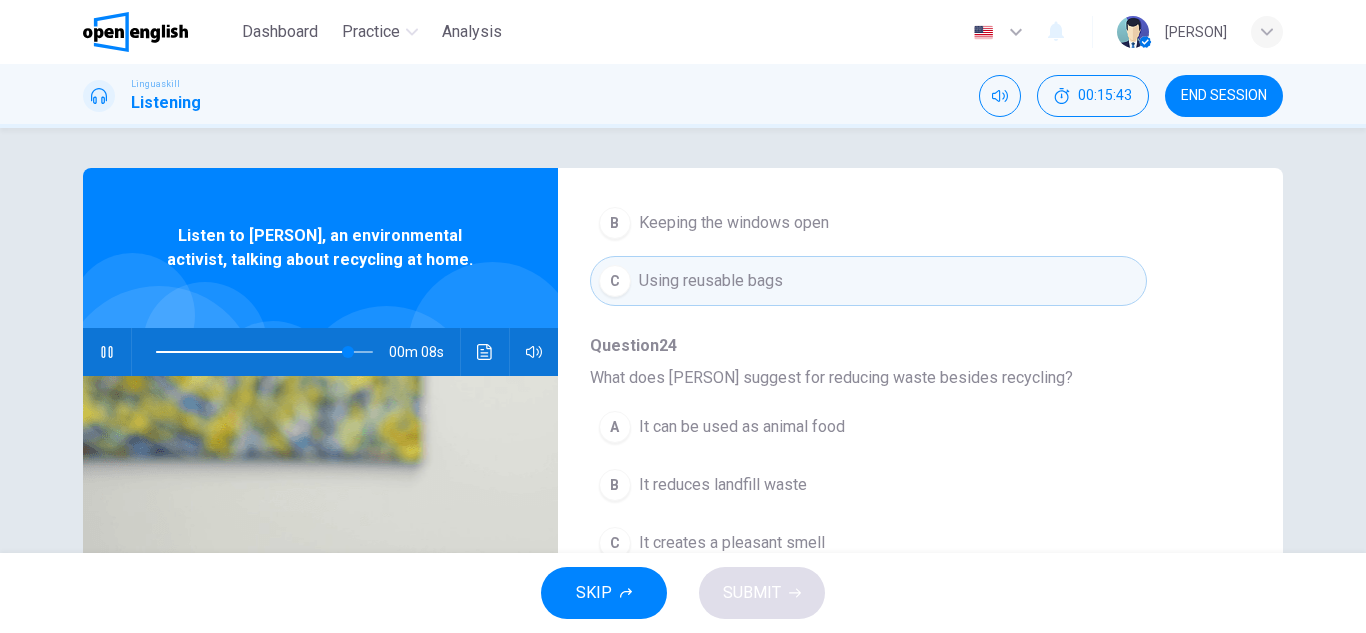 scroll, scrollTop: 863, scrollLeft: 0, axis: vertical 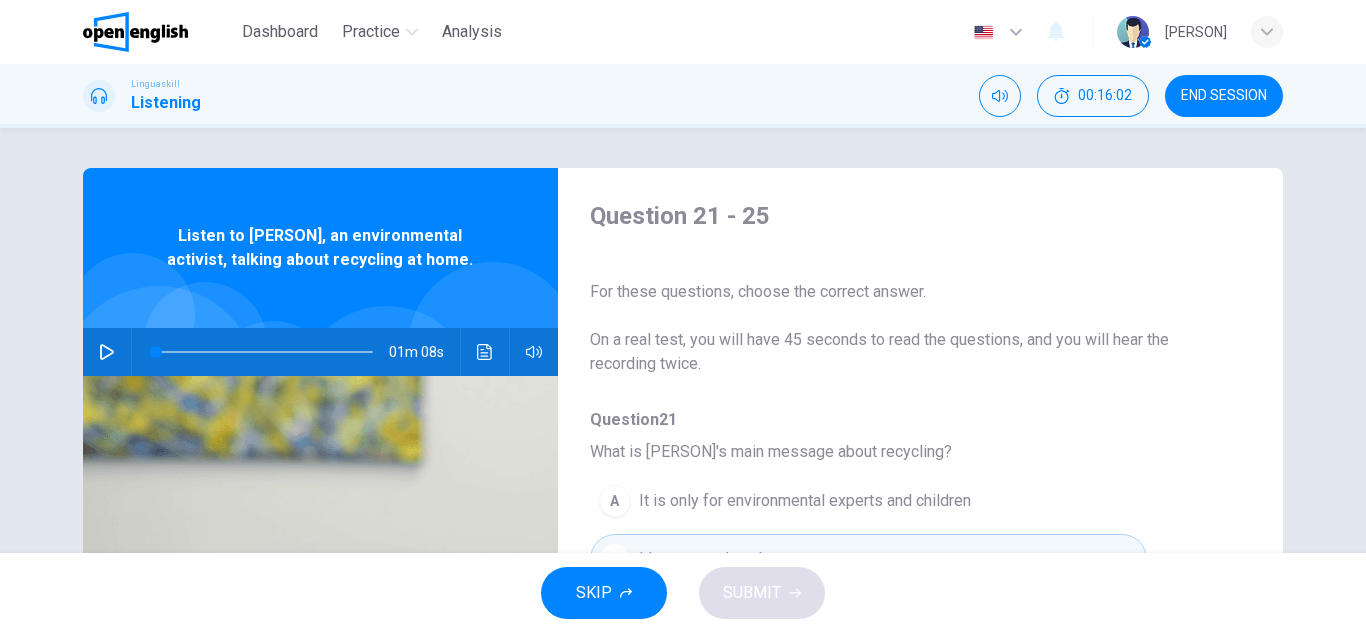 click 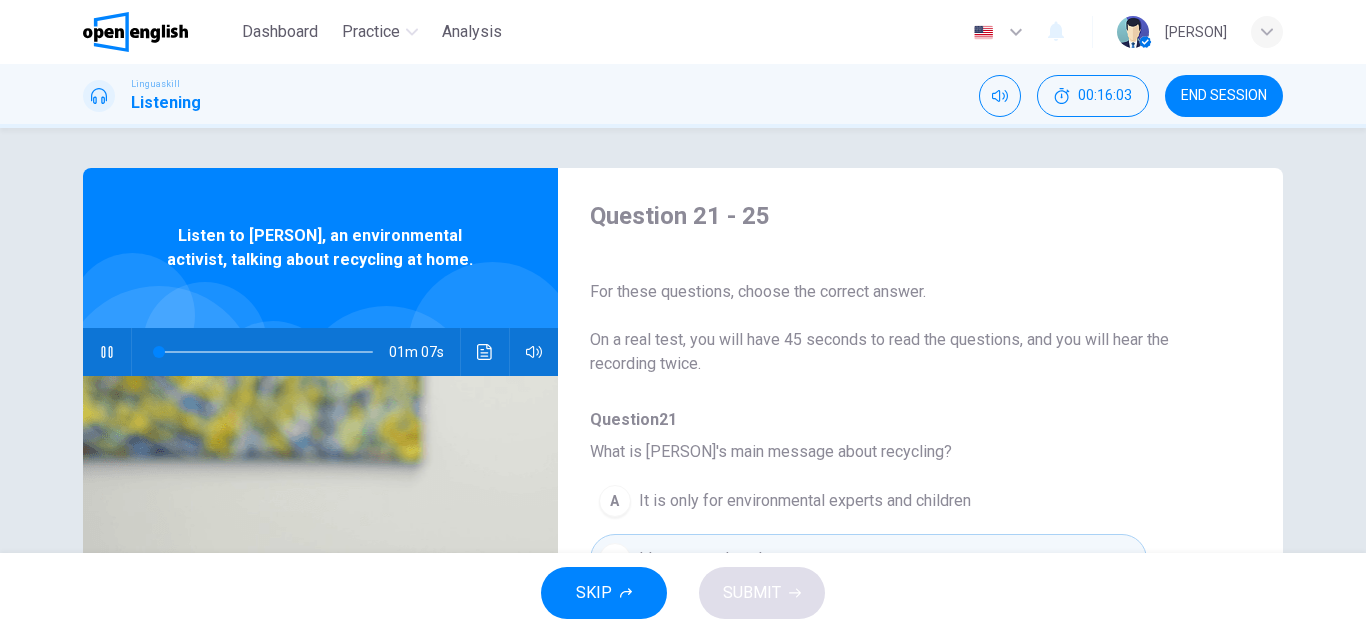 click on "Question 21 - 25" at bounding box center [904, 216] 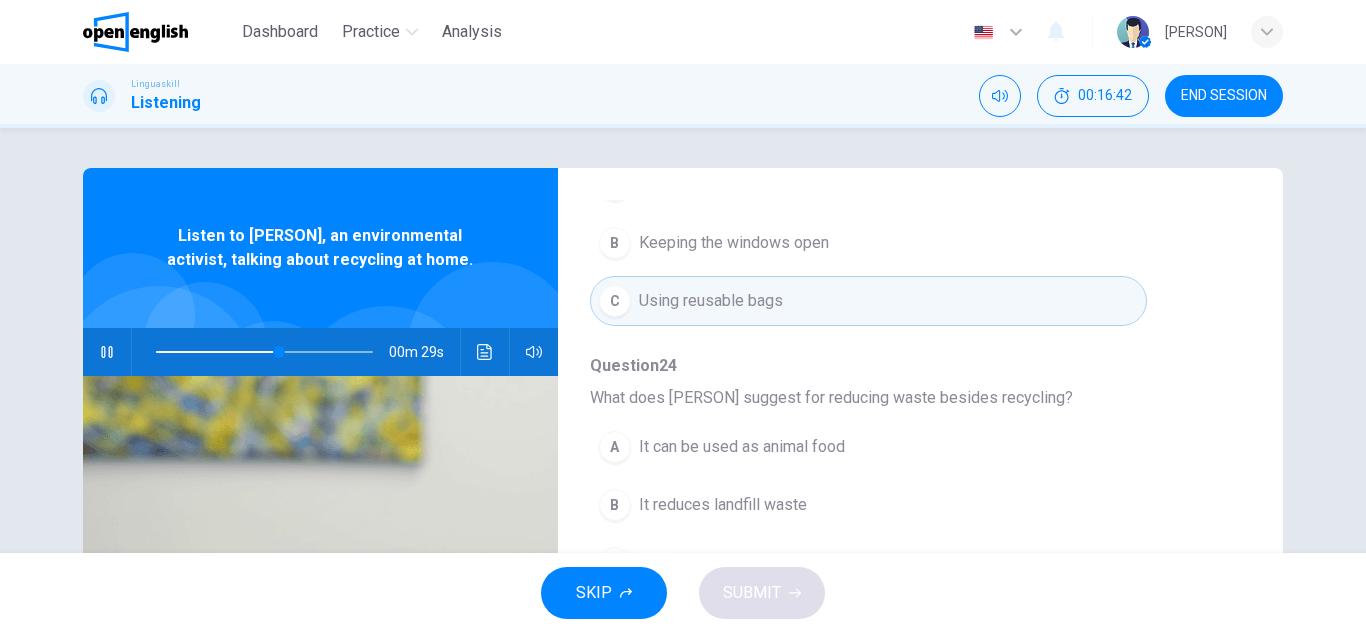scroll, scrollTop: 863, scrollLeft: 0, axis: vertical 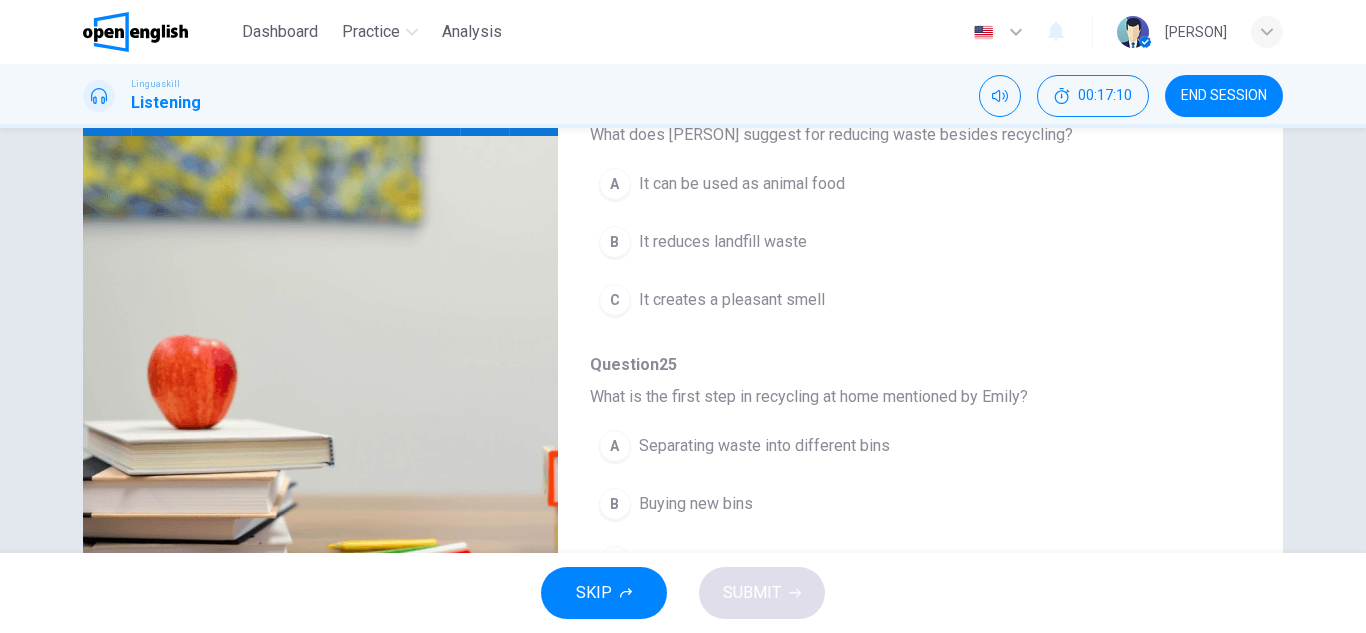 type on "*" 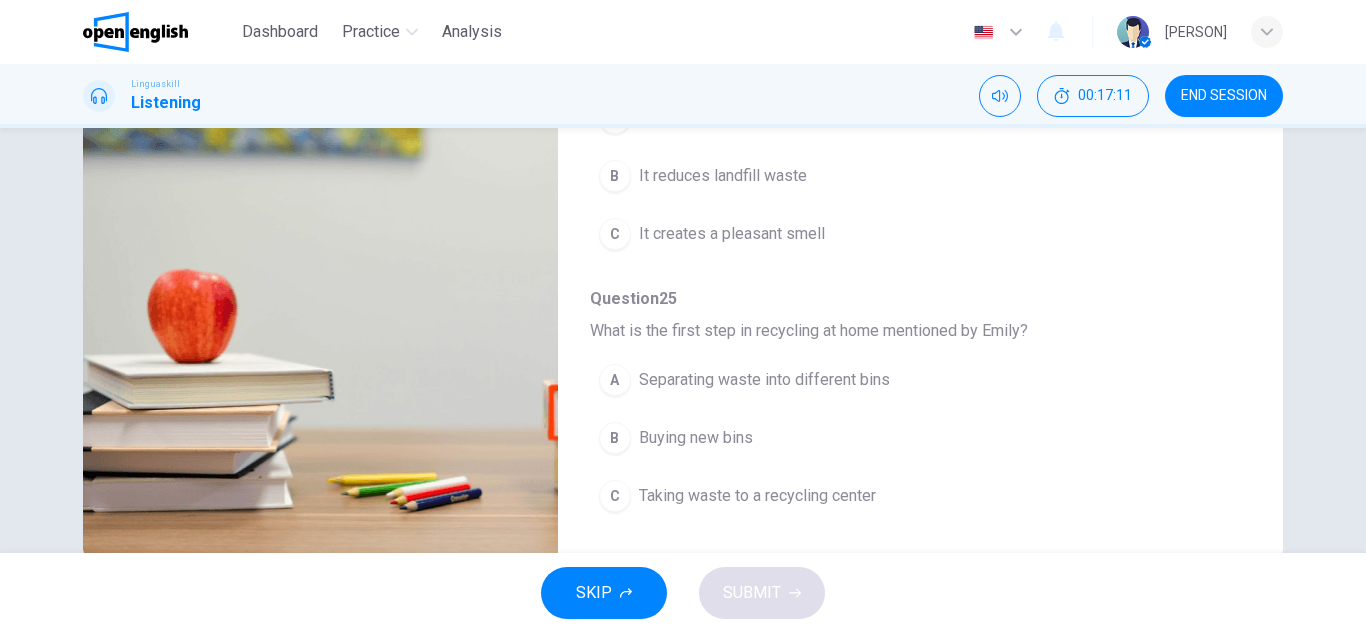scroll, scrollTop: 320, scrollLeft: 0, axis: vertical 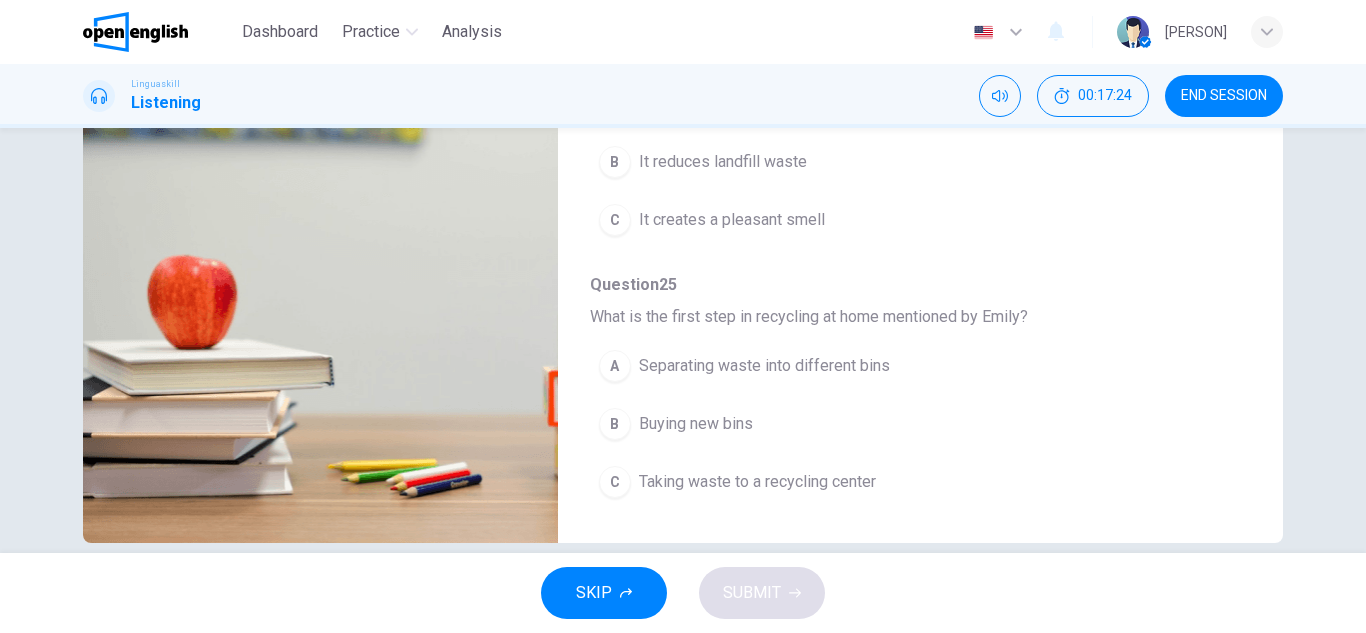 click on "Separating waste into different bins" at bounding box center (764, 366) 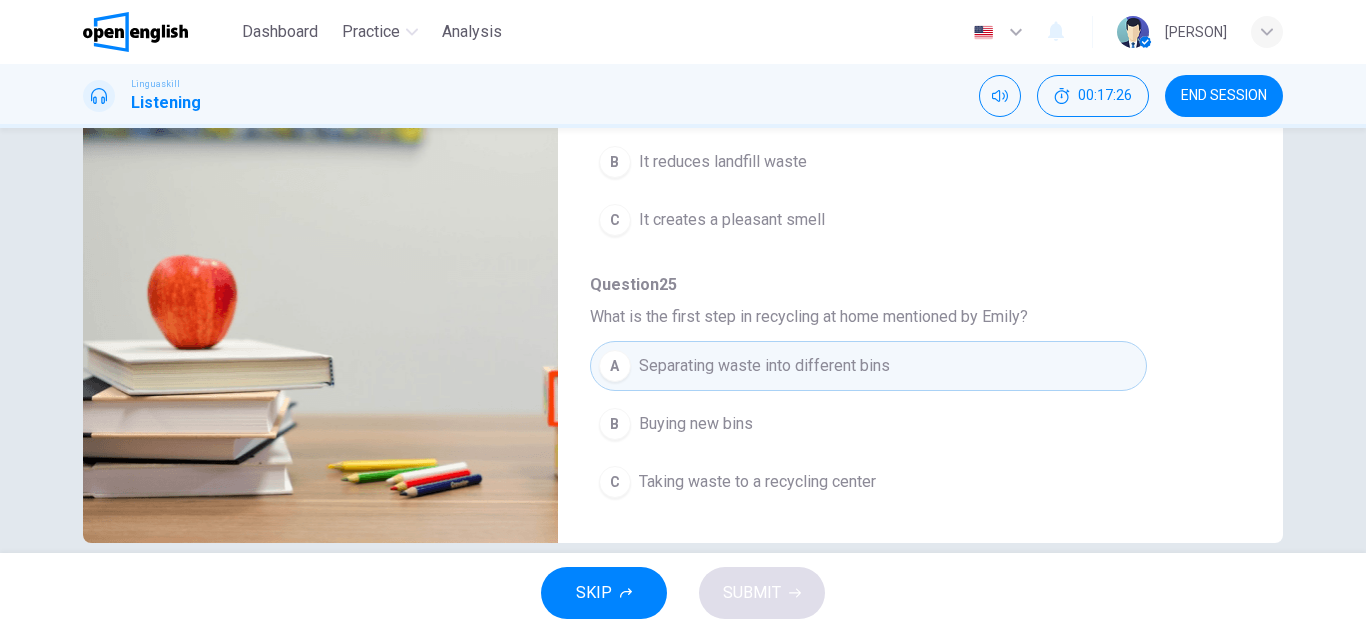 click on "C It creates a pleasant smell" at bounding box center (868, 220) 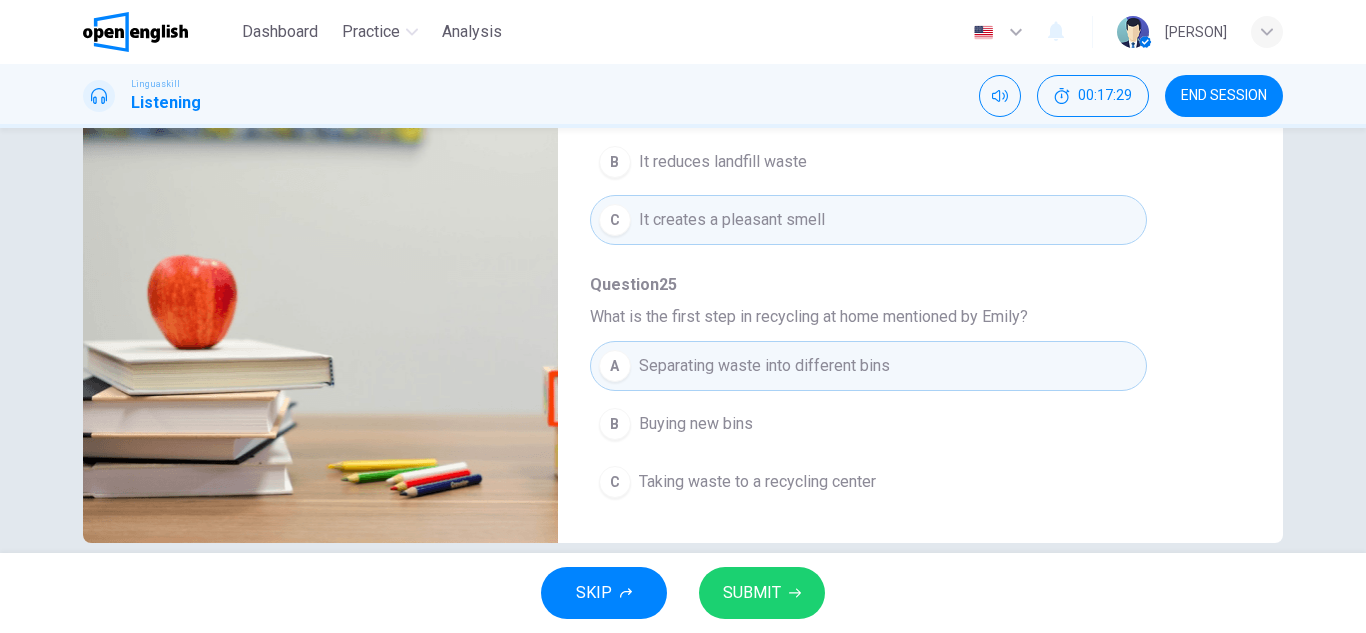 click on "A It can be used as animal food B It reduces landfill waste C It creates a pleasant smell" at bounding box center (904, 162) 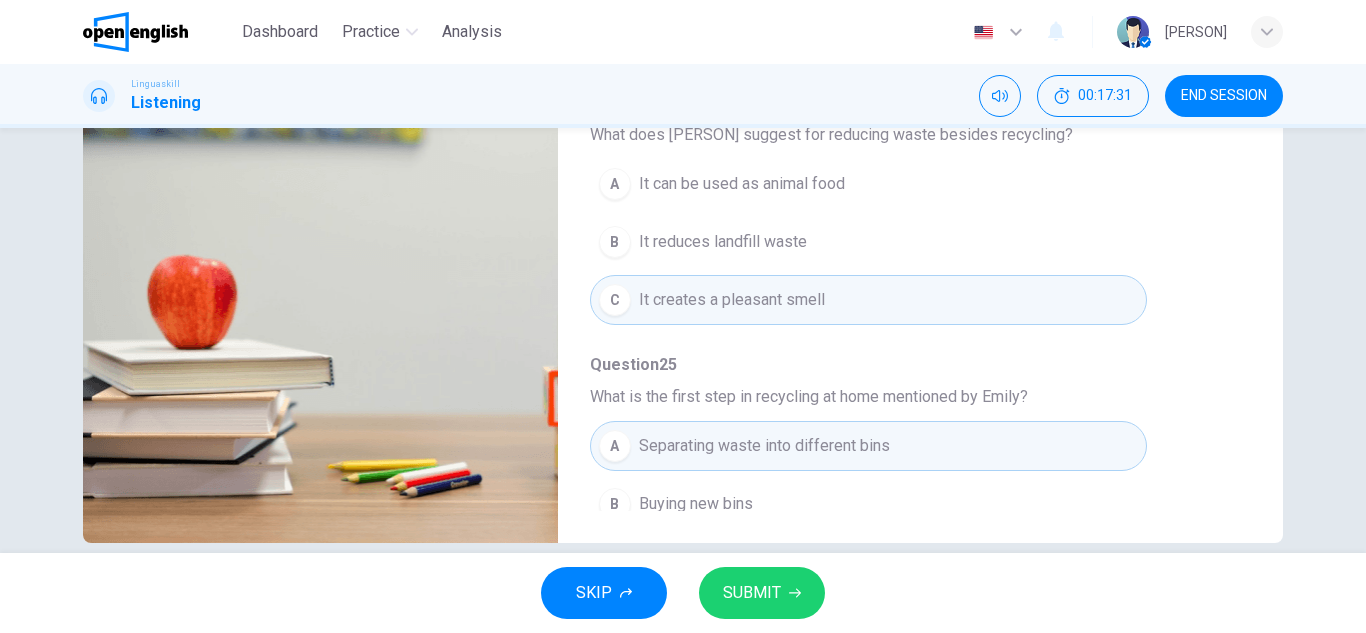 scroll, scrollTop: 743, scrollLeft: 0, axis: vertical 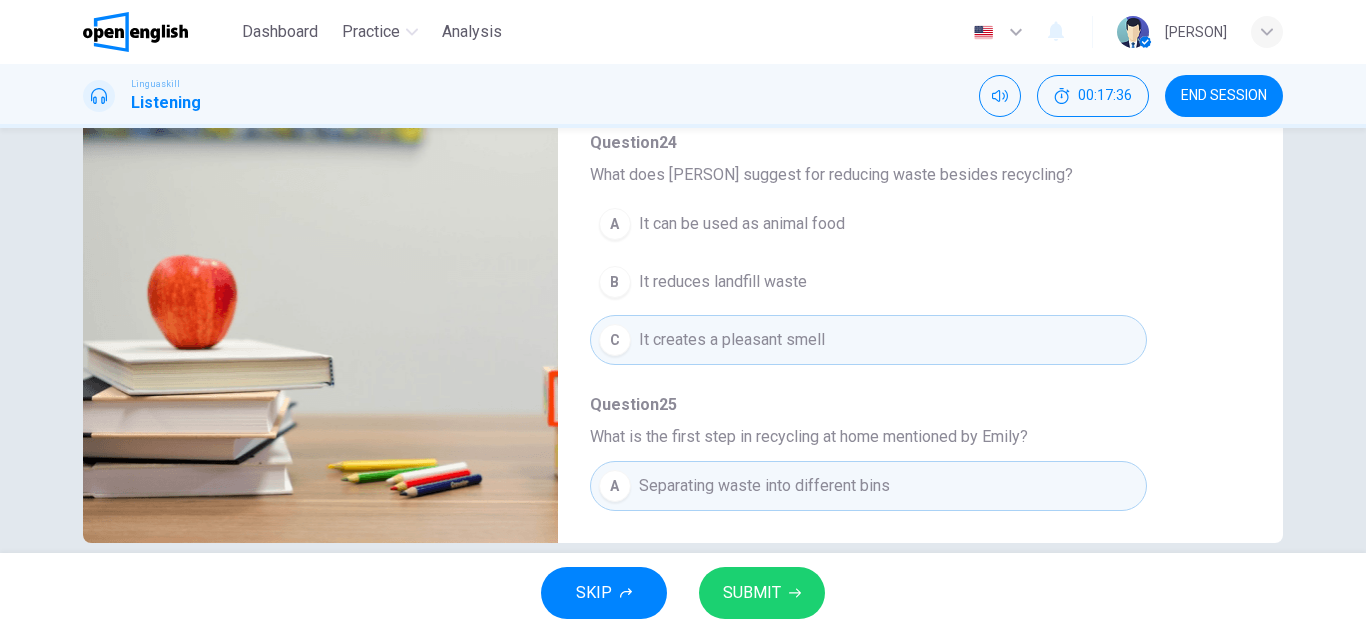 click on "It can be used as animal food" at bounding box center [742, 224] 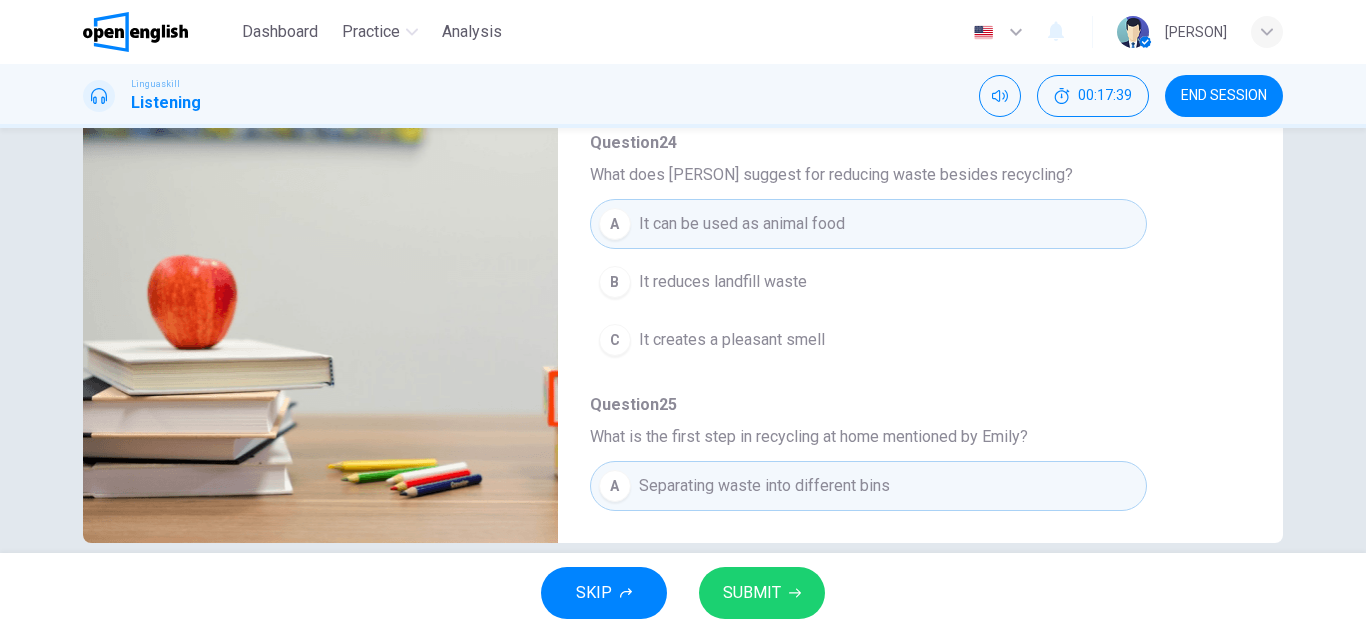 click 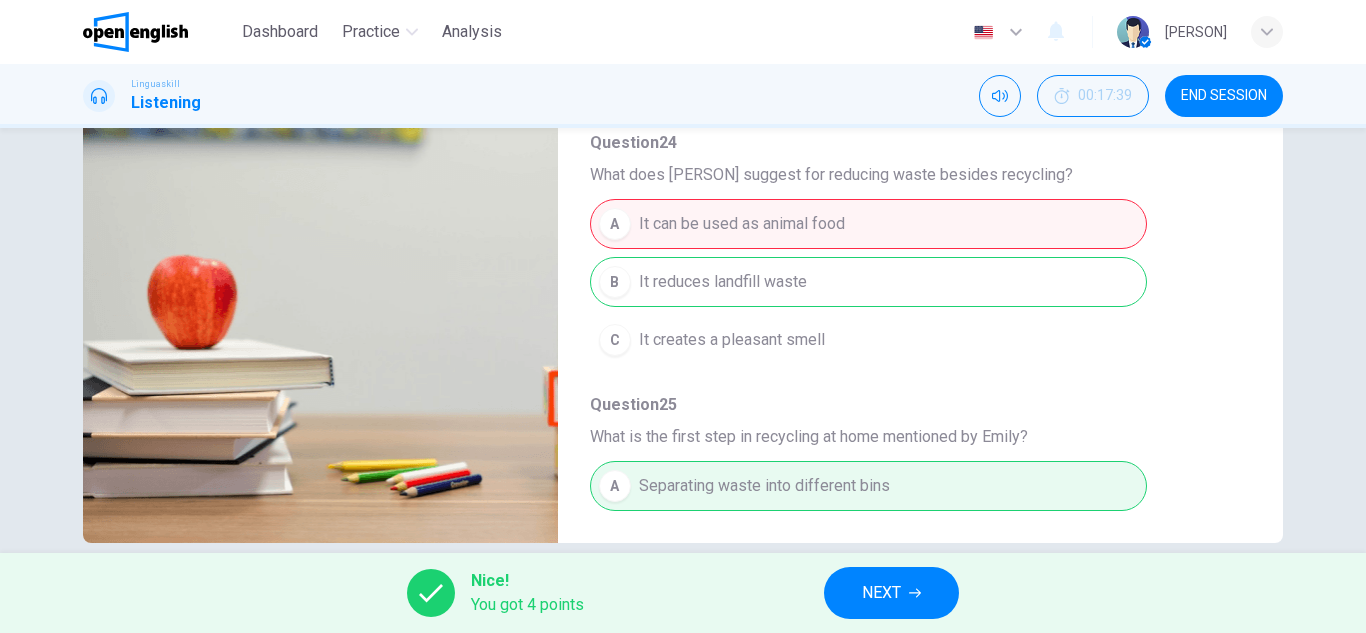 click on "NEXT" at bounding box center (881, 593) 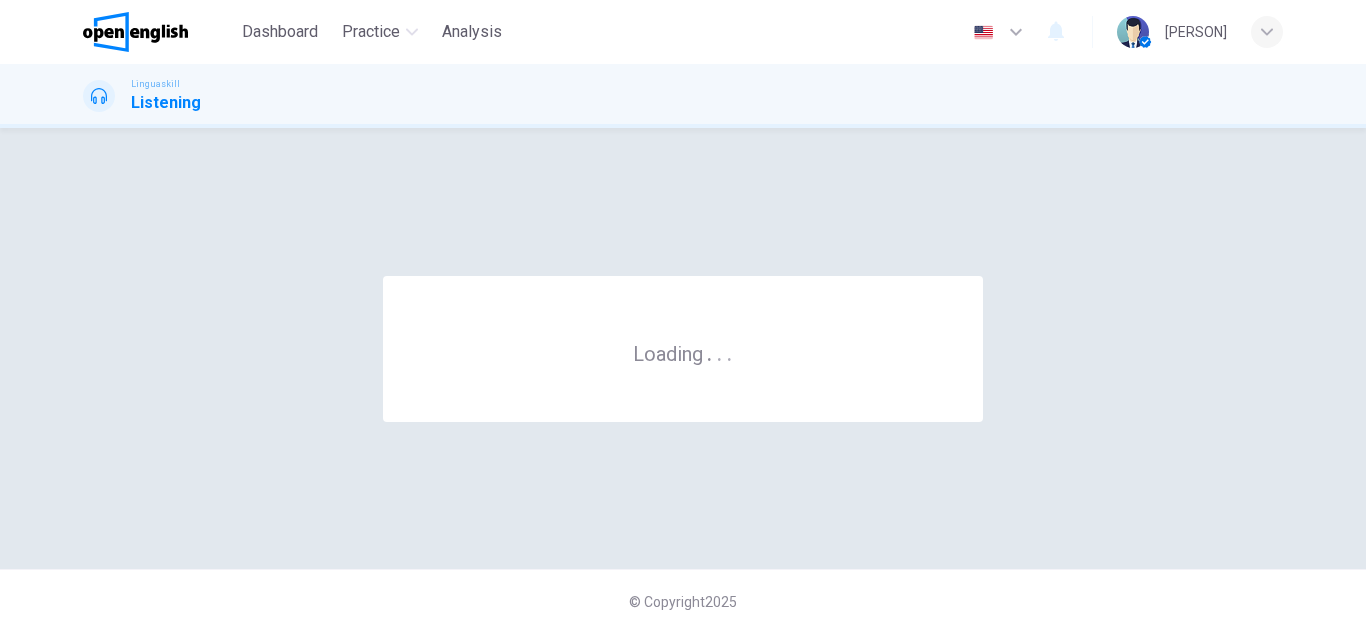scroll, scrollTop: 0, scrollLeft: 0, axis: both 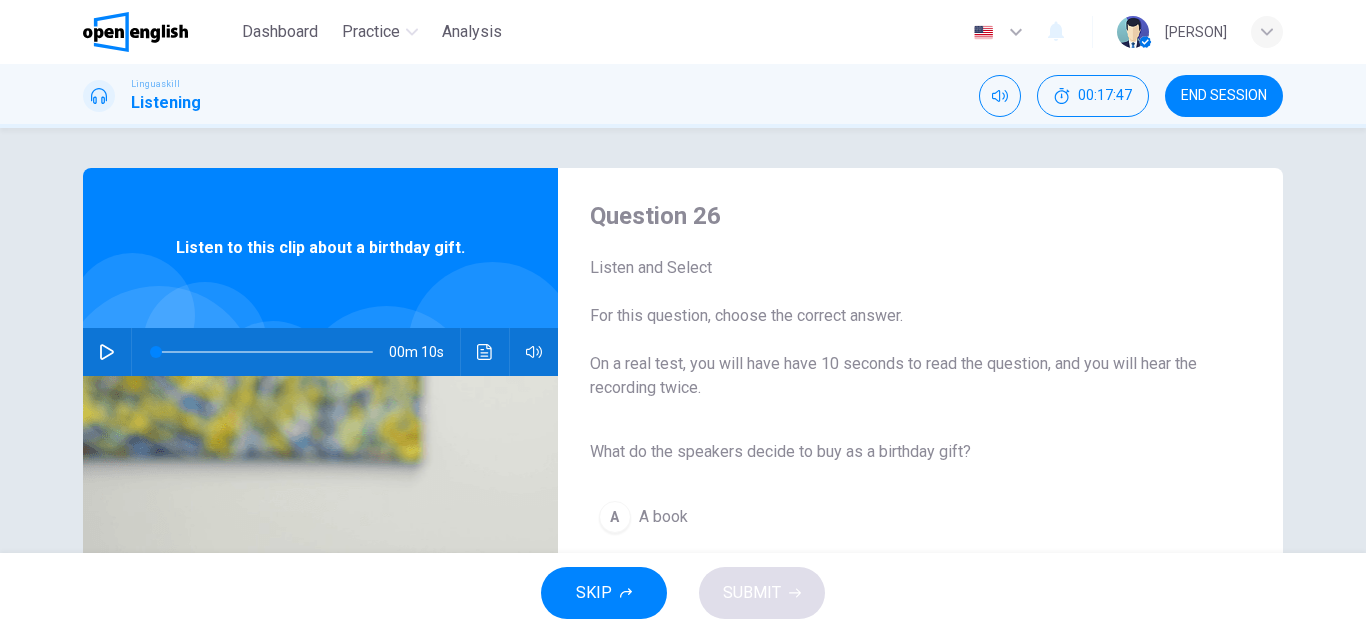 click 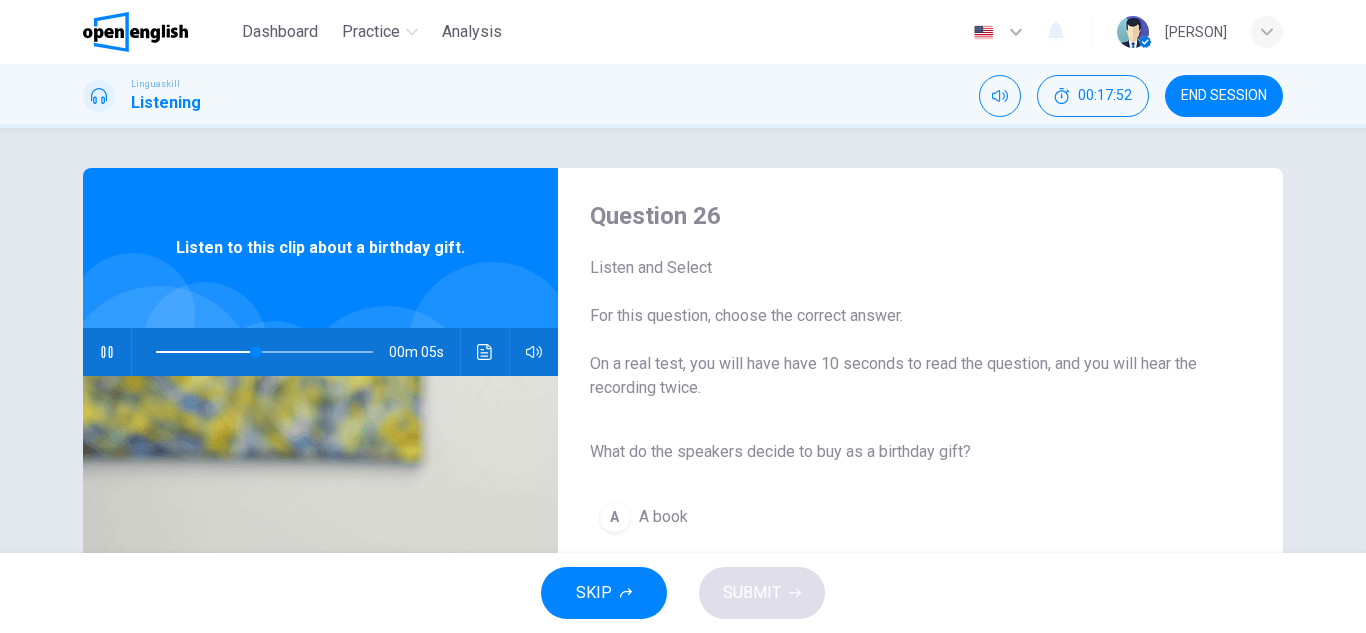 click on "Question 26 Listen and Select For this question, choose the correct answer.  On a real test, you will have have 10 seconds to read the question, and you will hear the recording twice. What do the speakers decide to buy as a birthday gift? A A book B A dress C A watch Listen to this clip about a birthday gift. 00m 05s" at bounding box center [683, 515] 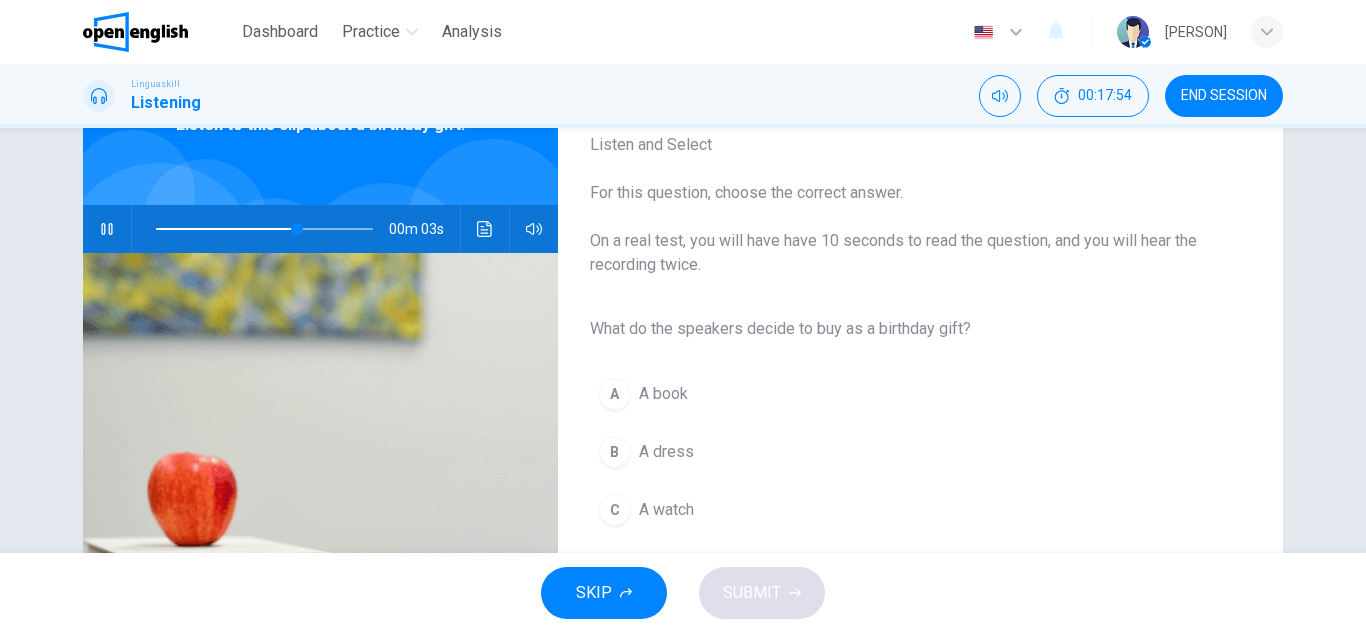 scroll, scrollTop: 240, scrollLeft: 0, axis: vertical 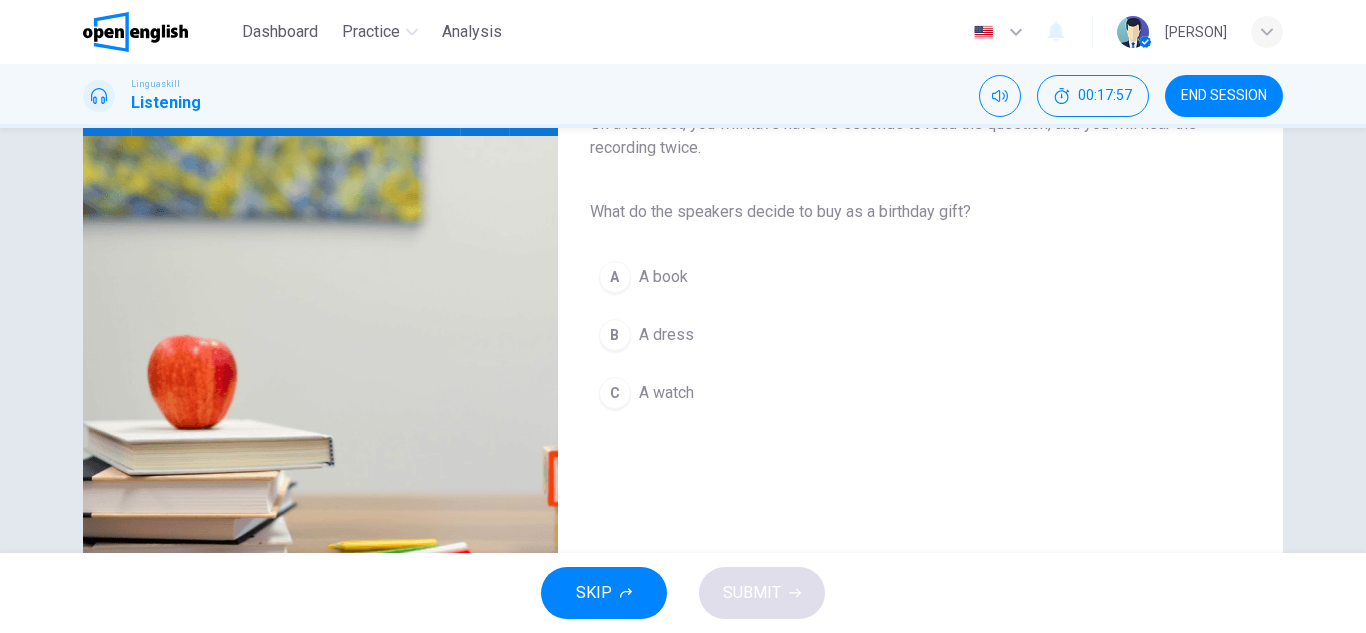 click on "A book" at bounding box center (663, 277) 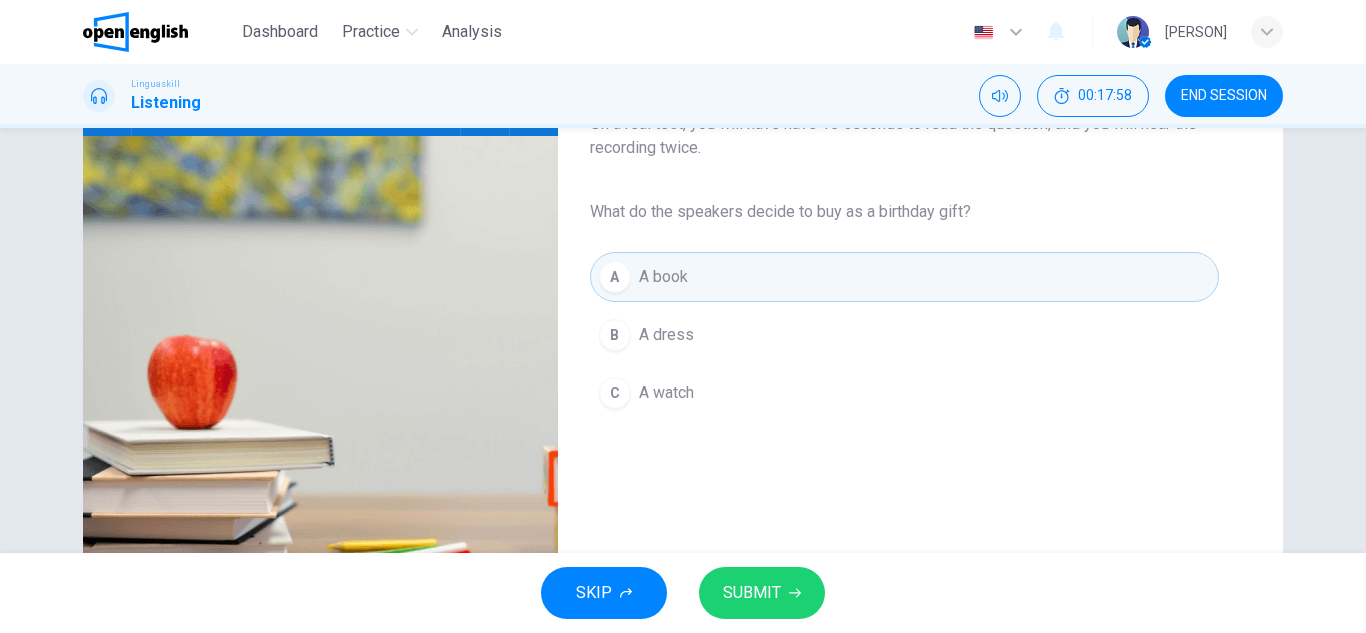 type on "*" 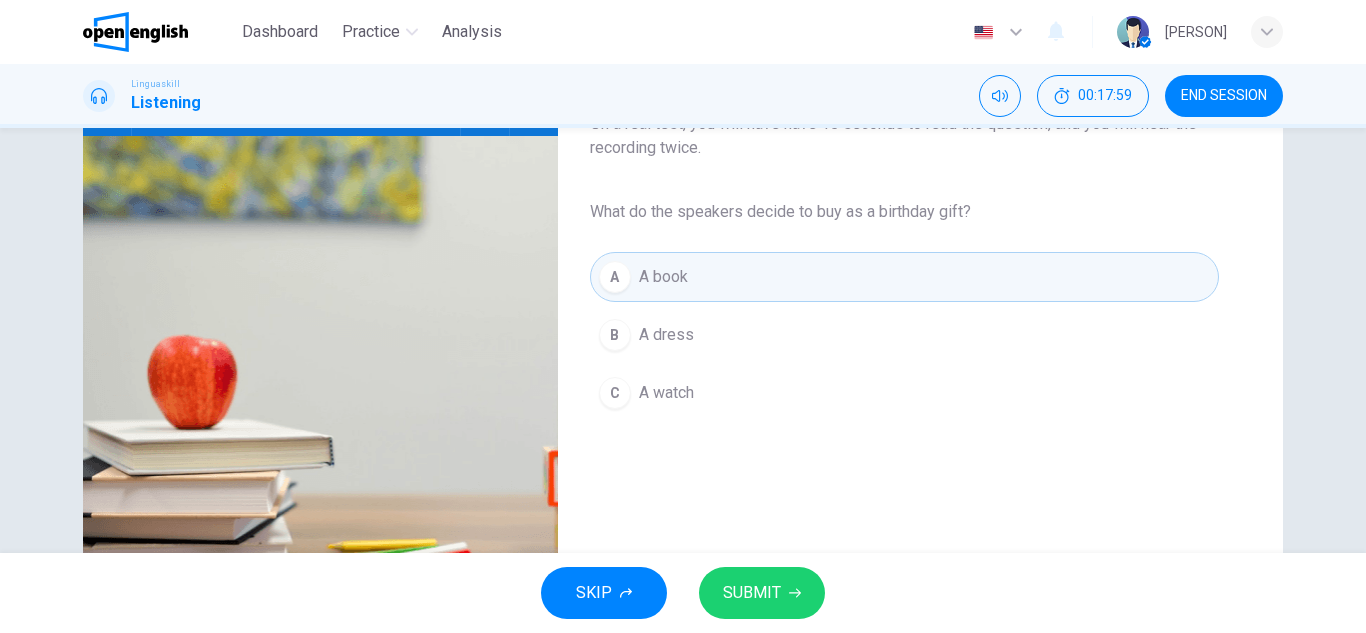 click on "SUBMIT" at bounding box center [752, 593] 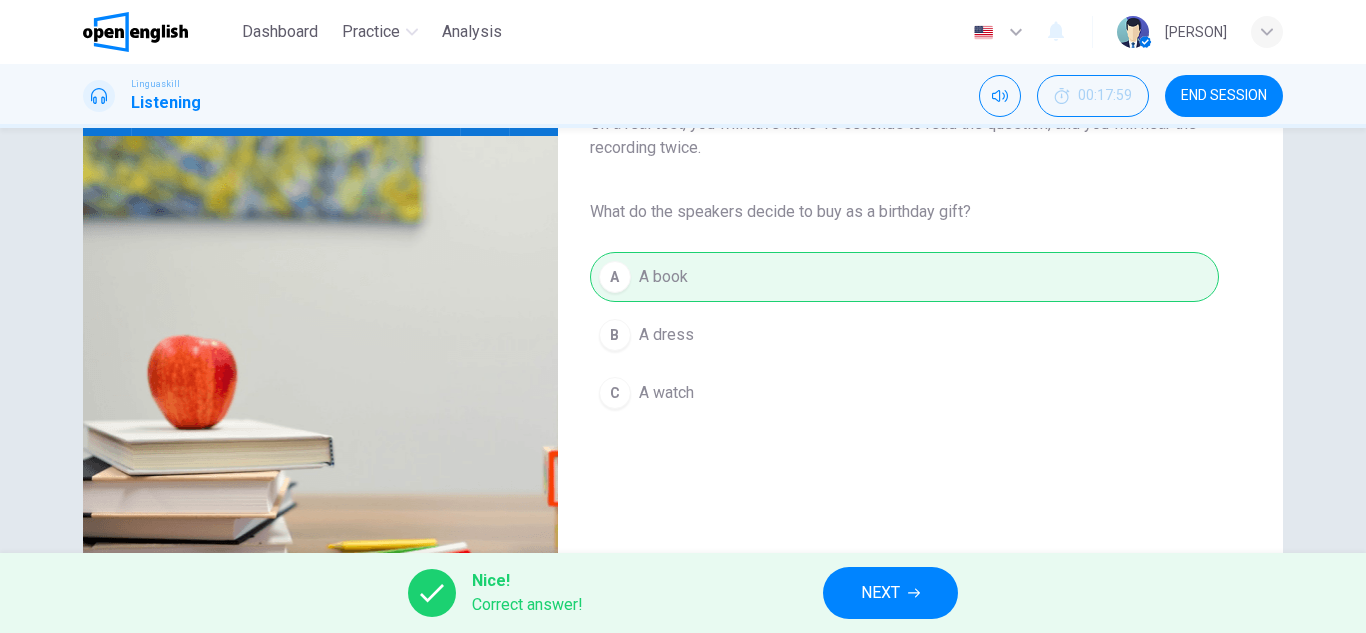 click on "NEXT" at bounding box center [880, 593] 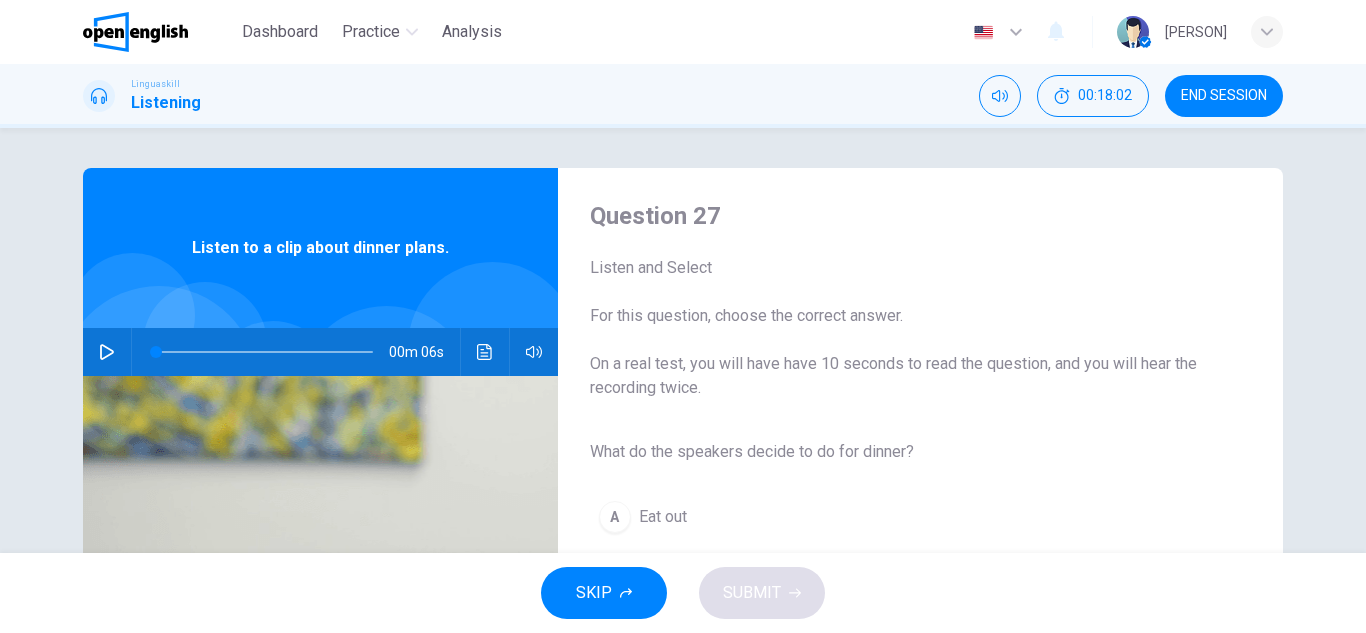 click on "Question 27 Listen and Select For this question, choose the correct answer.  On a real test, you will have have 10 seconds to read the question, and you will hear the recording twice. What do the speakers decide to do for dinner? A Eat out B Order takeout C Cook pasta" at bounding box center (904, 515) 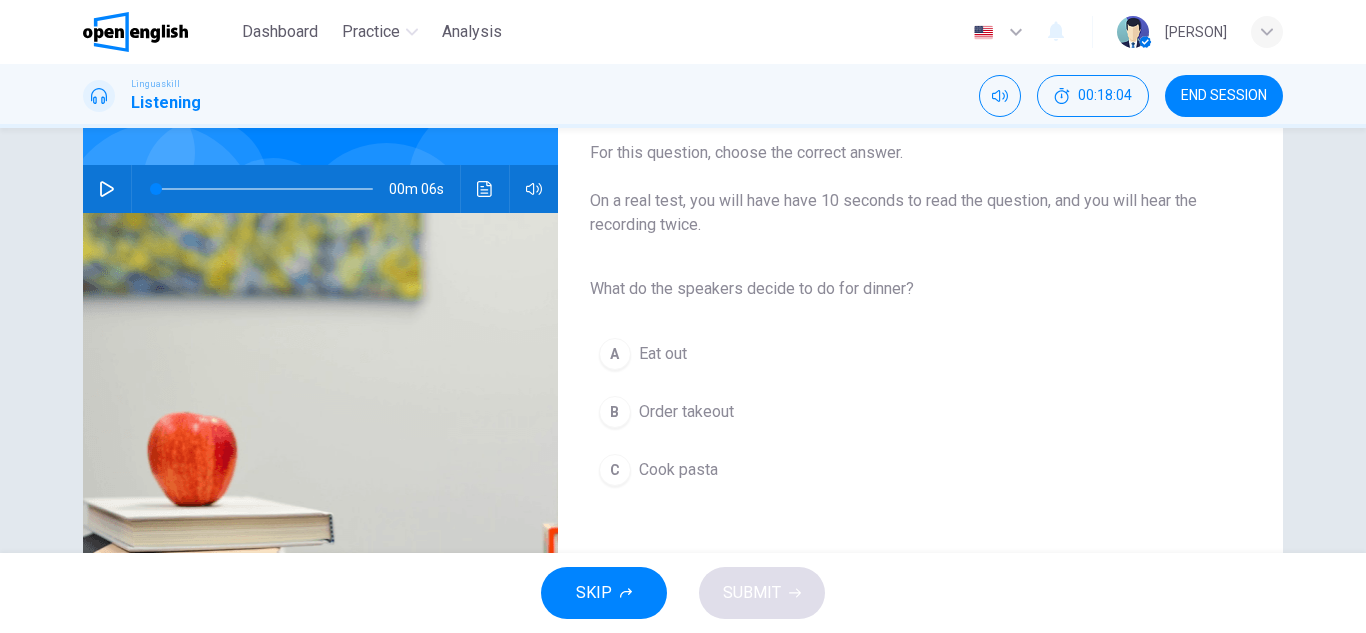 scroll, scrollTop: 200, scrollLeft: 0, axis: vertical 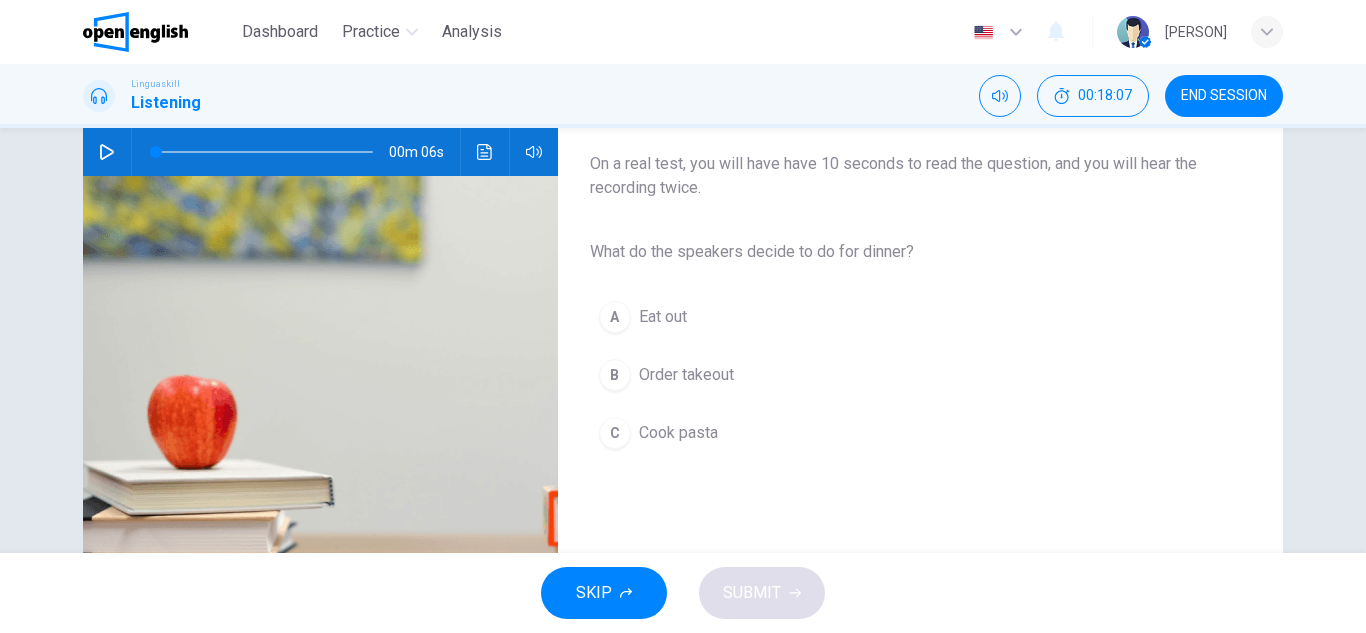 click 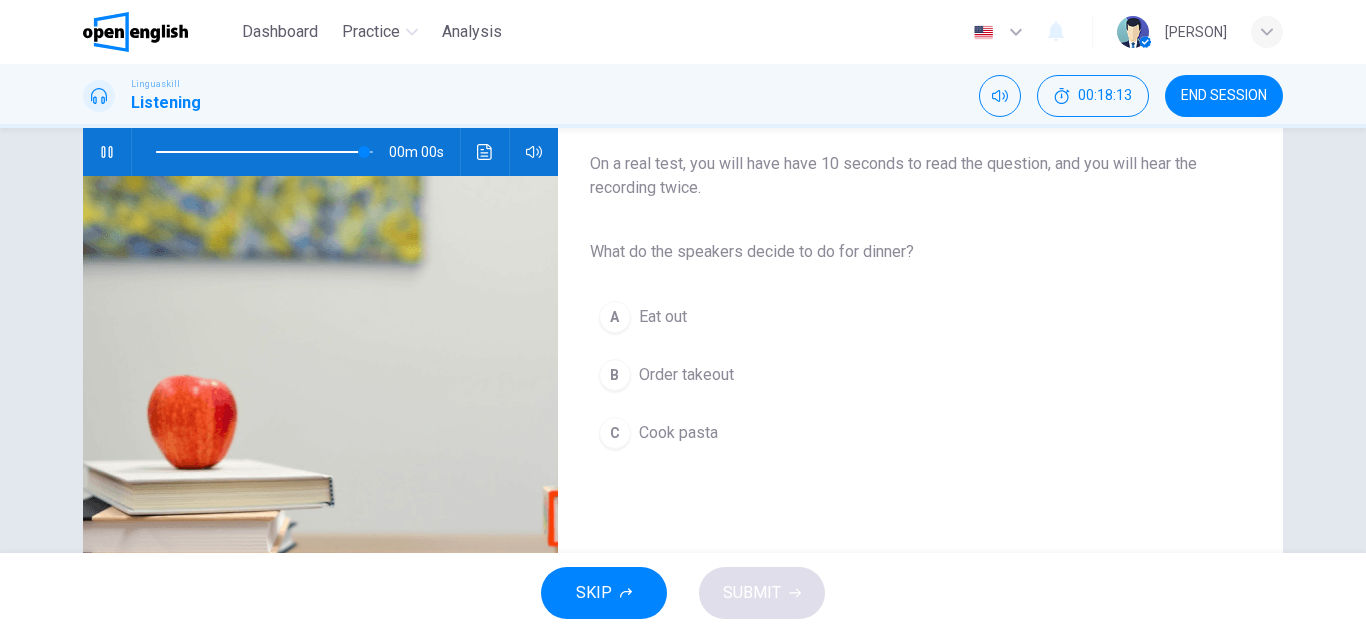 type on "*" 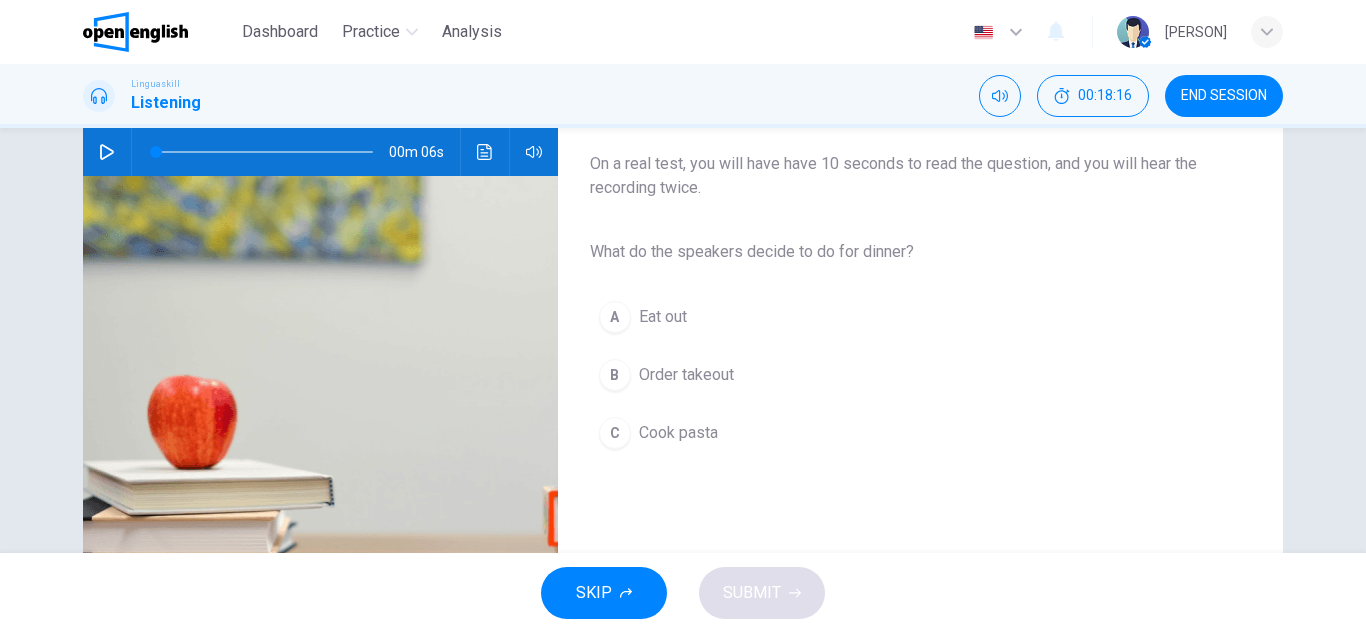 click on "Cook pasta" at bounding box center (678, 433) 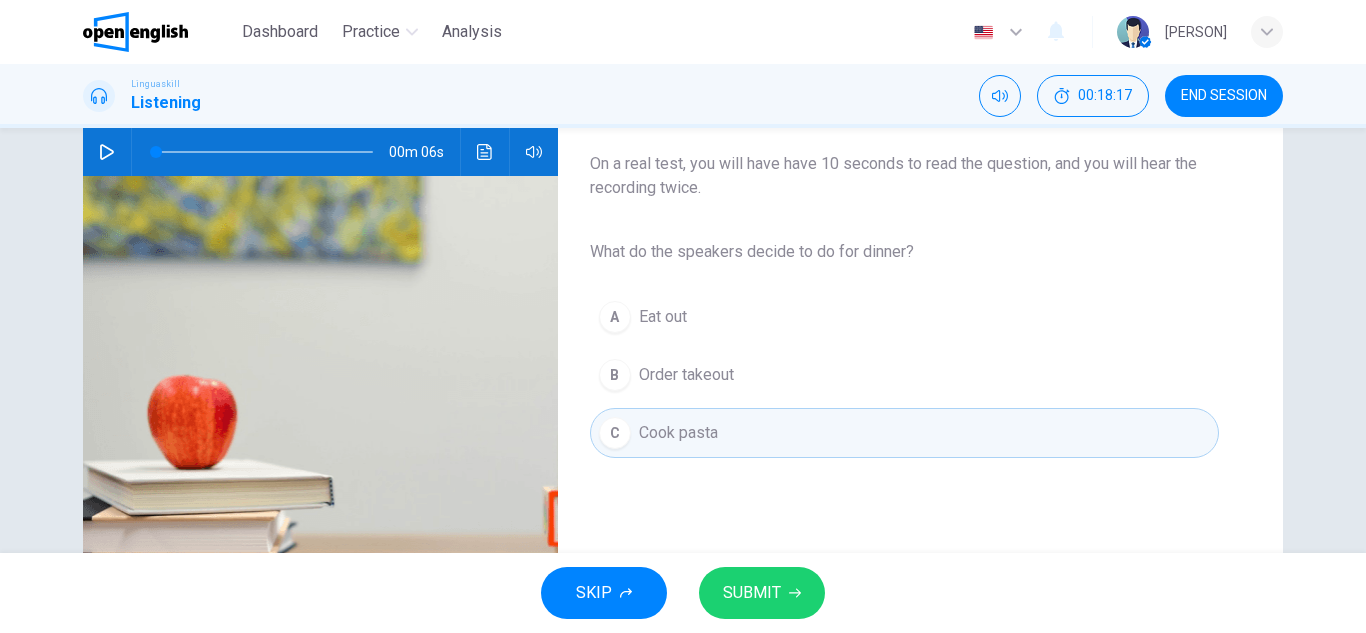 click on "SUBMIT" at bounding box center (752, 593) 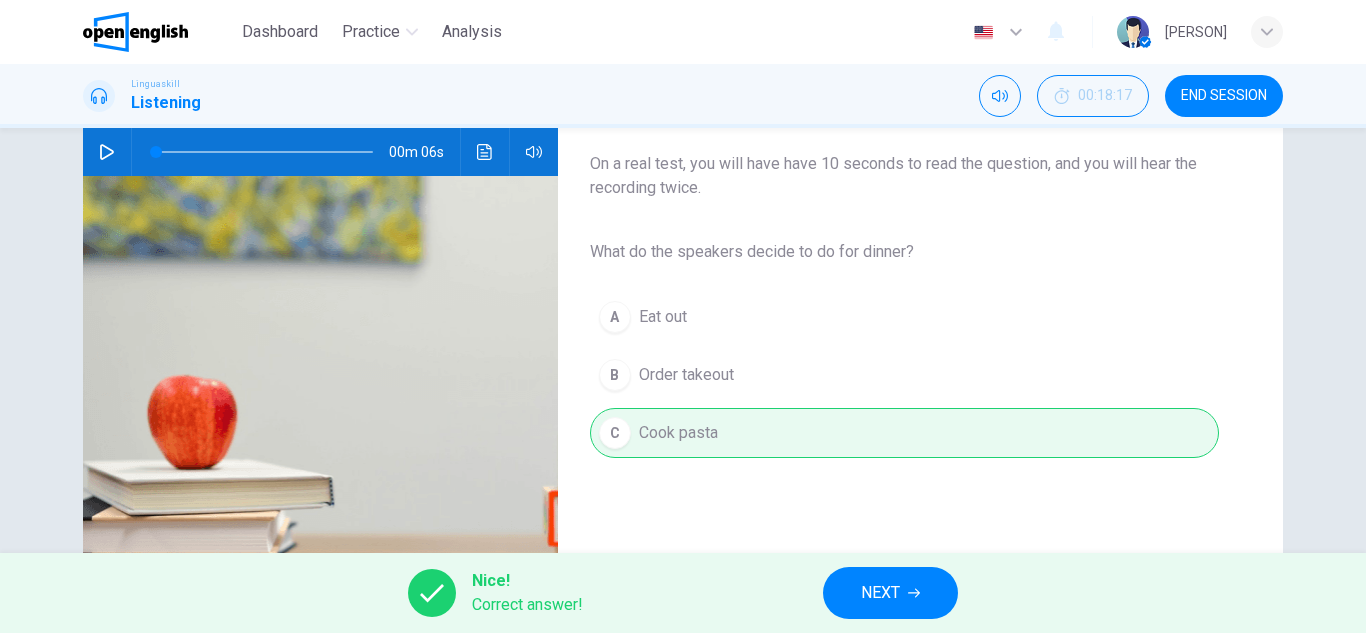 click on "NEXT" at bounding box center (880, 593) 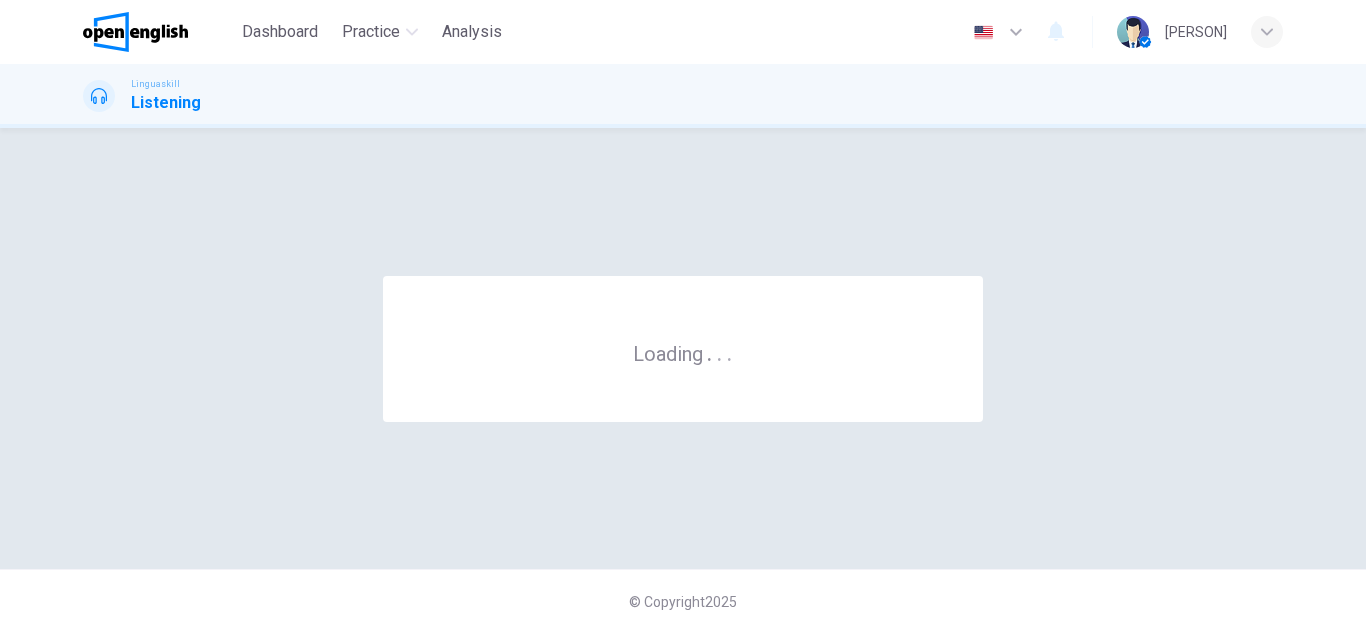 scroll, scrollTop: 0, scrollLeft: 0, axis: both 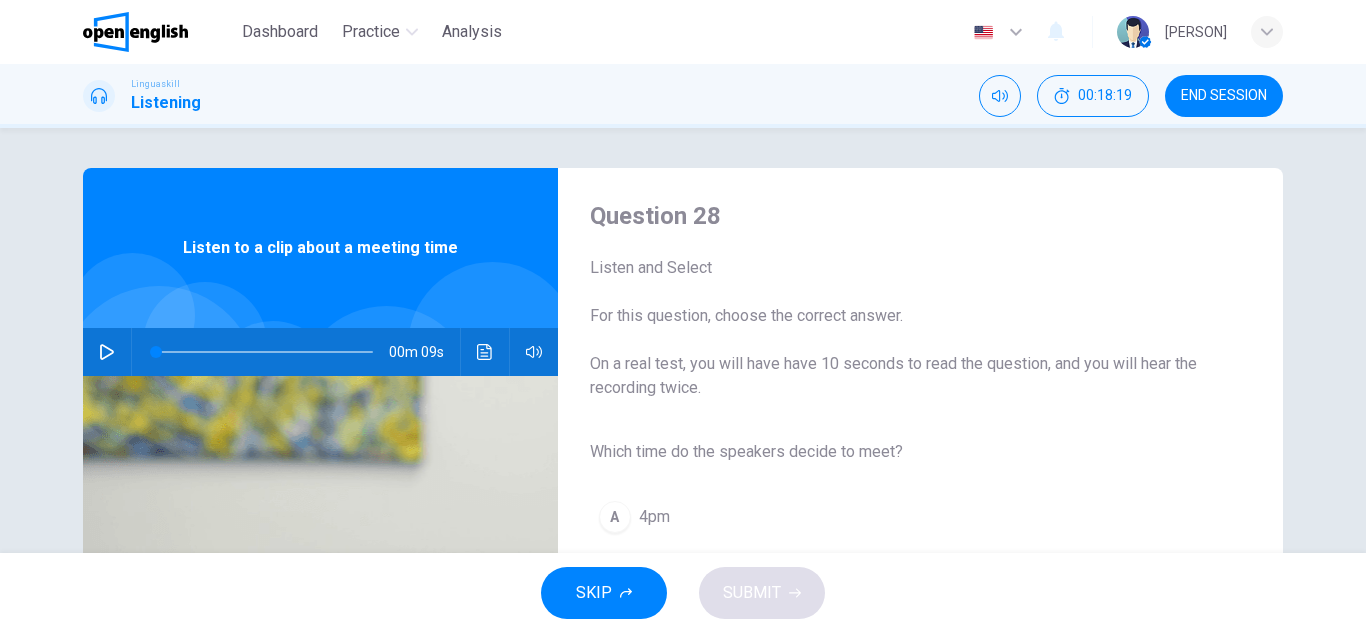 click on "For this question, choose the correct answer." at bounding box center [904, 316] 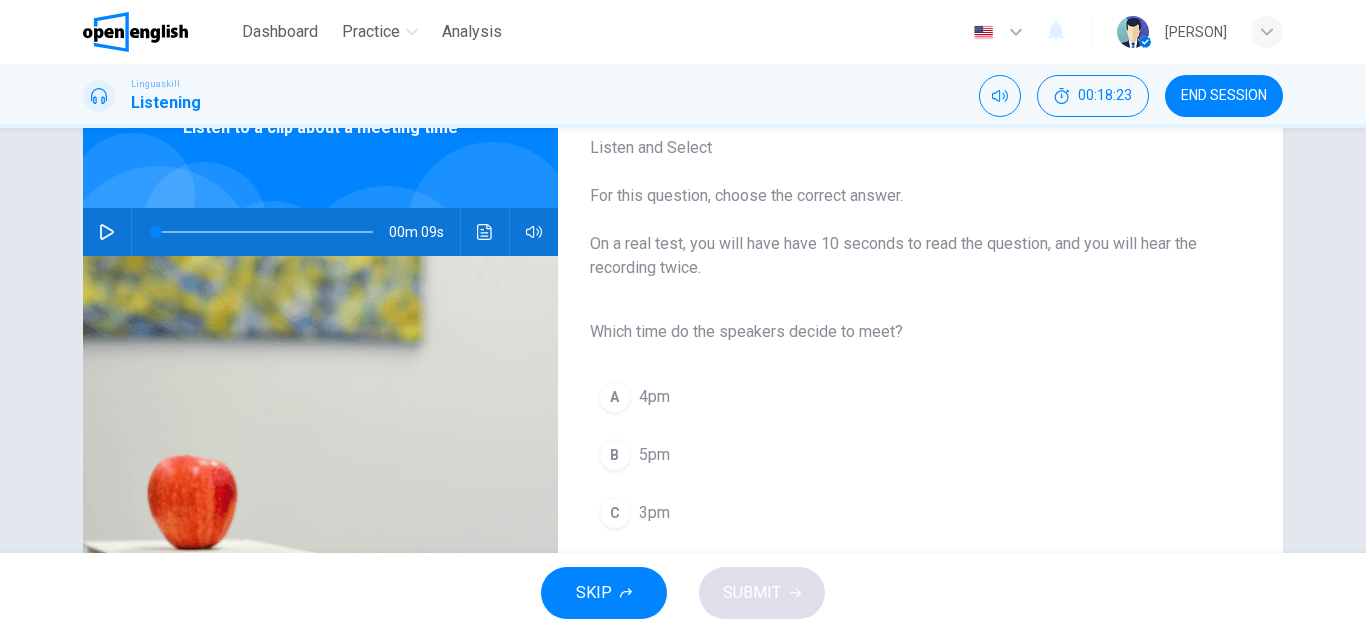 scroll, scrollTop: 160, scrollLeft: 0, axis: vertical 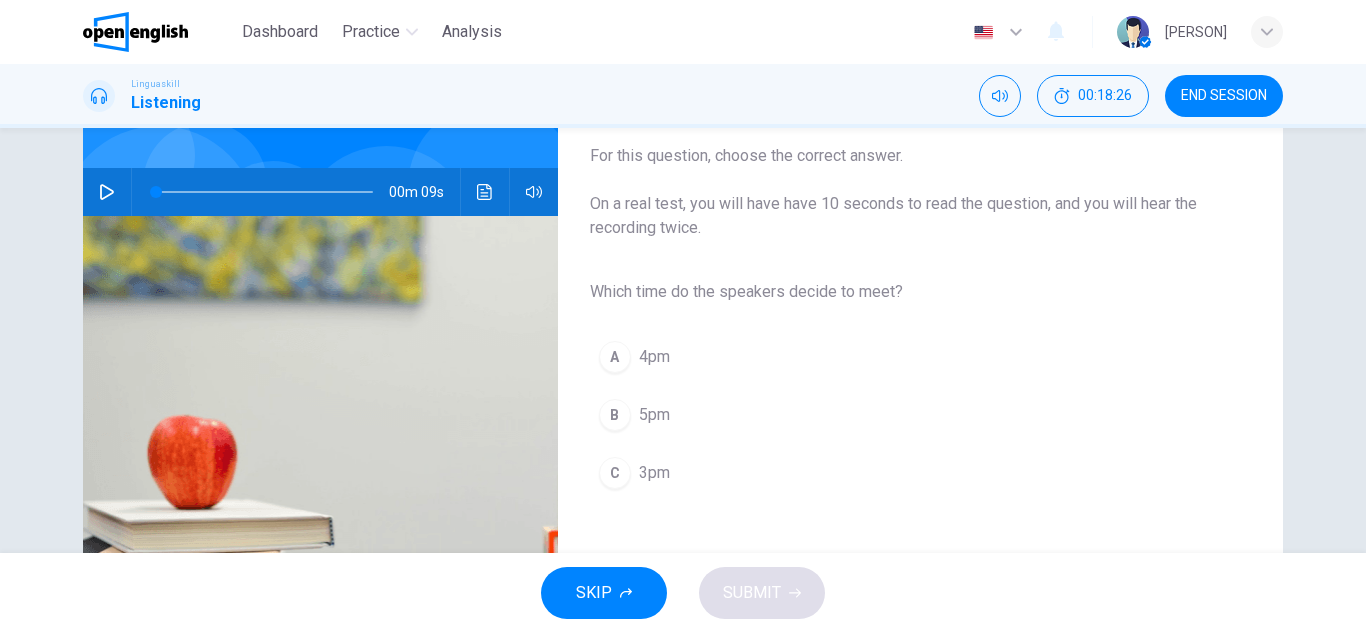 click 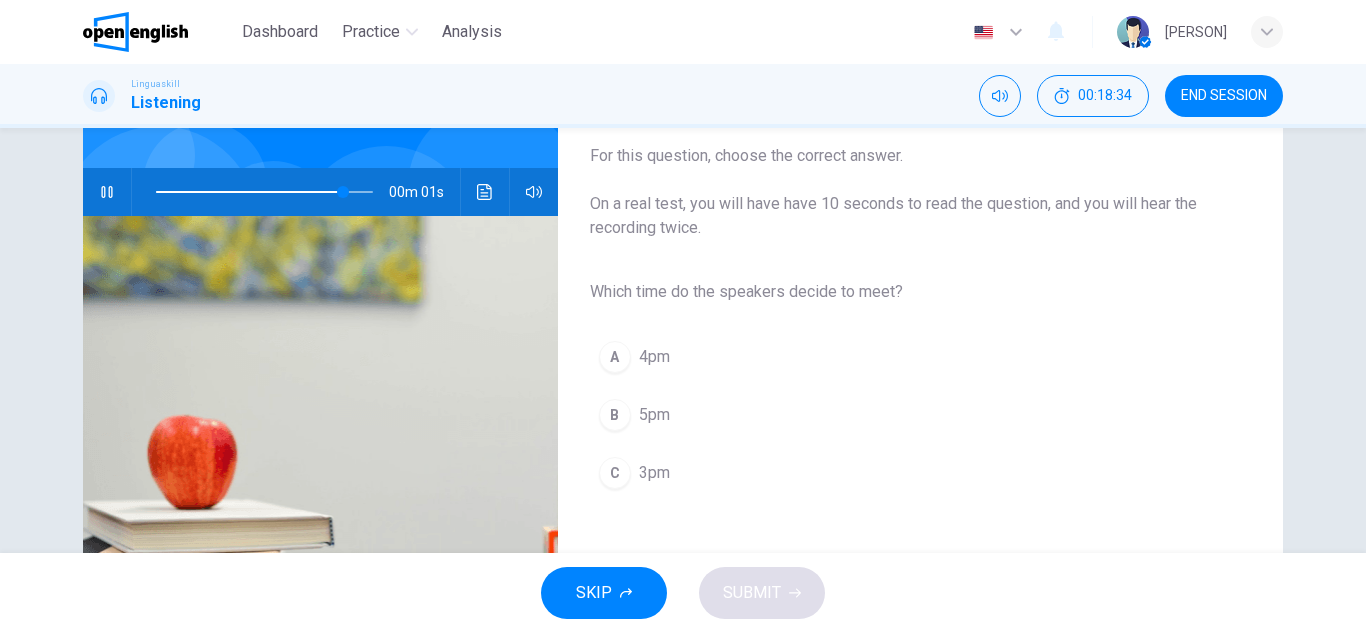 click on "3pm" at bounding box center (654, 473) 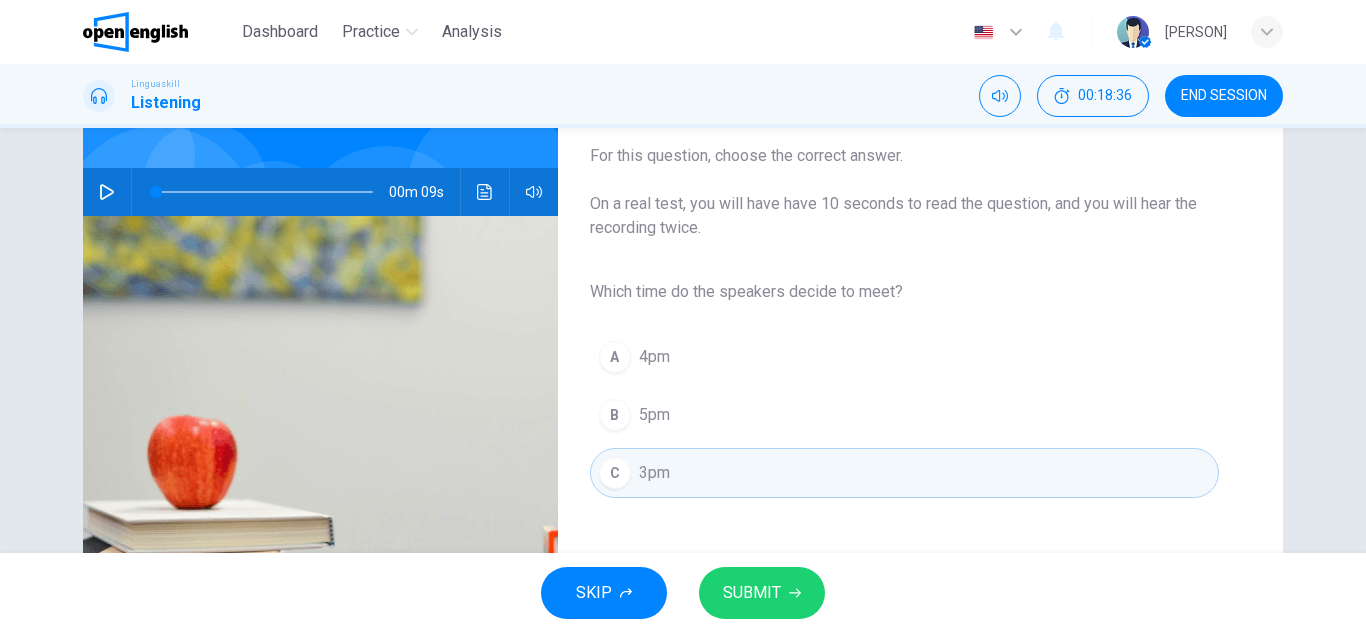 click on "SUBMIT" at bounding box center [752, 593] 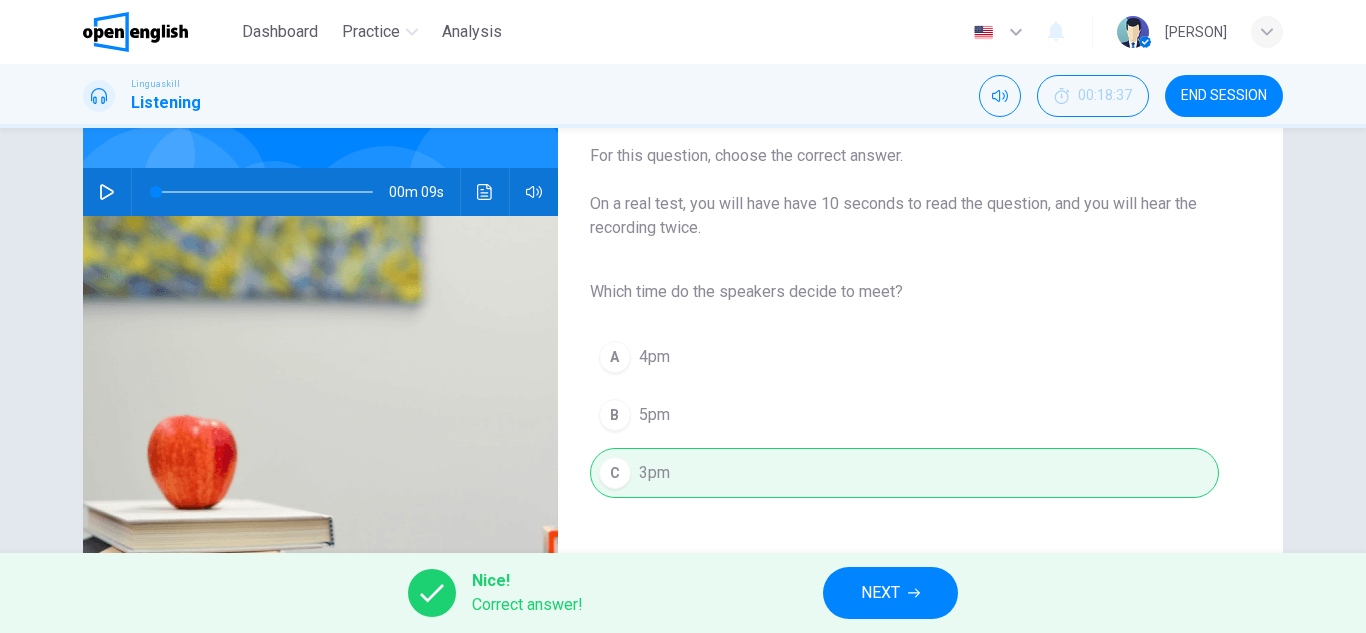 click on "NEXT" at bounding box center [890, 593] 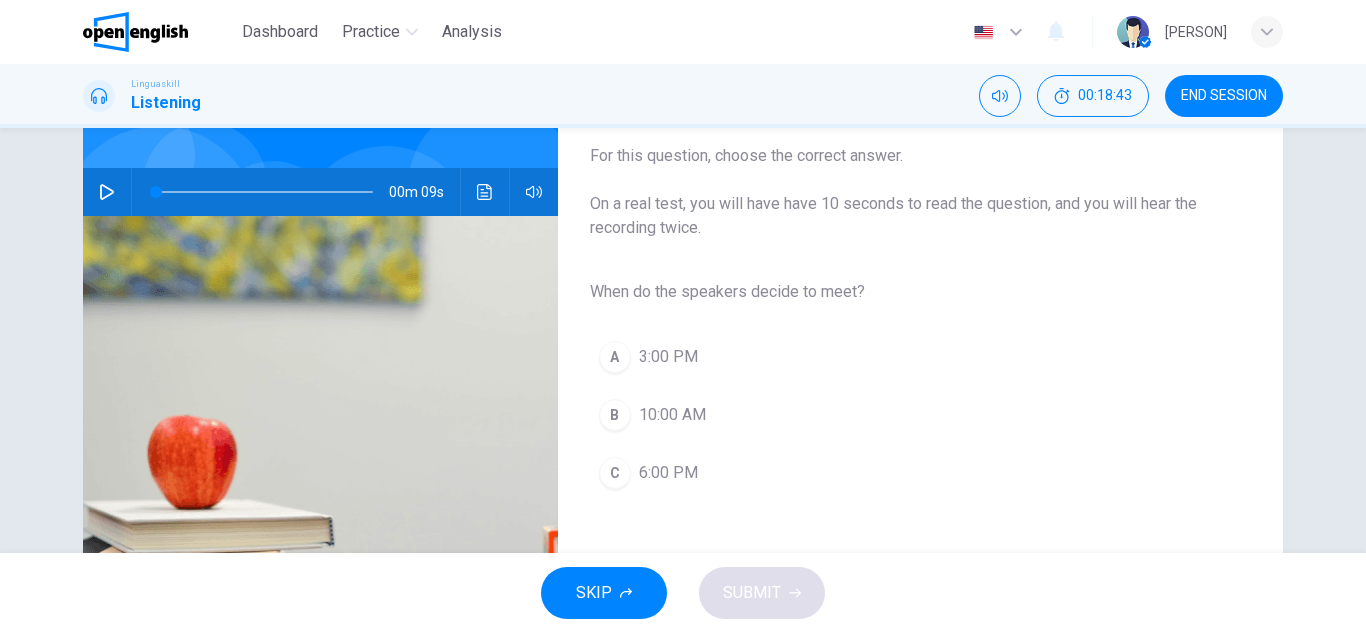 click 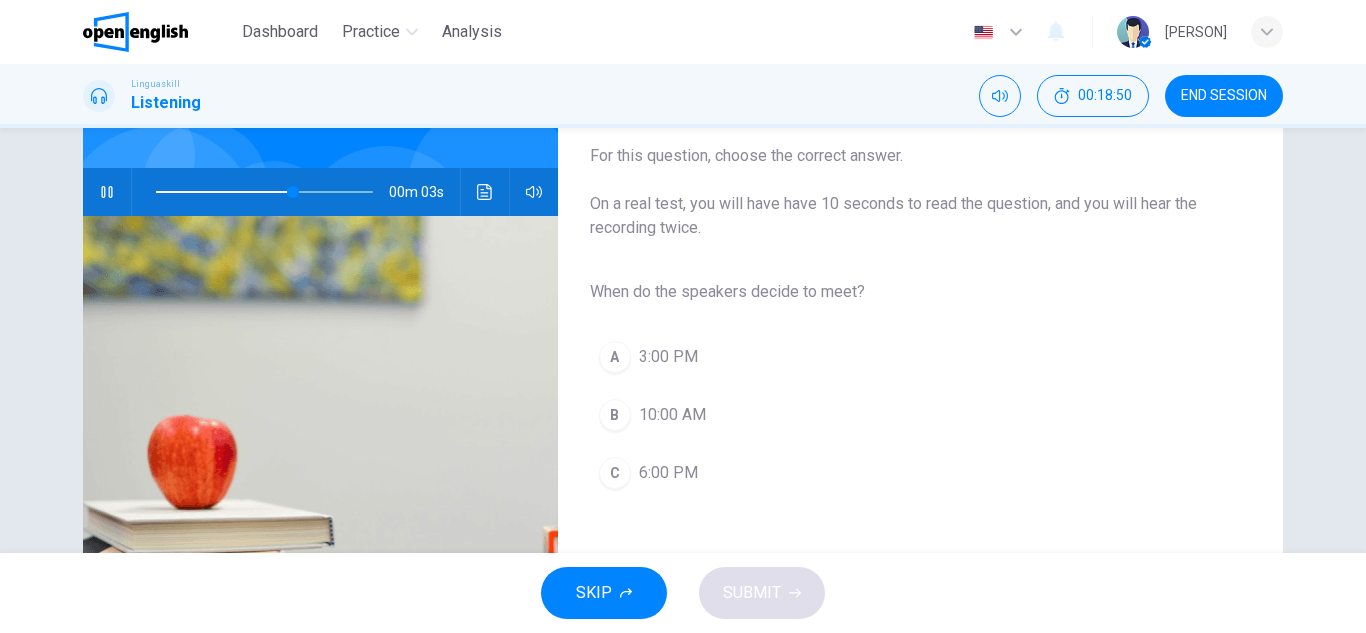 click on "3:00 PM" at bounding box center [668, 357] 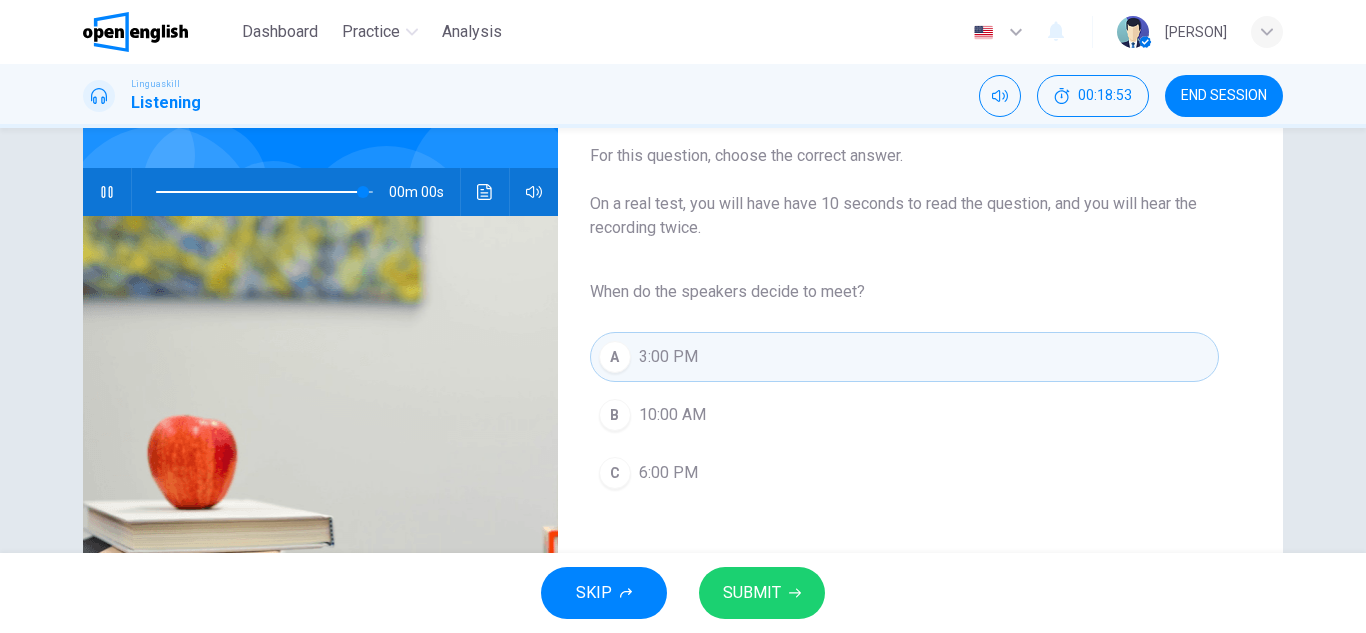 type on "*" 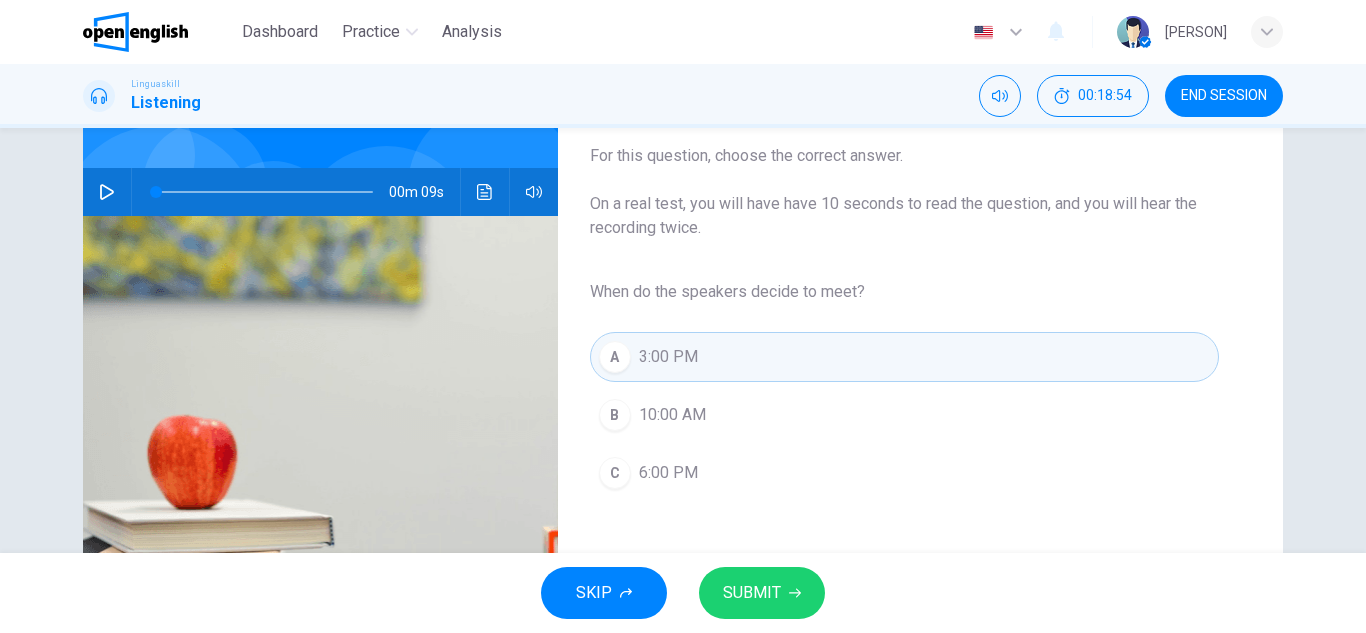 click 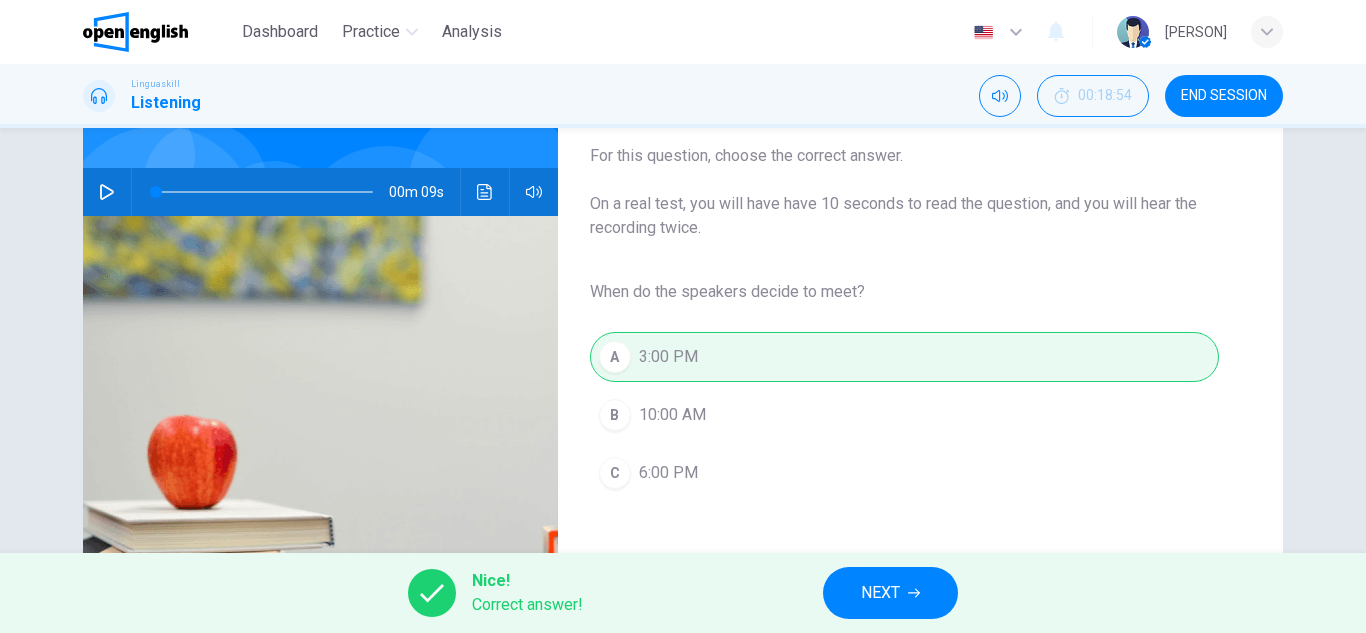 click on "NEXT" at bounding box center (880, 593) 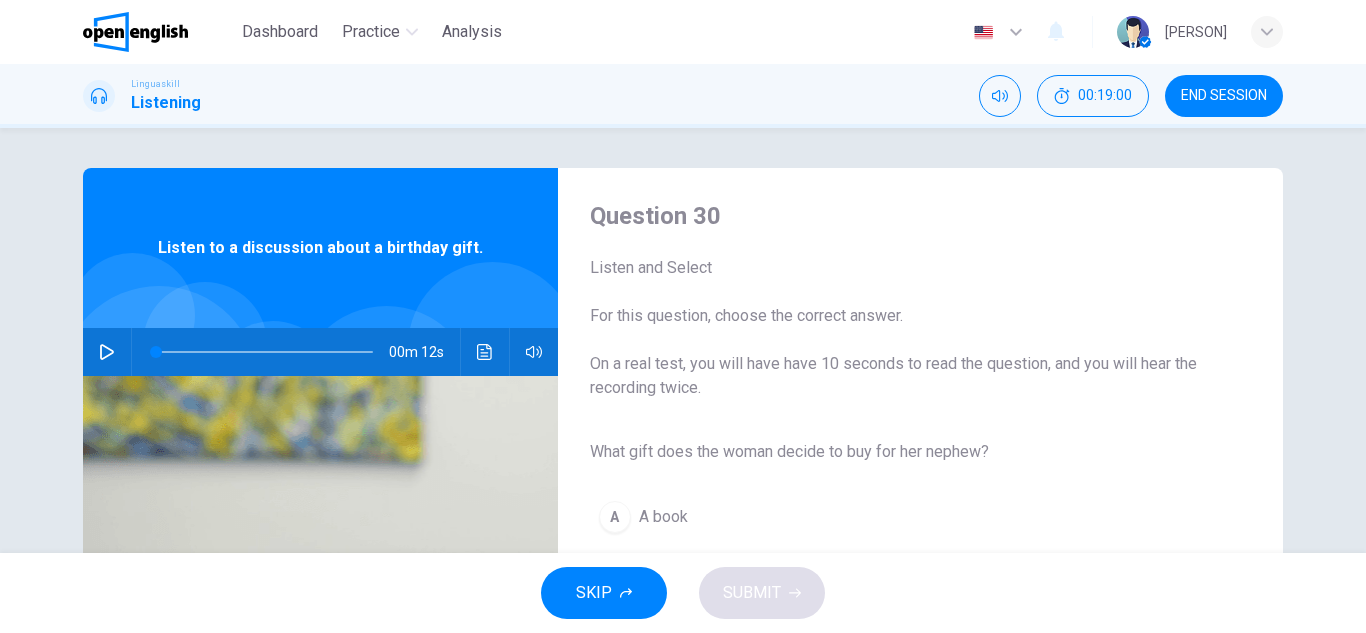 click on "Listen and Select" at bounding box center (904, 268) 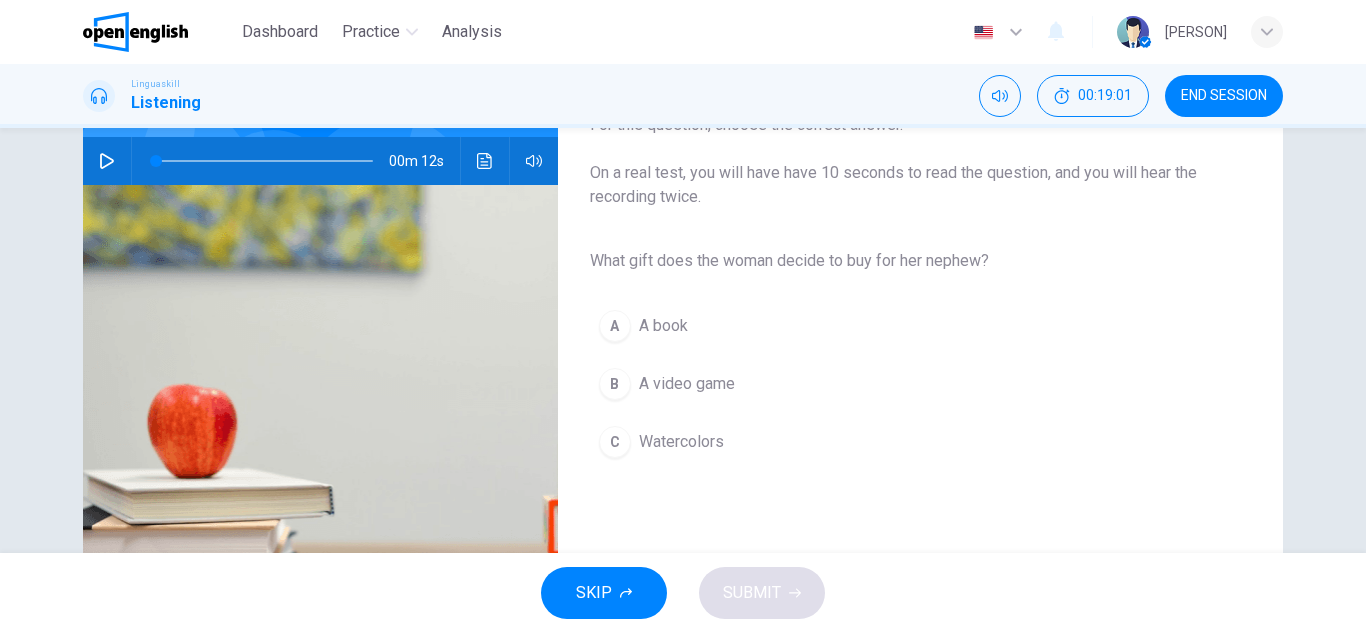 scroll, scrollTop: 200, scrollLeft: 0, axis: vertical 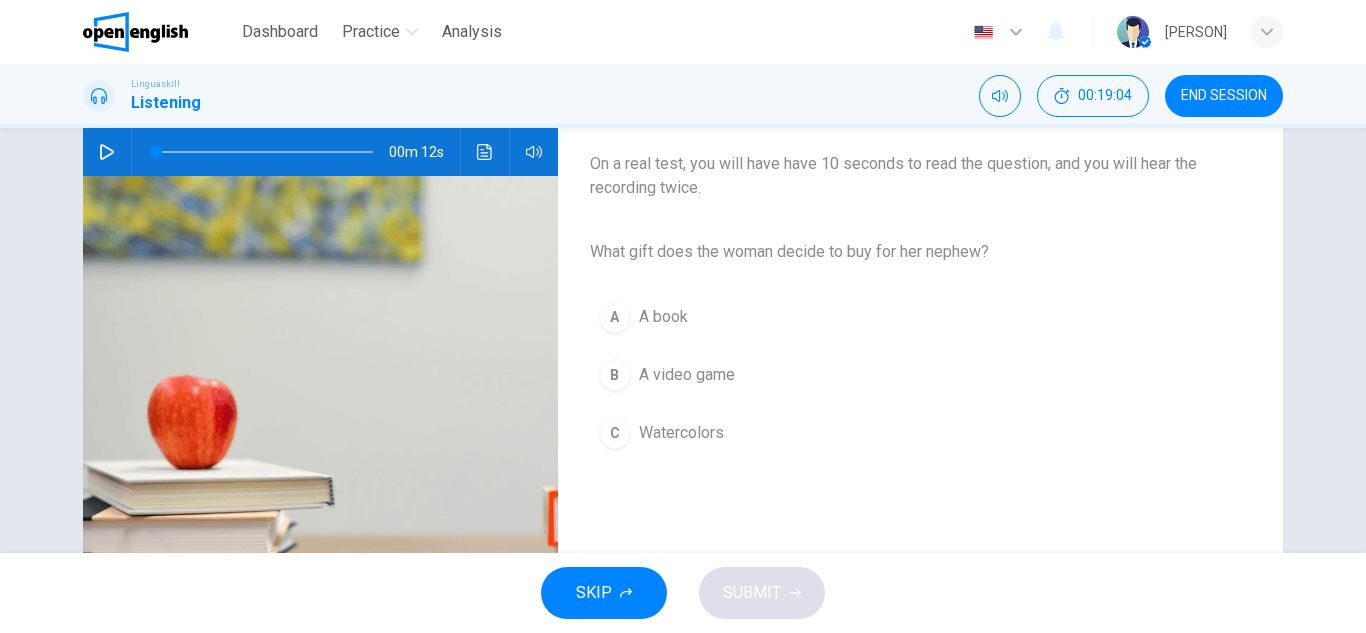 click 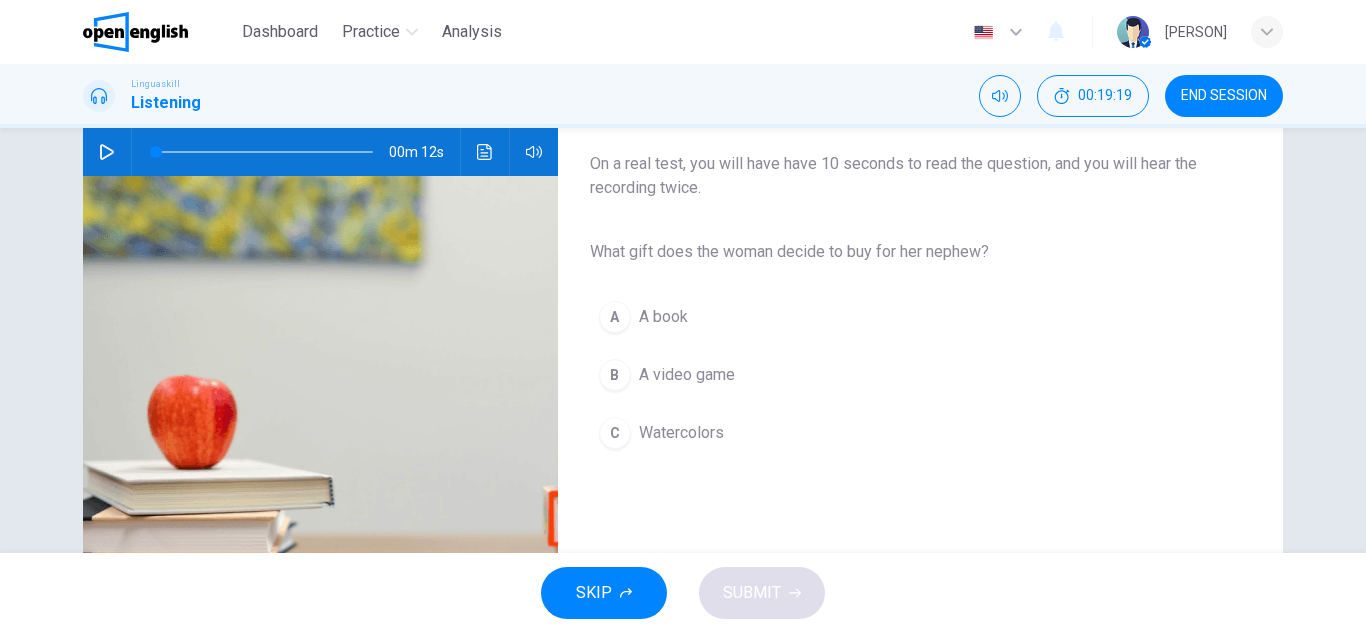 click 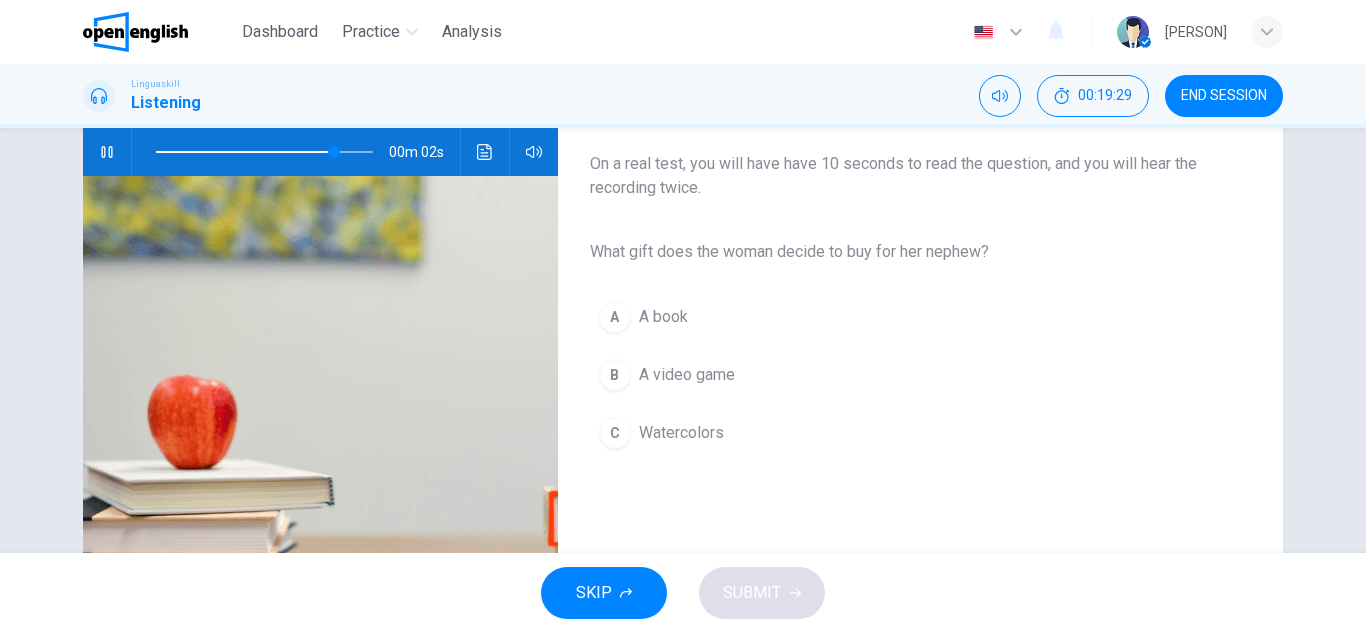 click on "Watercolors" at bounding box center [681, 433] 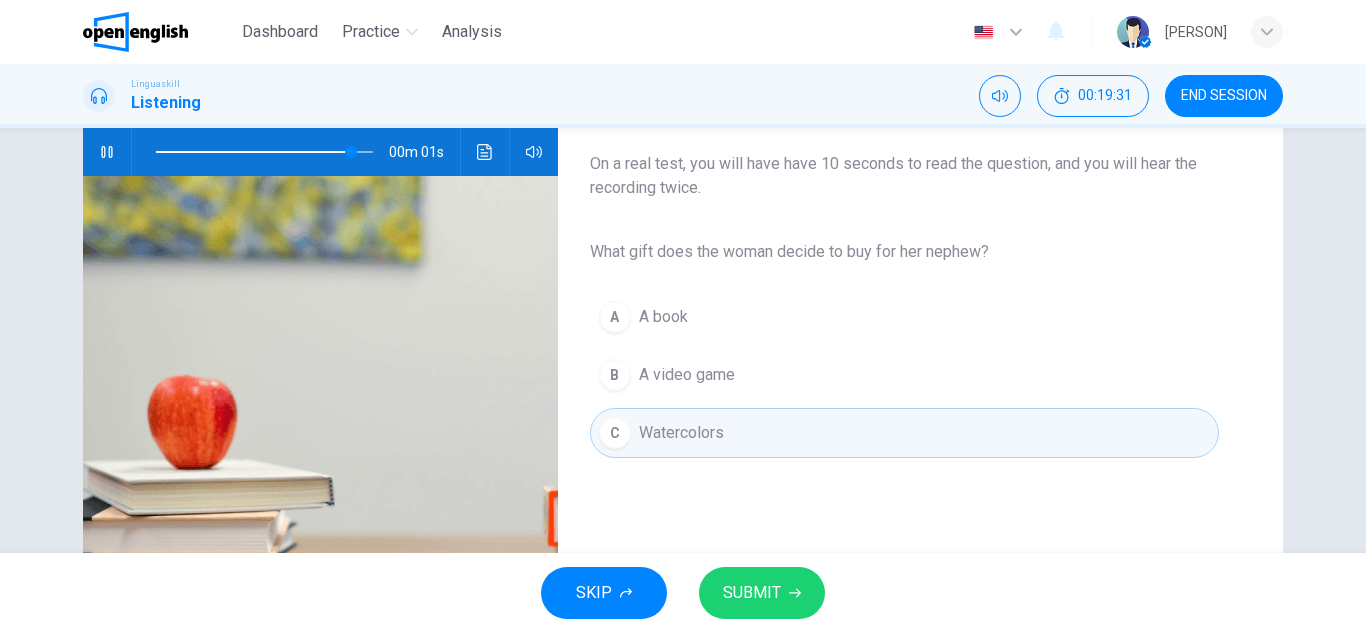 type on "*" 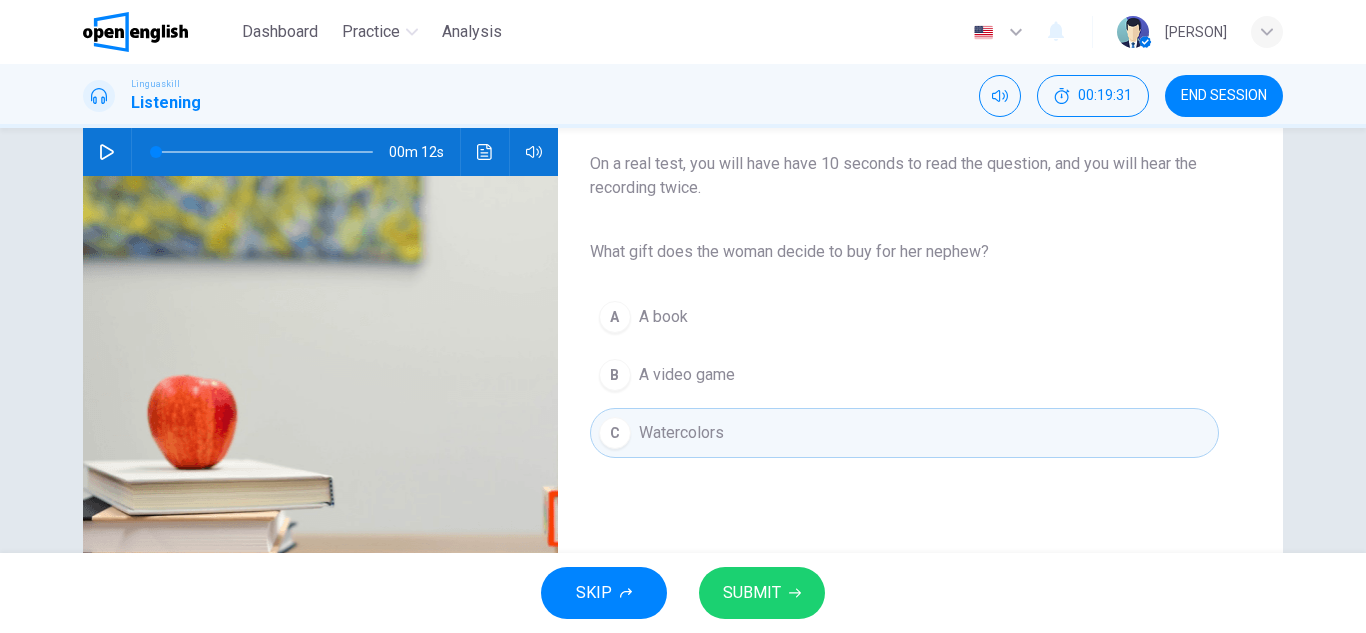 click on "SUBMIT" at bounding box center (752, 593) 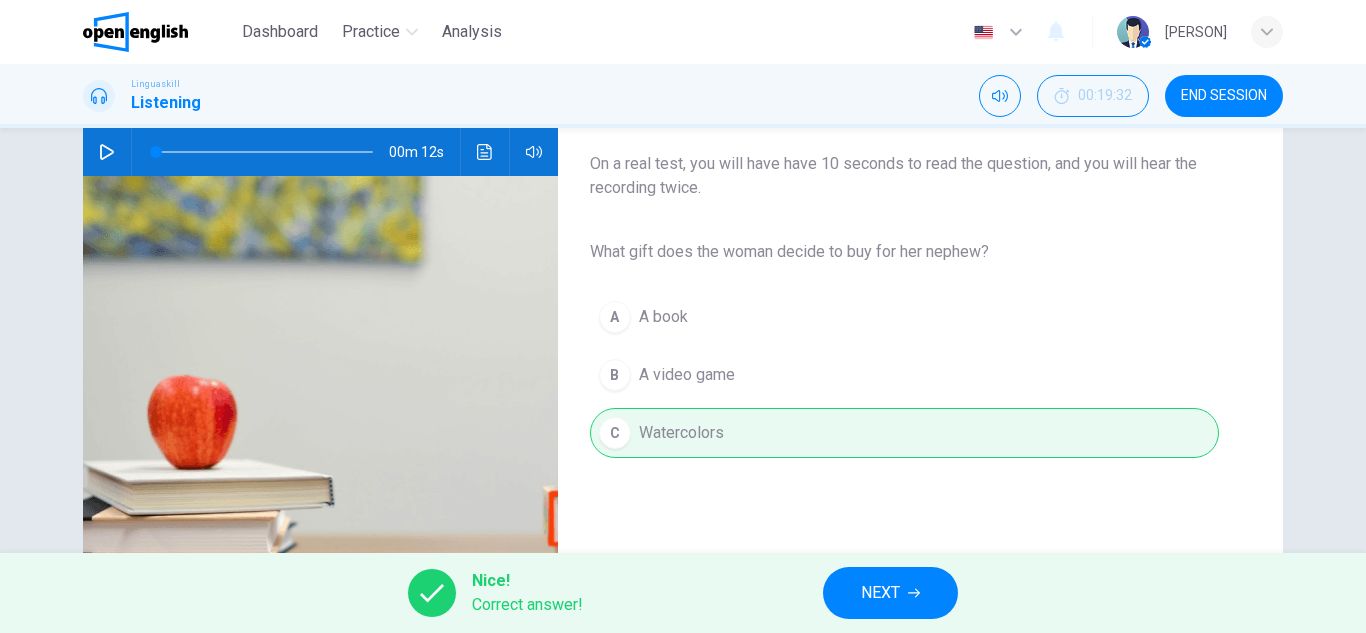 click on "NEXT" at bounding box center [880, 593] 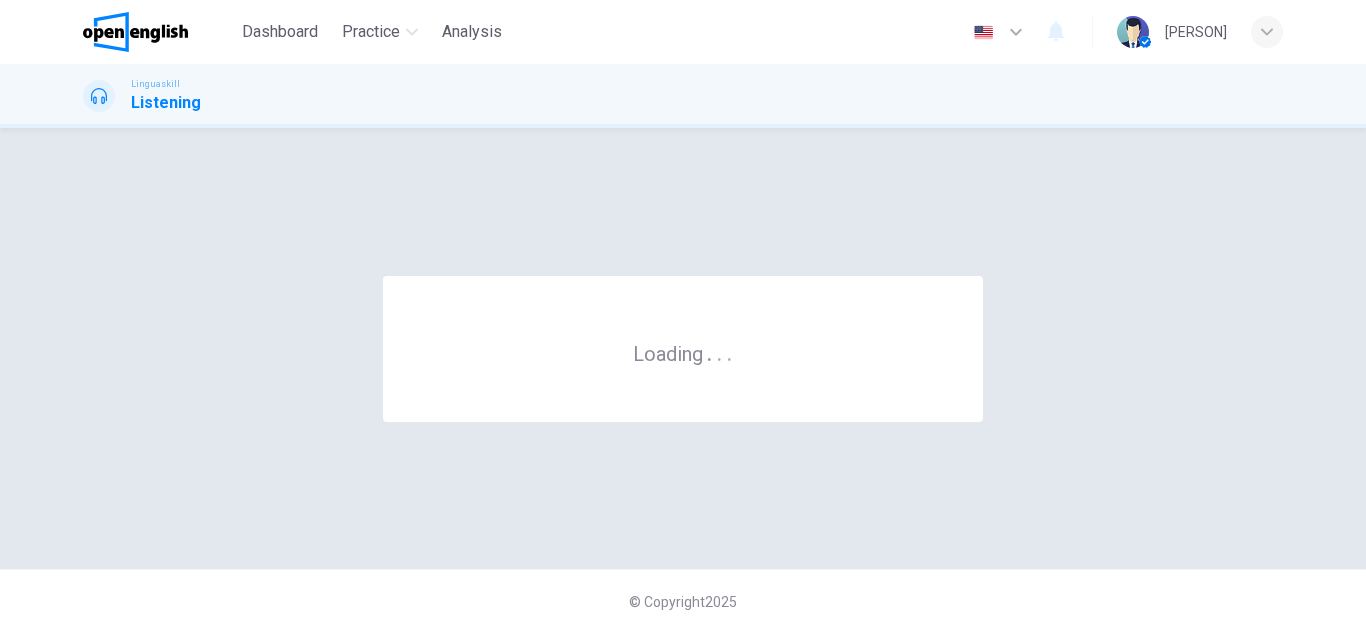 scroll, scrollTop: 0, scrollLeft: 0, axis: both 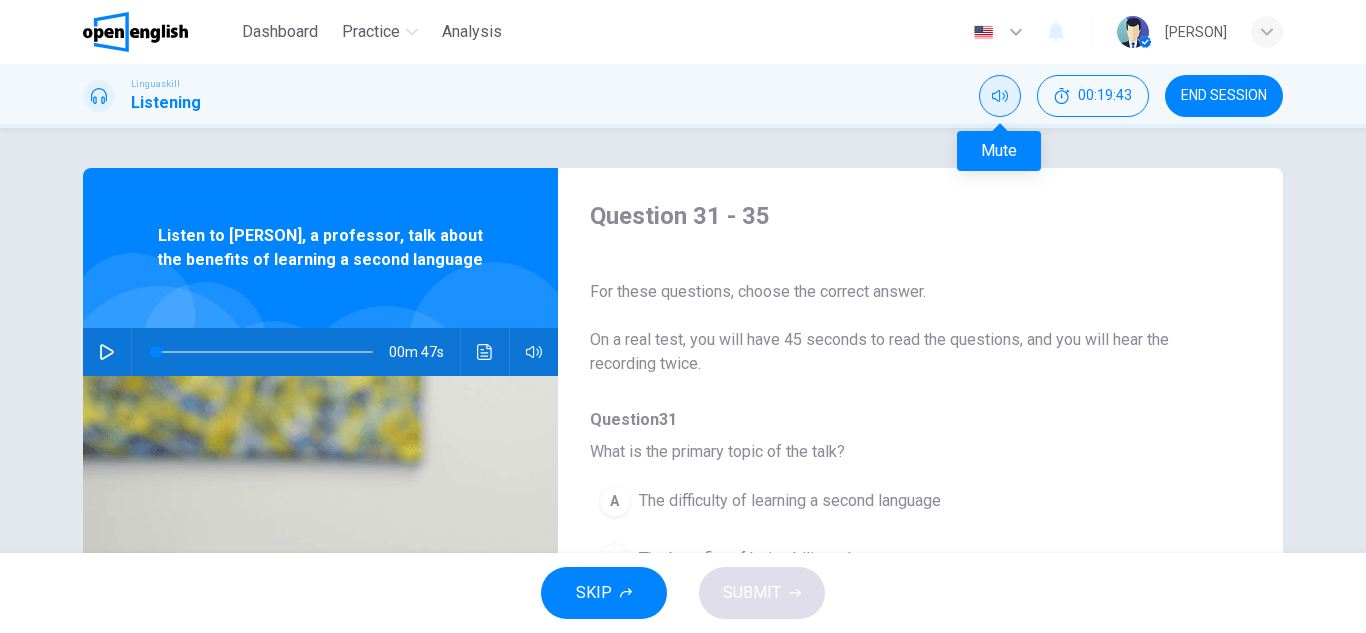 click 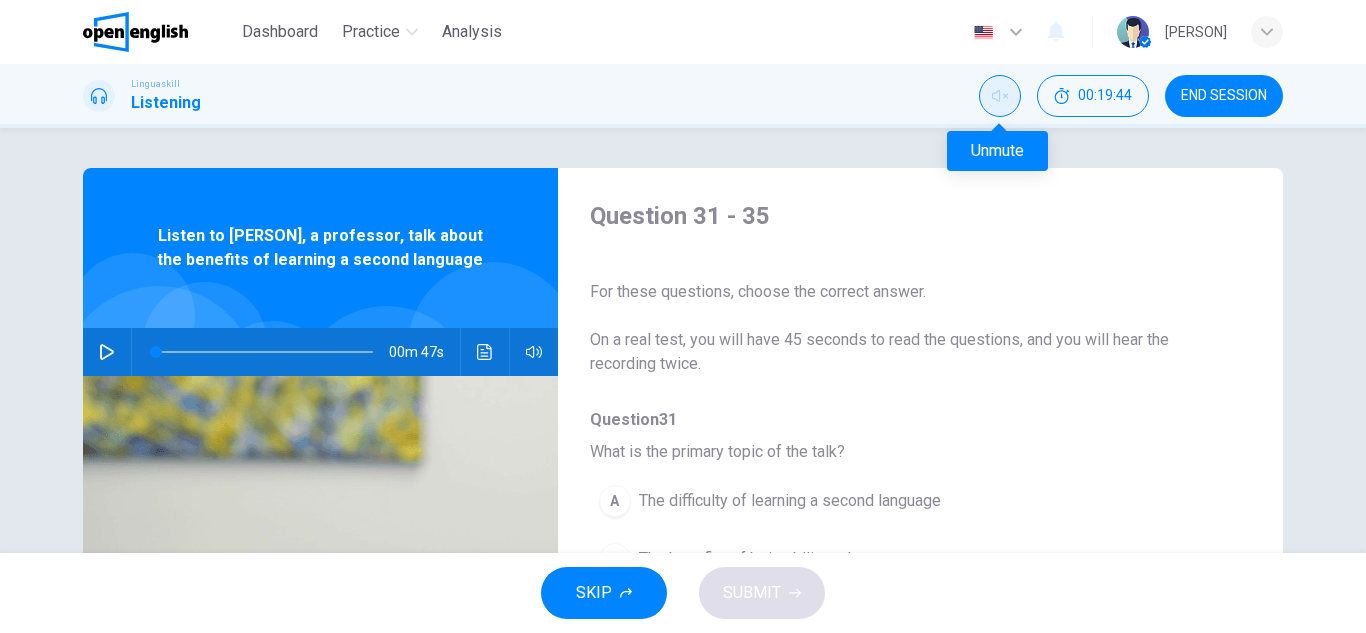 click 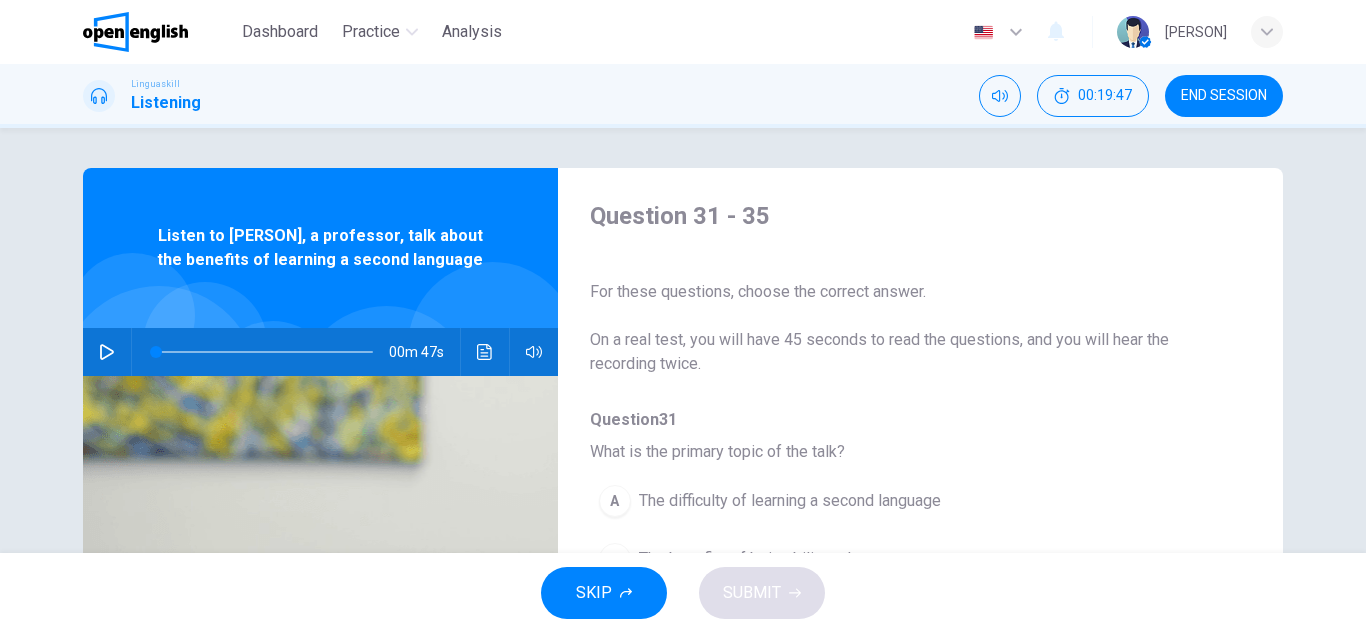 click on "END SESSION" at bounding box center (1224, 96) 